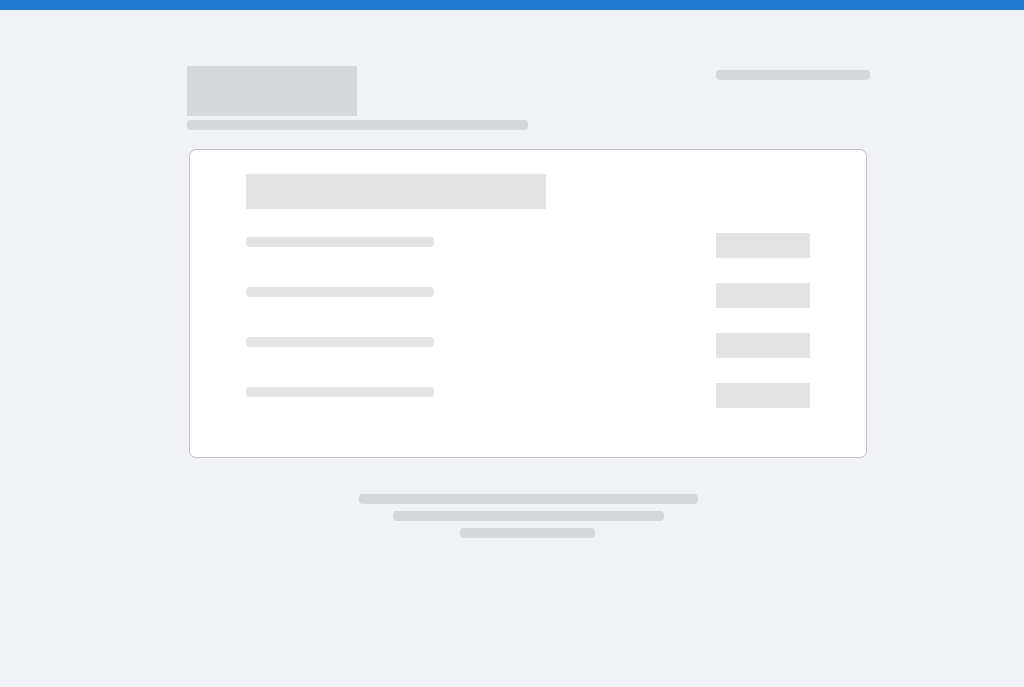 scroll, scrollTop: 0, scrollLeft: 0, axis: both 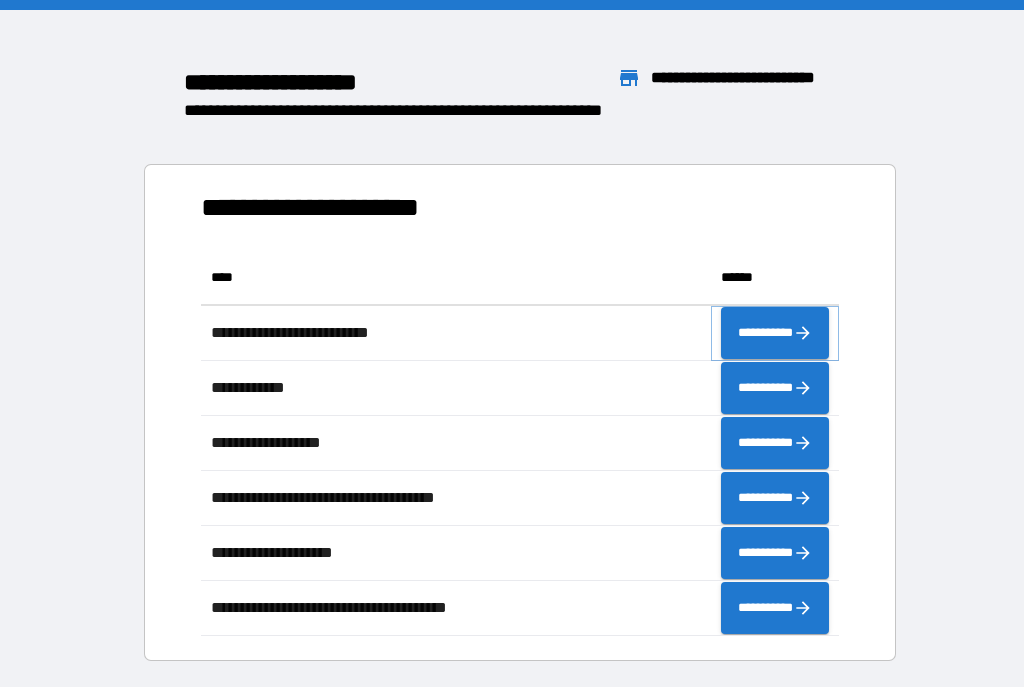 click on "**********" at bounding box center [775, 333] 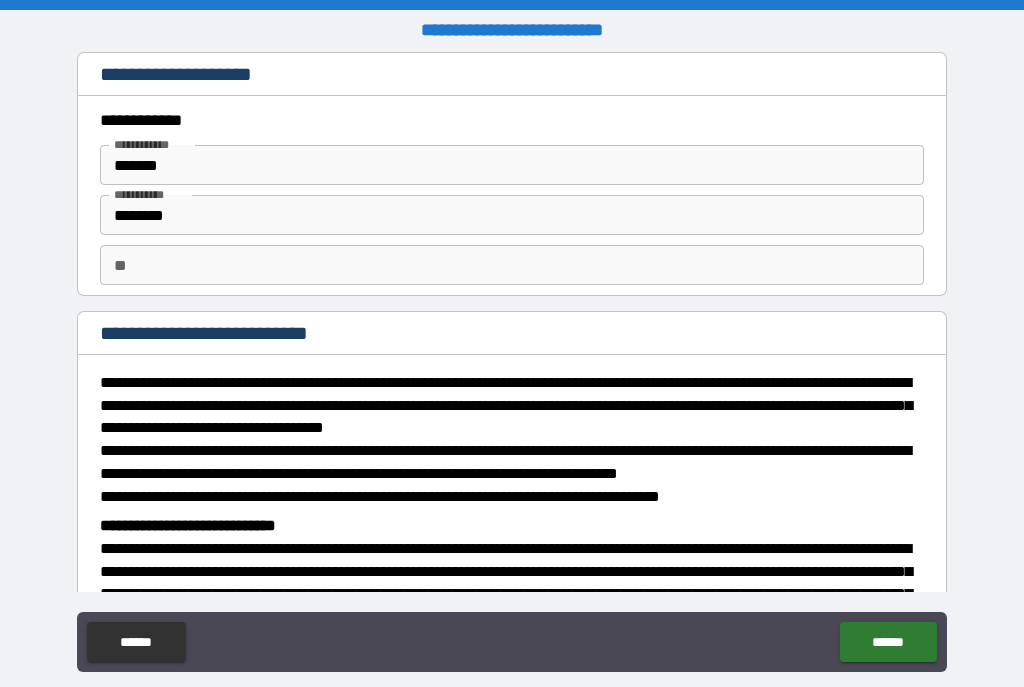 click on "**" at bounding box center [512, 265] 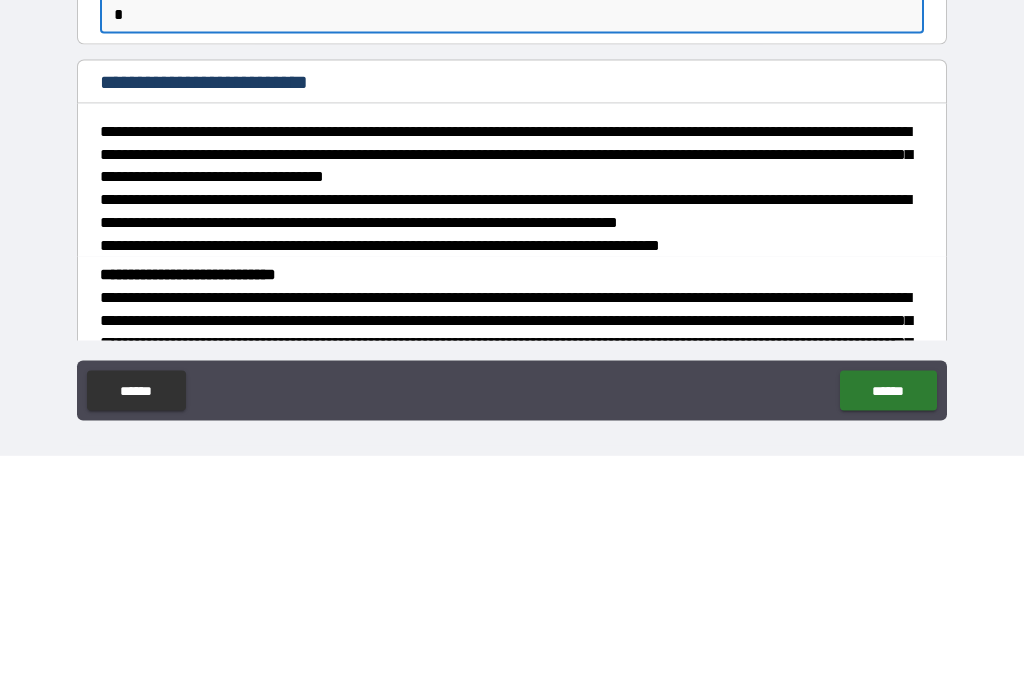 scroll, scrollTop: 36, scrollLeft: 0, axis: vertical 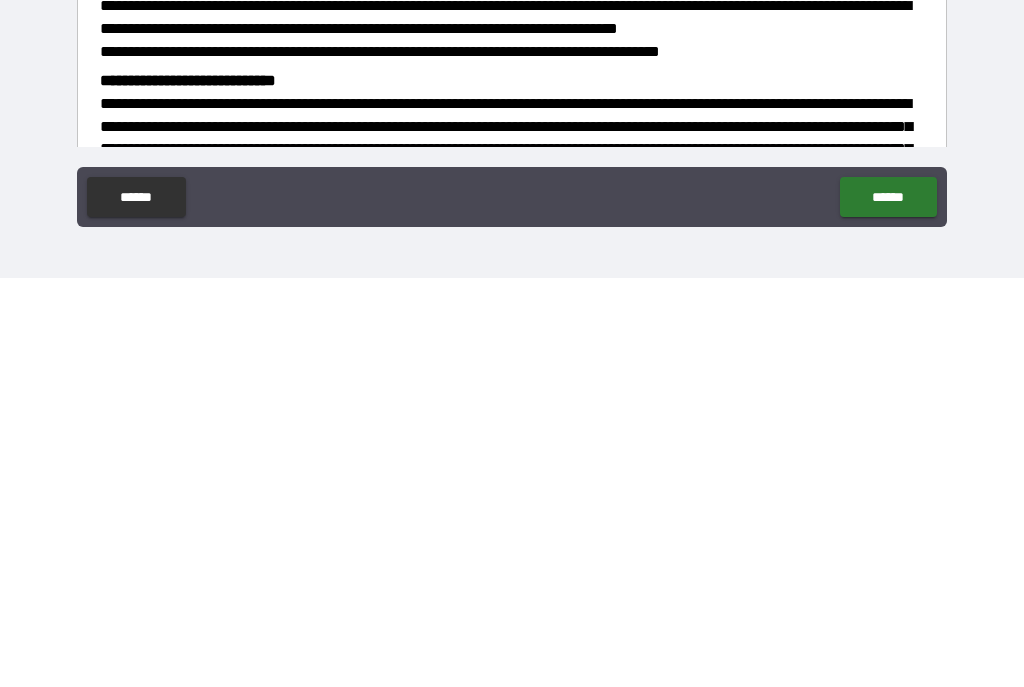type on "*" 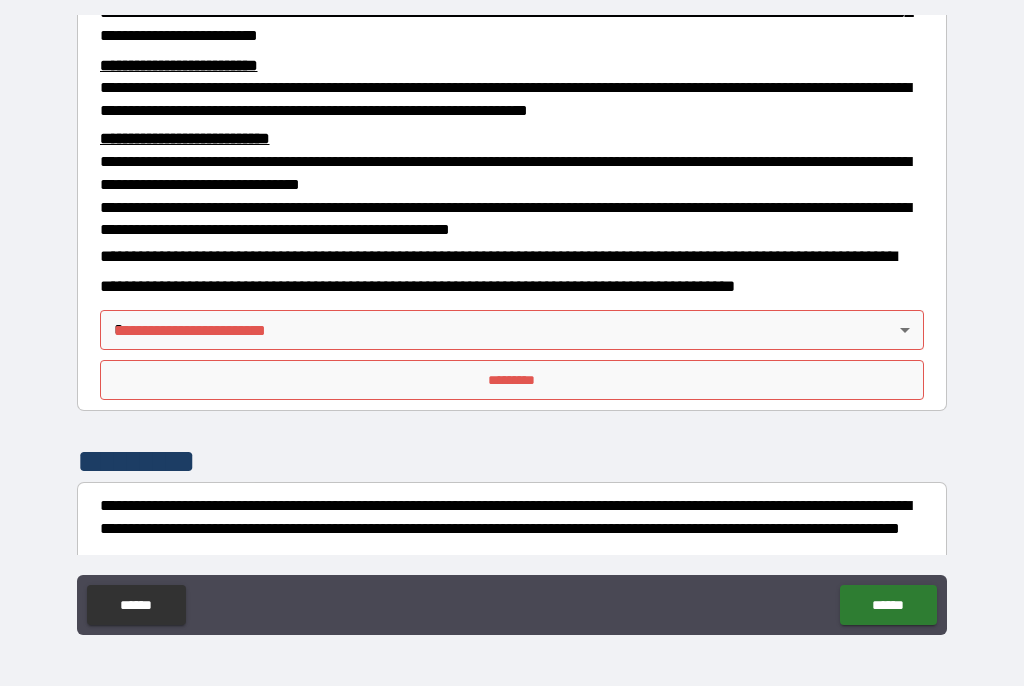 scroll, scrollTop: 595, scrollLeft: 0, axis: vertical 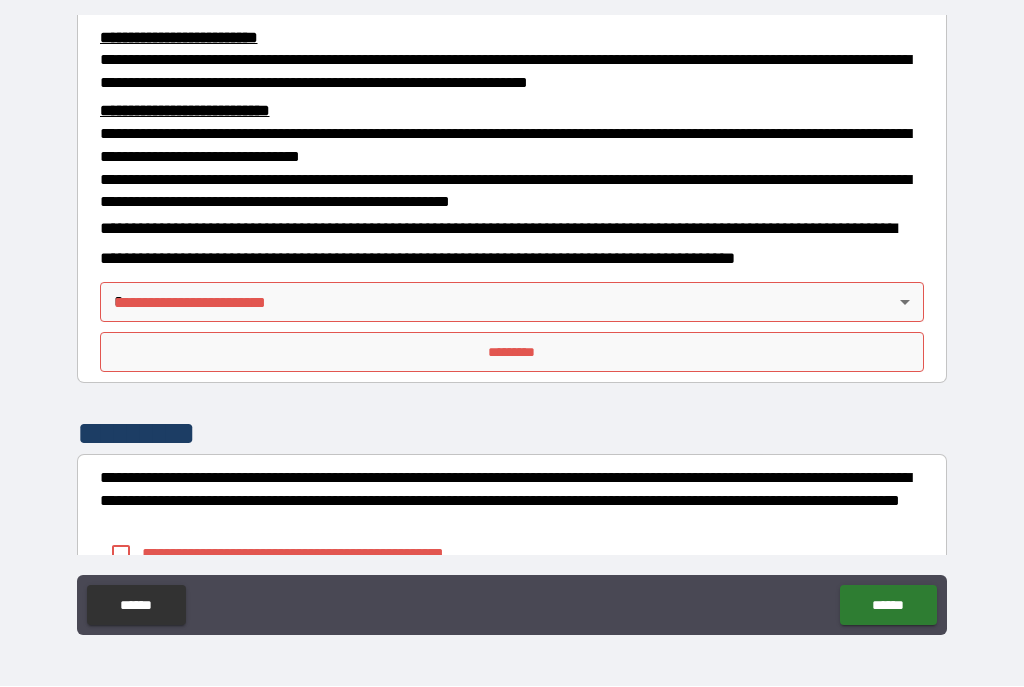click on "**********" at bounding box center (512, 325) 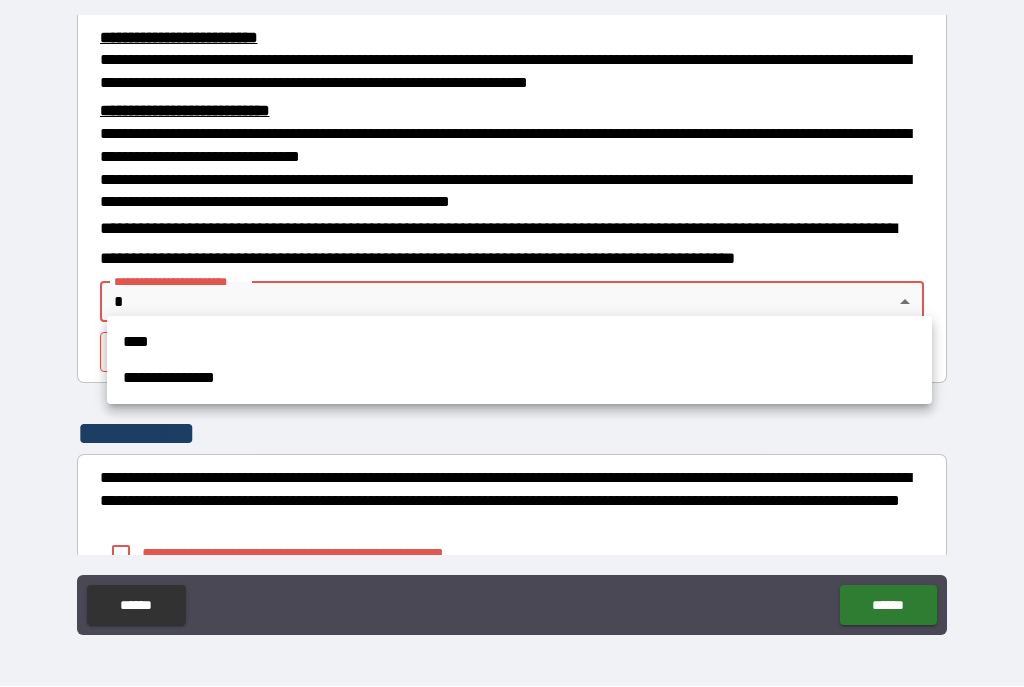 click on "****" at bounding box center [519, 343] 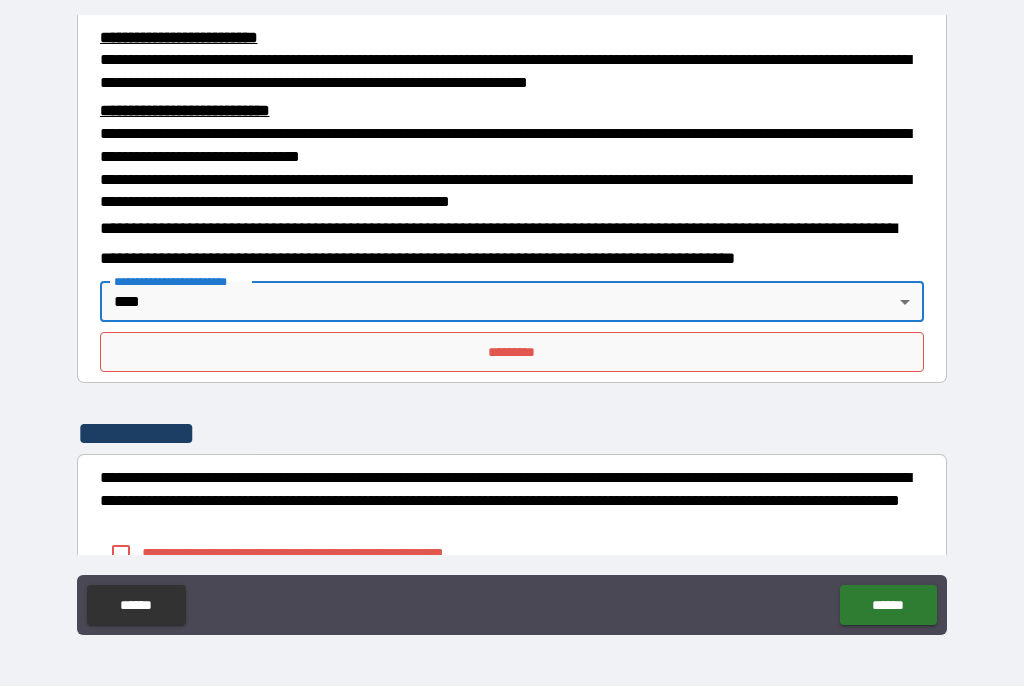 click on "*********" at bounding box center (512, 353) 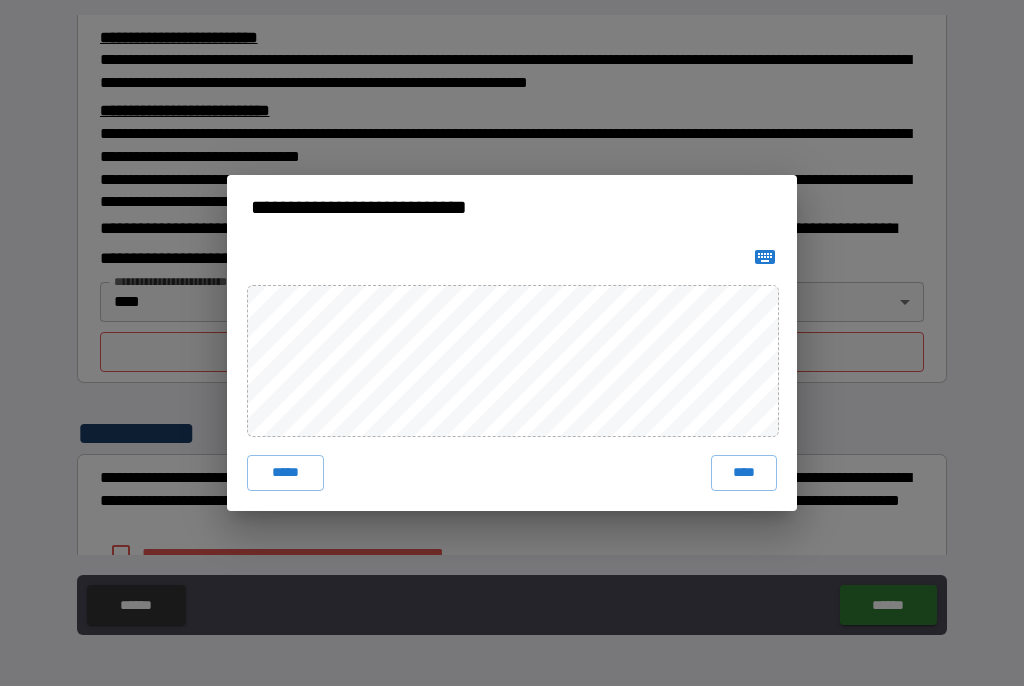 click on "****" at bounding box center [744, 474] 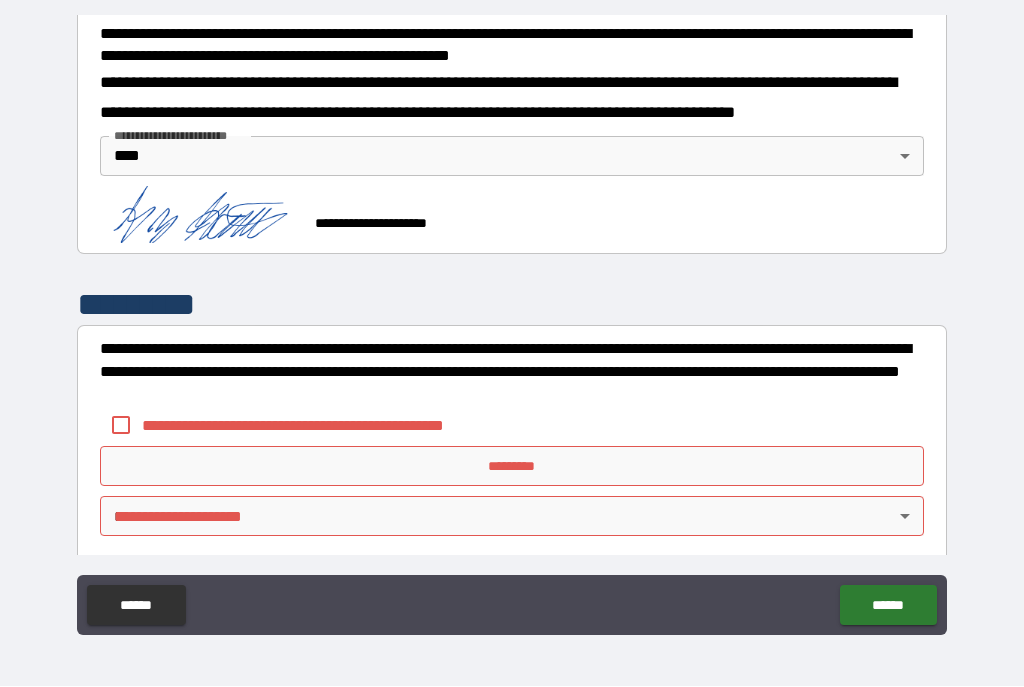 scroll, scrollTop: 740, scrollLeft: 0, axis: vertical 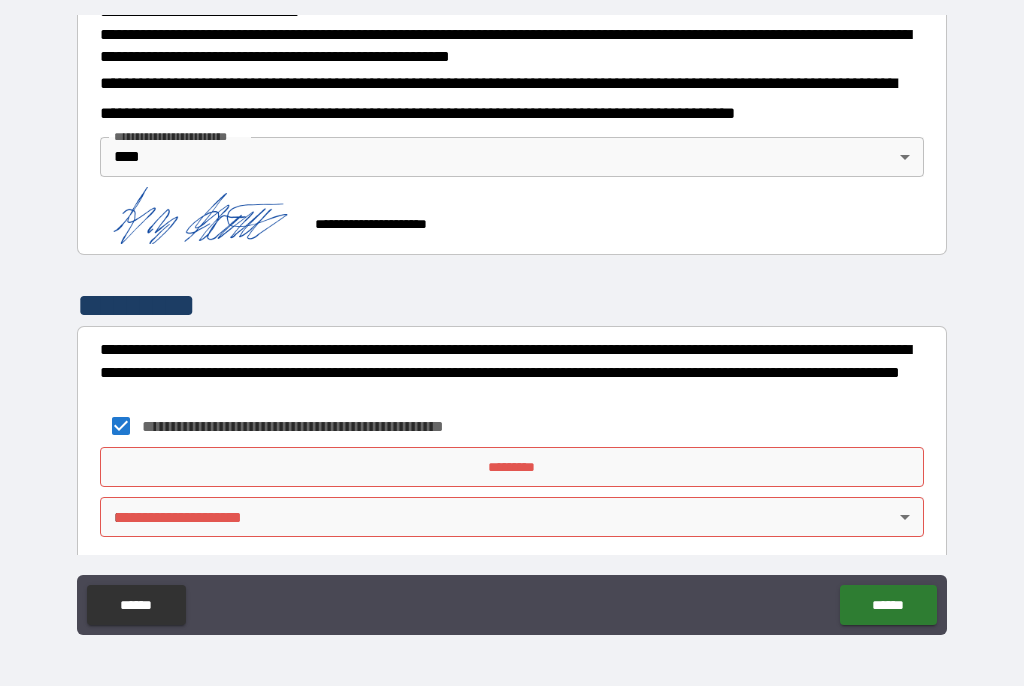 click on "**********" at bounding box center (512, 325) 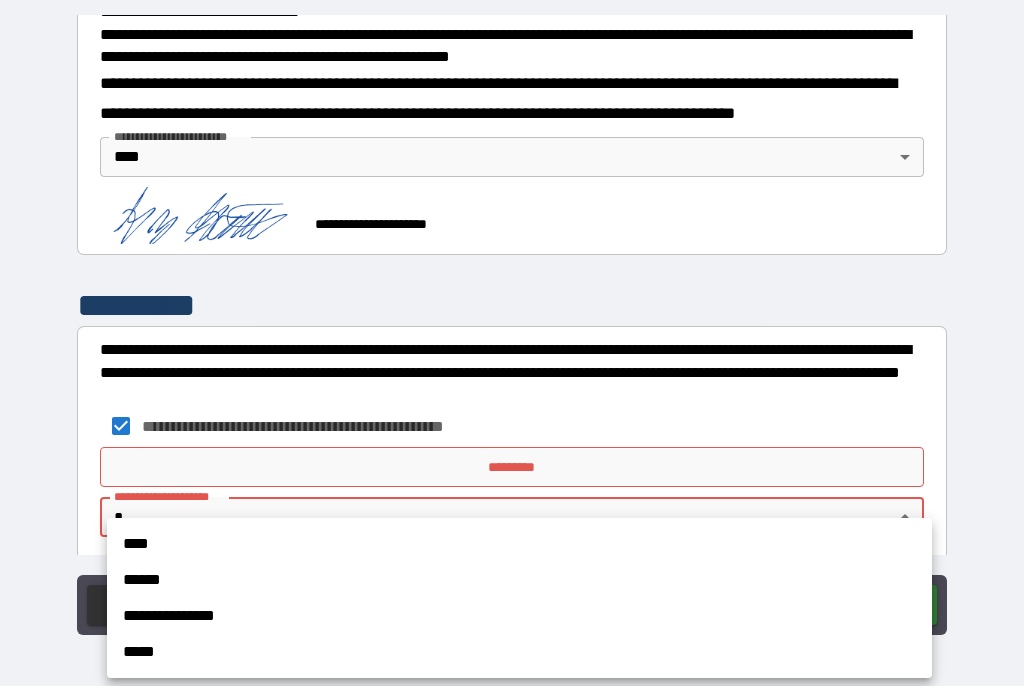 click on "****" at bounding box center (519, 545) 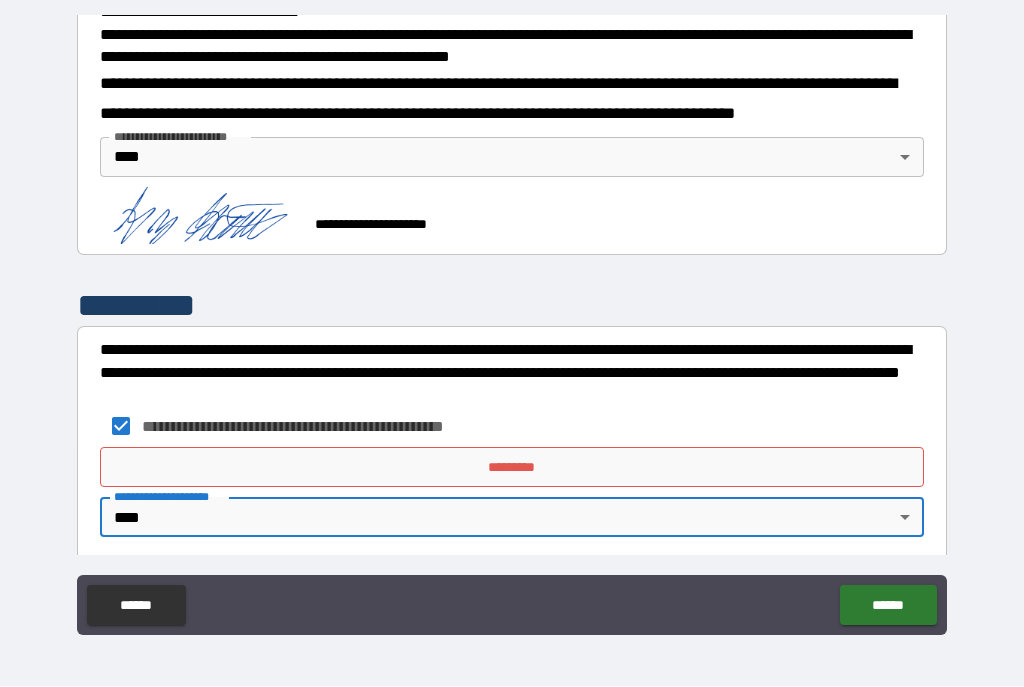 click on "*********" at bounding box center [512, 468] 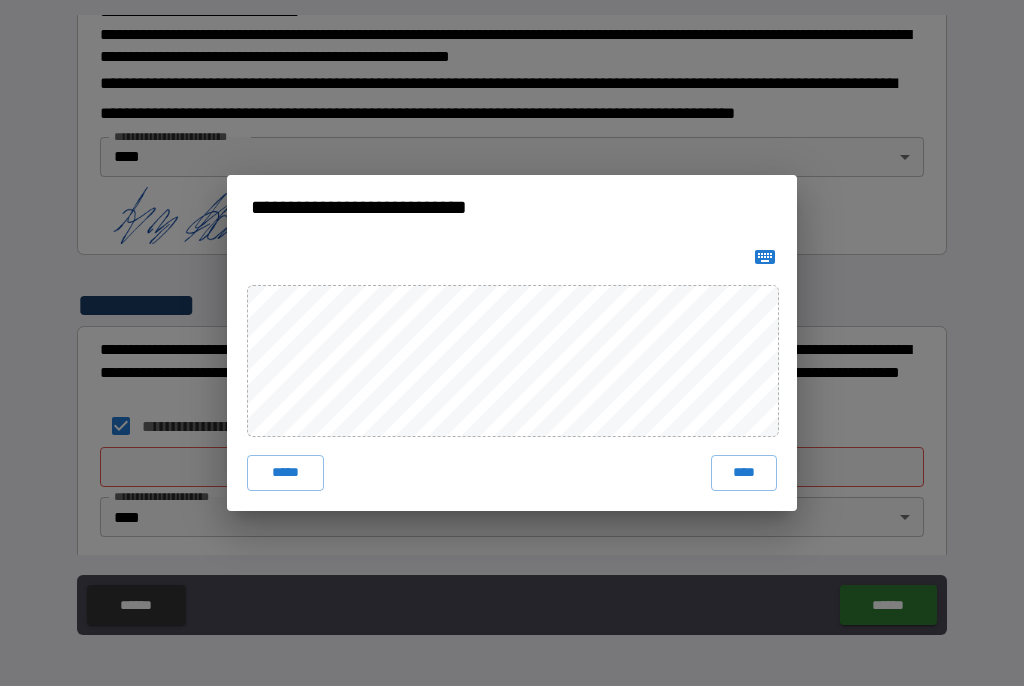 click on "****" at bounding box center [744, 474] 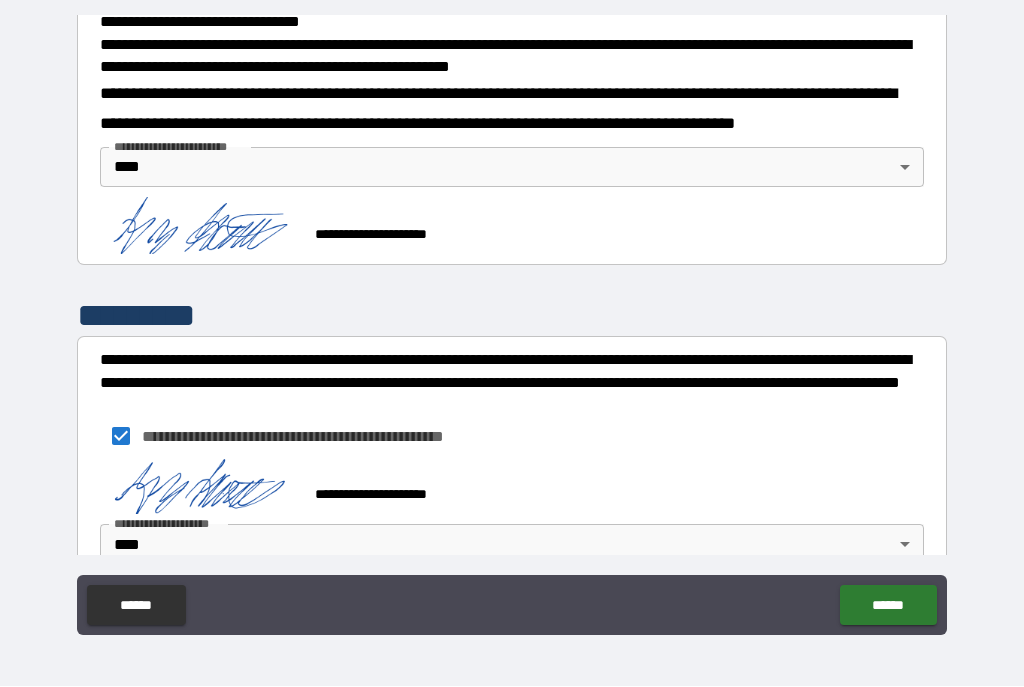 click on "******" at bounding box center (888, 606) 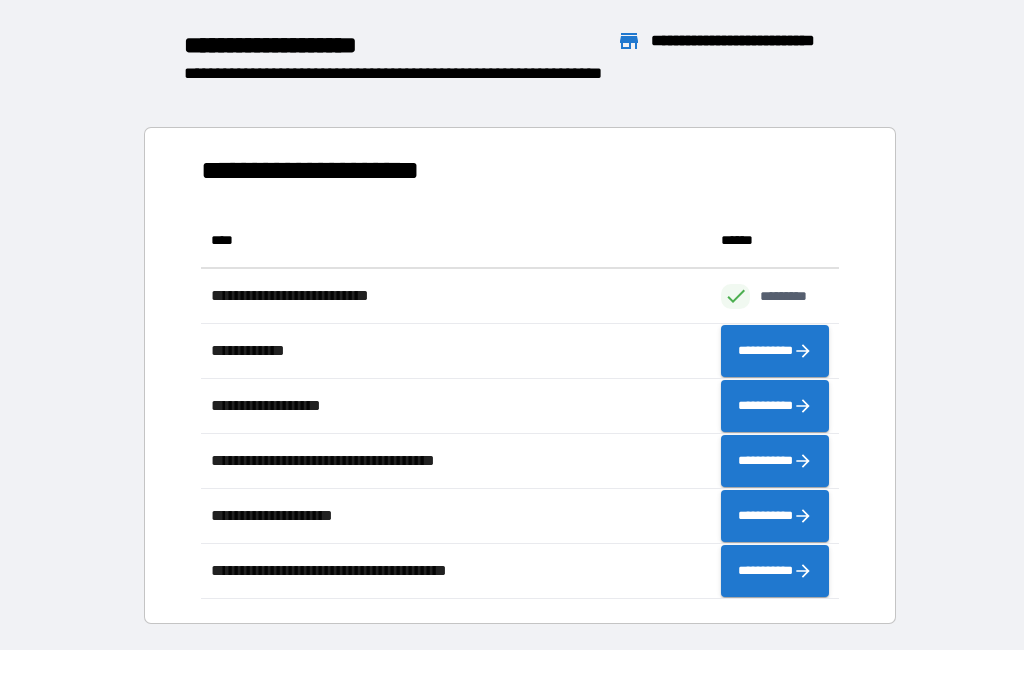 scroll, scrollTop: 1, scrollLeft: 1, axis: both 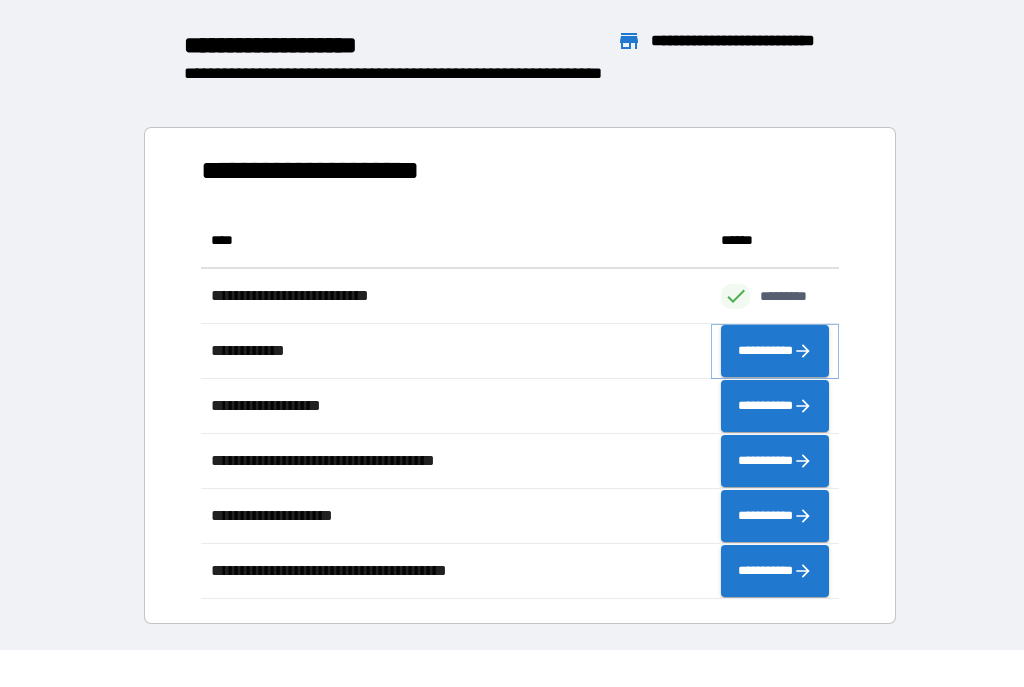 click on "**********" at bounding box center (775, 352) 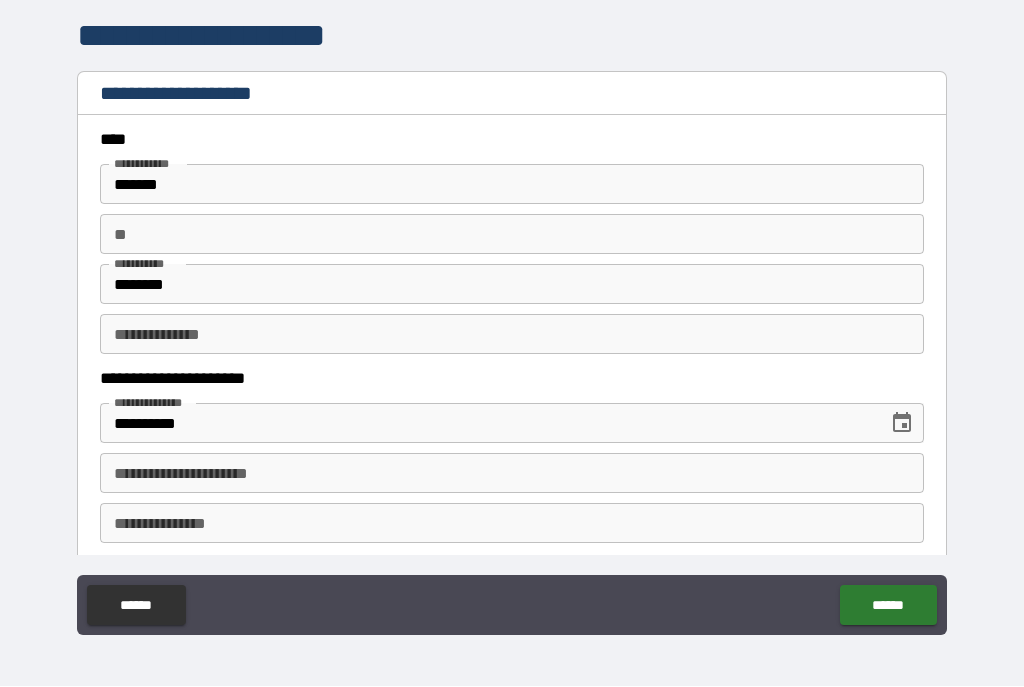 click on "**" at bounding box center [512, 235] 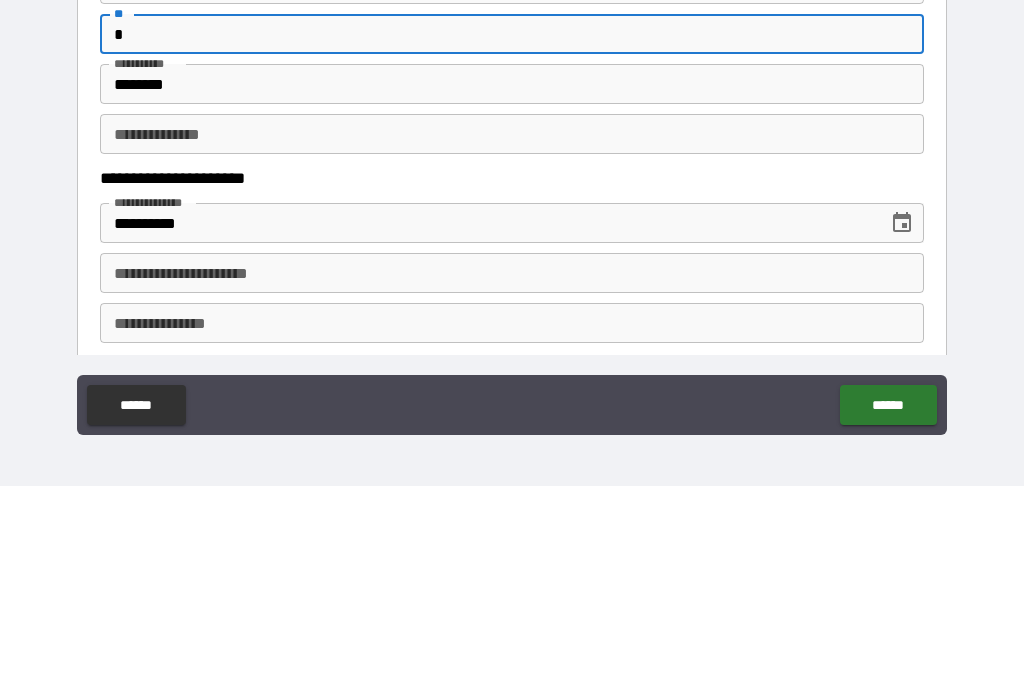 type on "*" 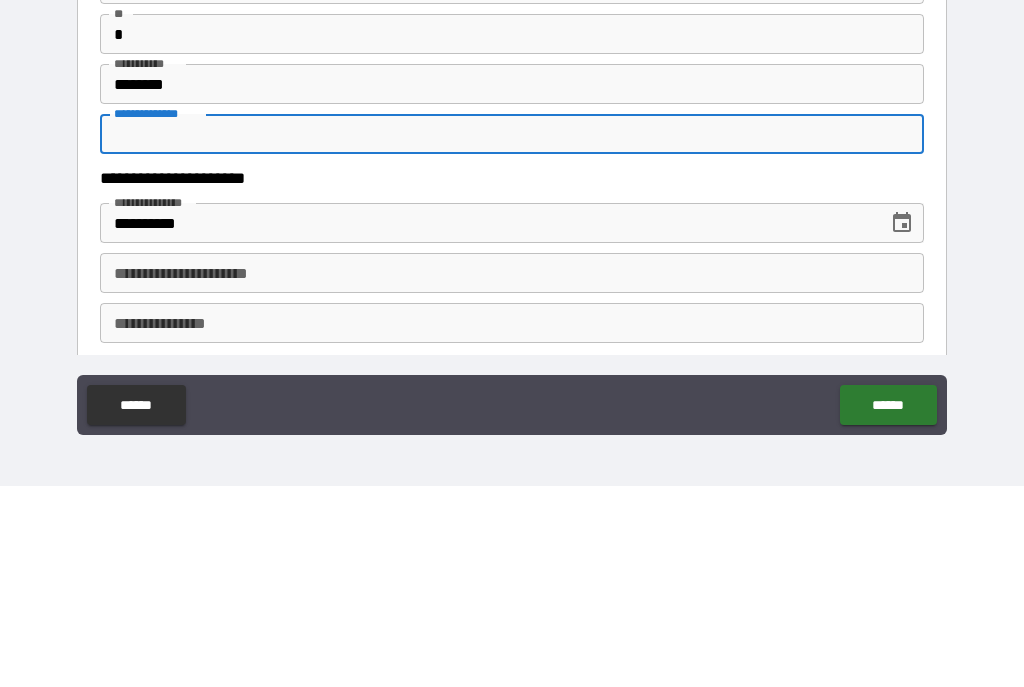 click on "**********" at bounding box center (512, 335) 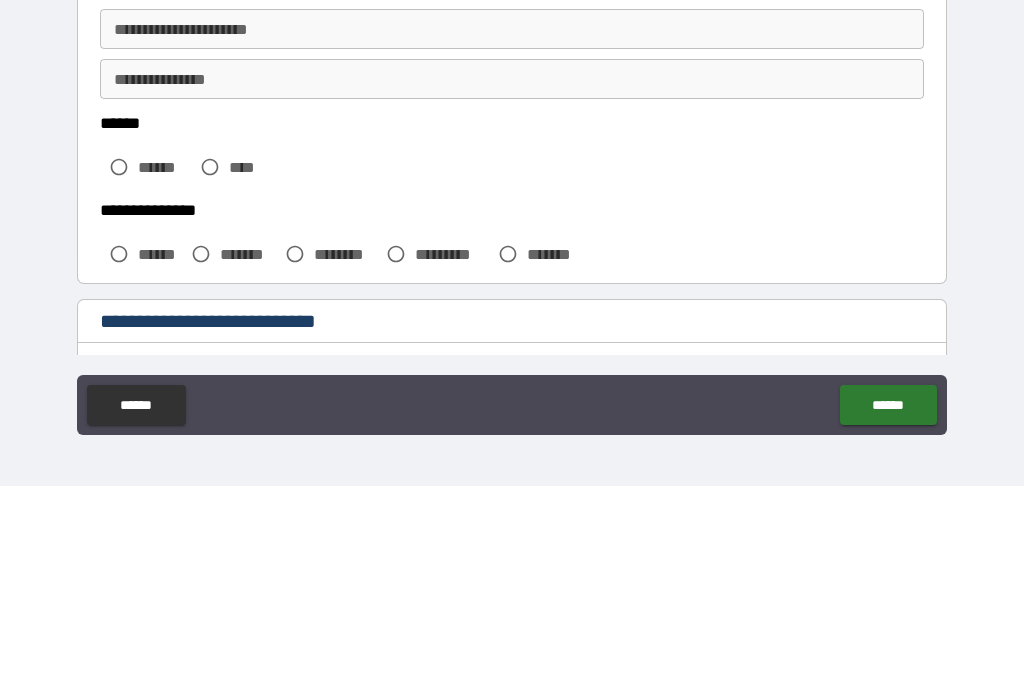 scroll, scrollTop: 247, scrollLeft: 0, axis: vertical 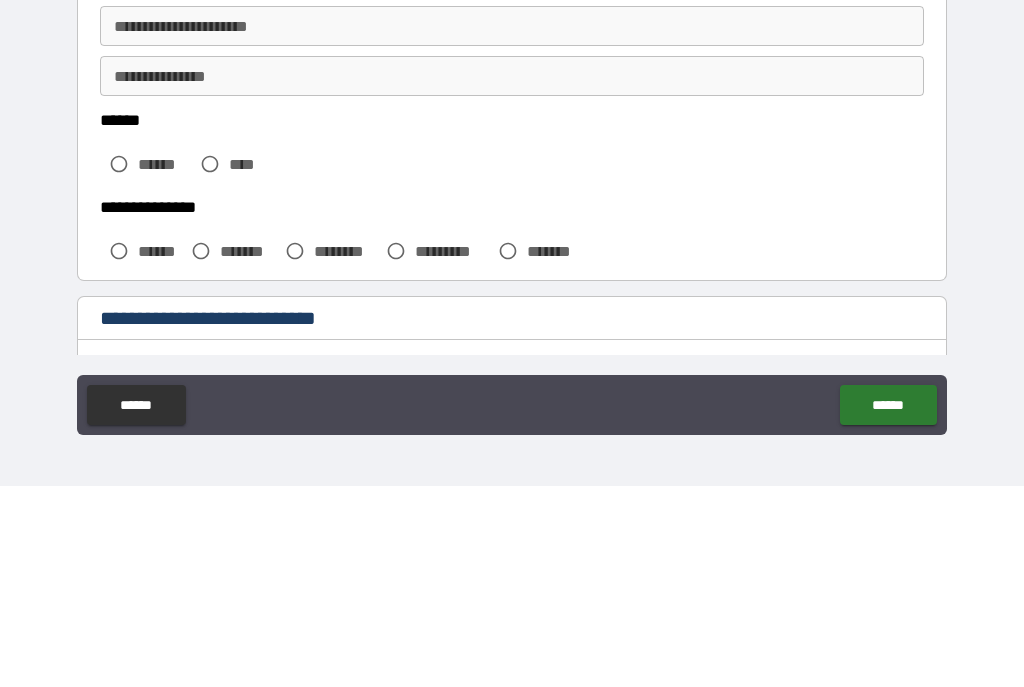 type on "****" 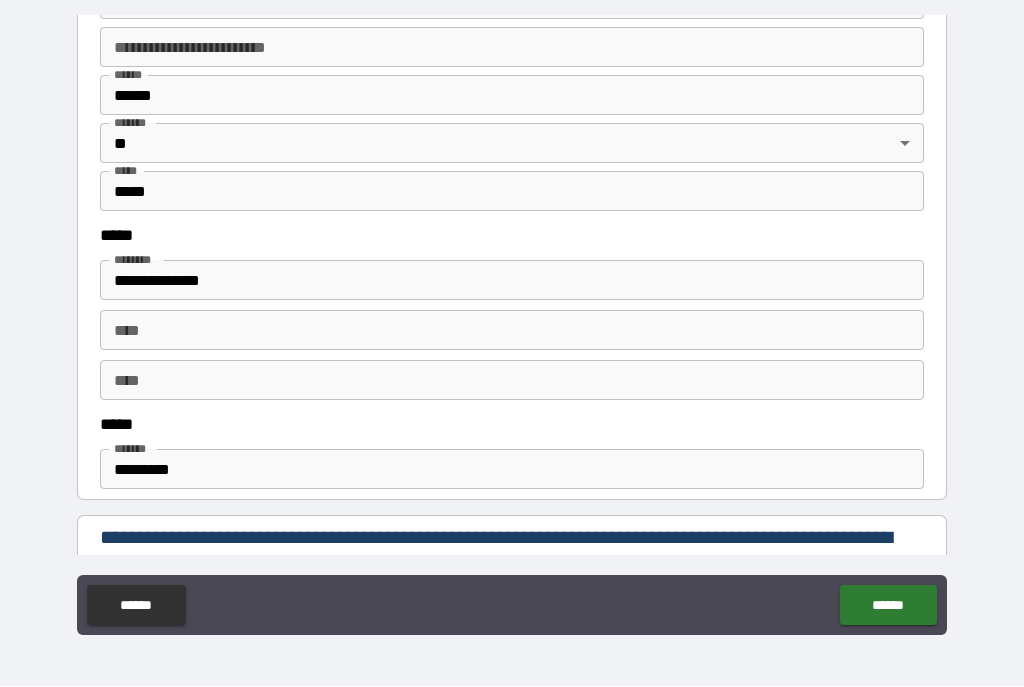 scroll, scrollTop: 856, scrollLeft: 0, axis: vertical 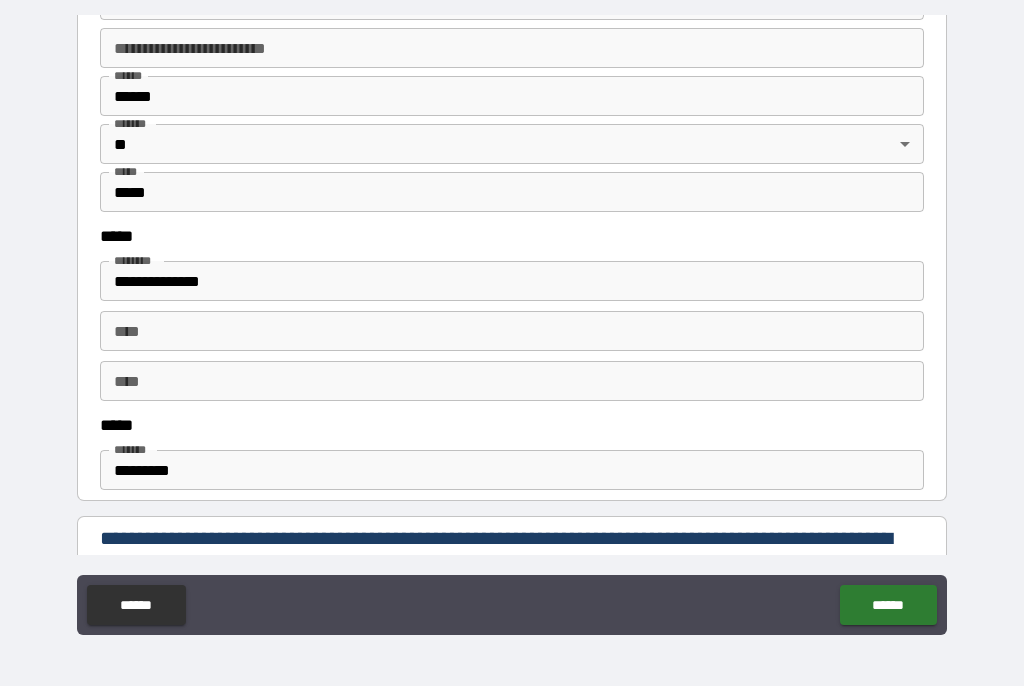 click on "*****" at bounding box center [512, 193] 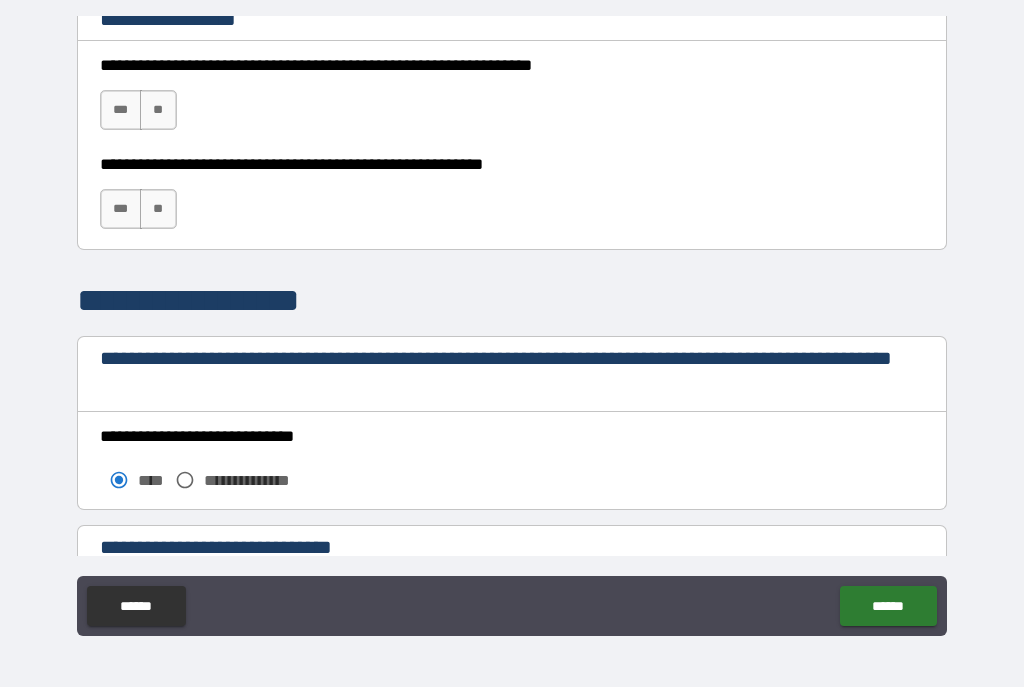 scroll, scrollTop: 1409, scrollLeft: 0, axis: vertical 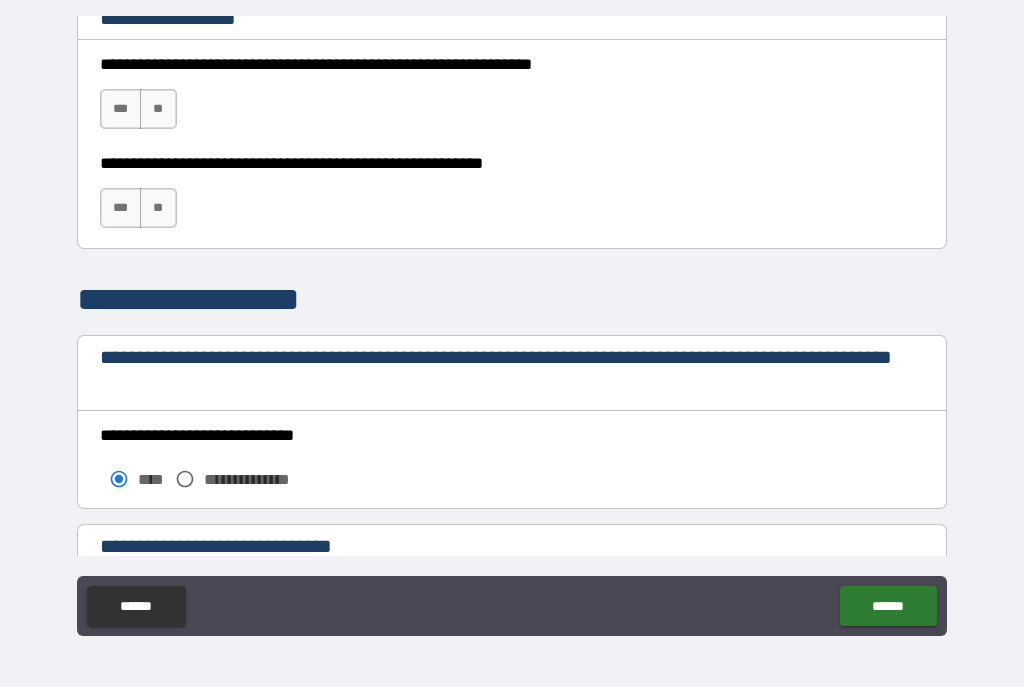 type on "*****" 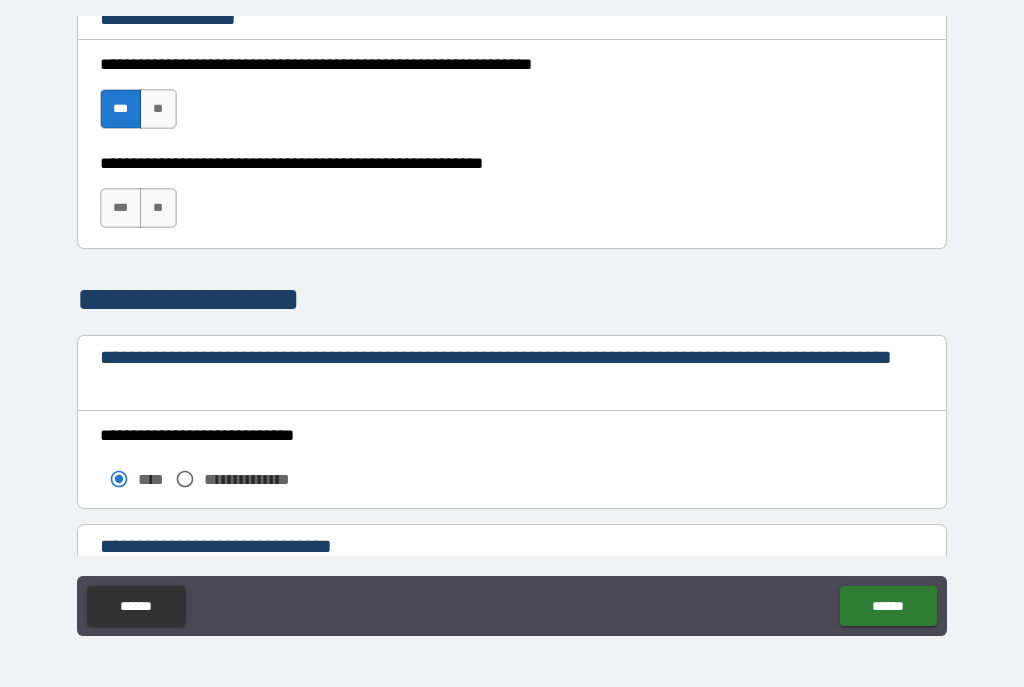 click on "**" at bounding box center [158, 208] 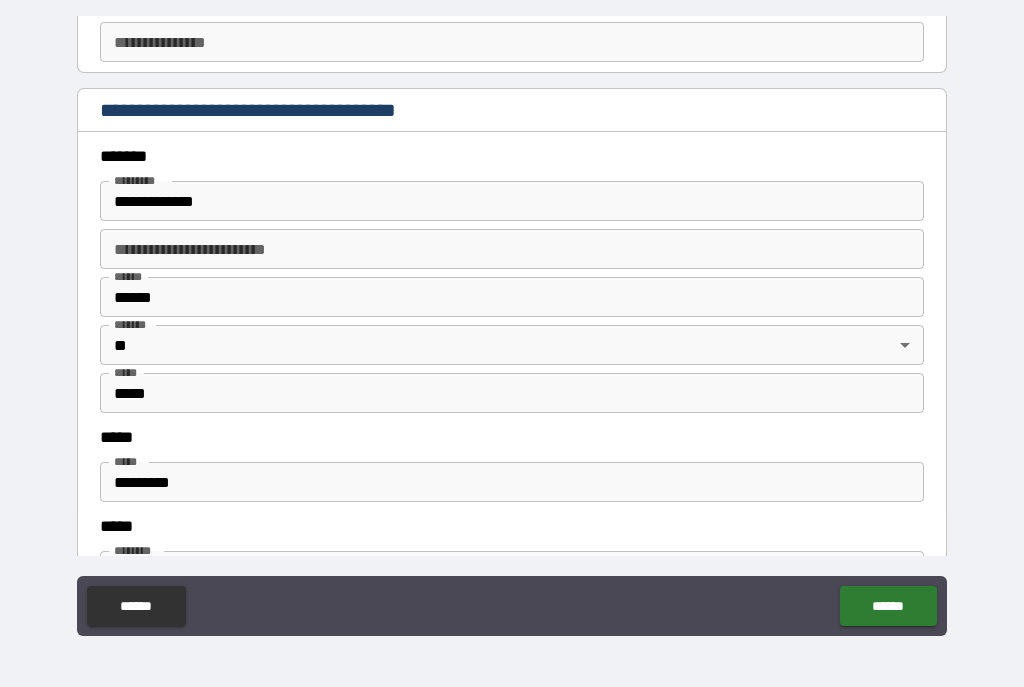 scroll, scrollTop: 2301, scrollLeft: 0, axis: vertical 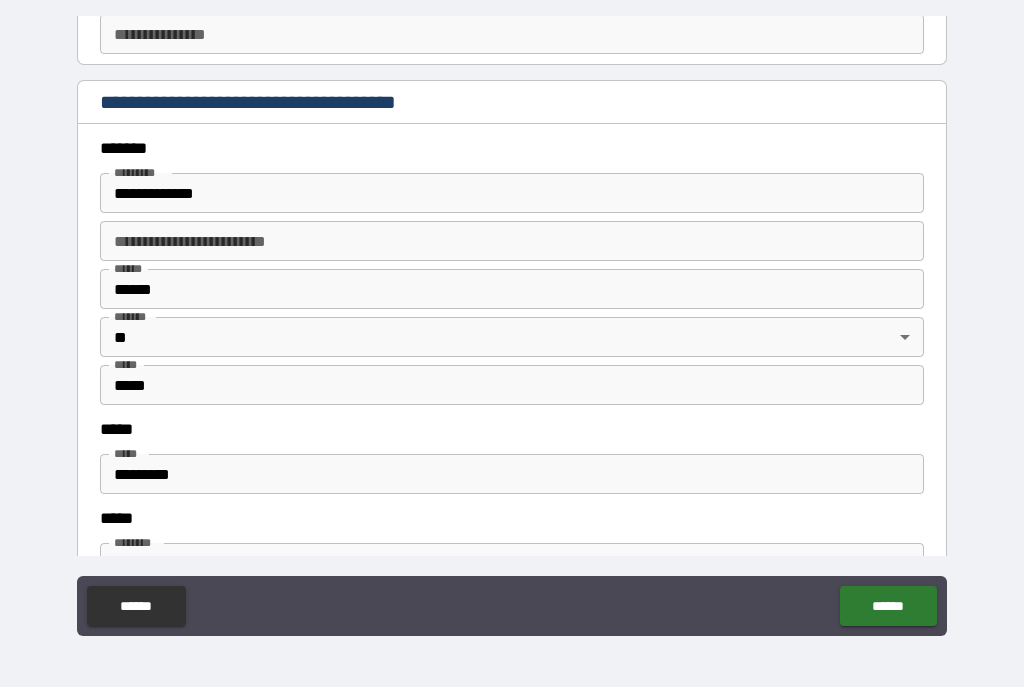 click on "*****" at bounding box center [512, 385] 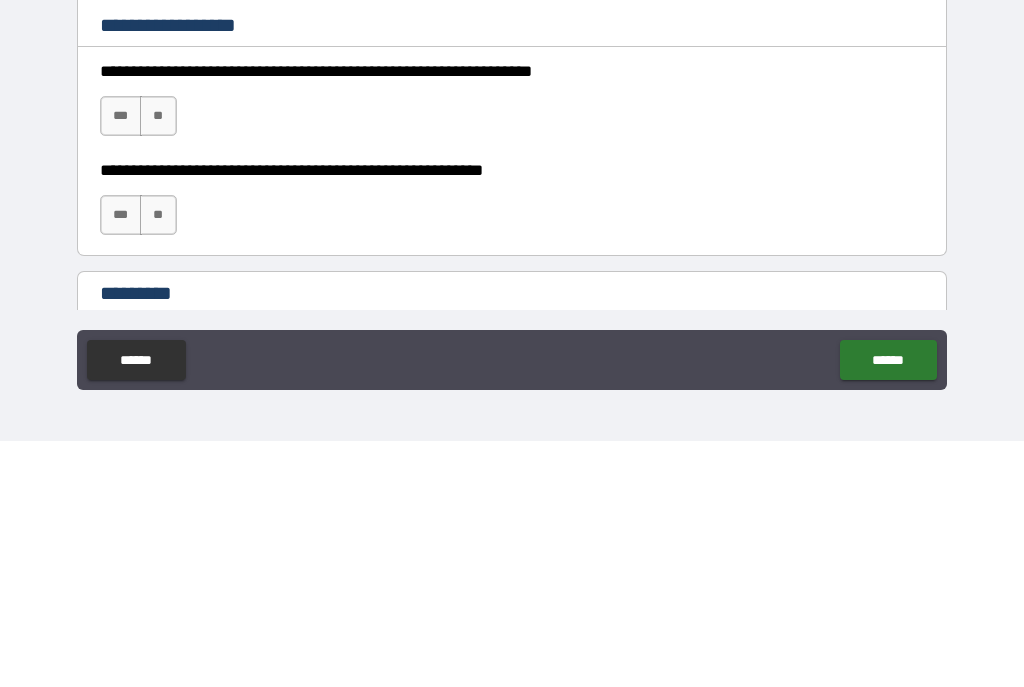 scroll, scrollTop: 2794, scrollLeft: 0, axis: vertical 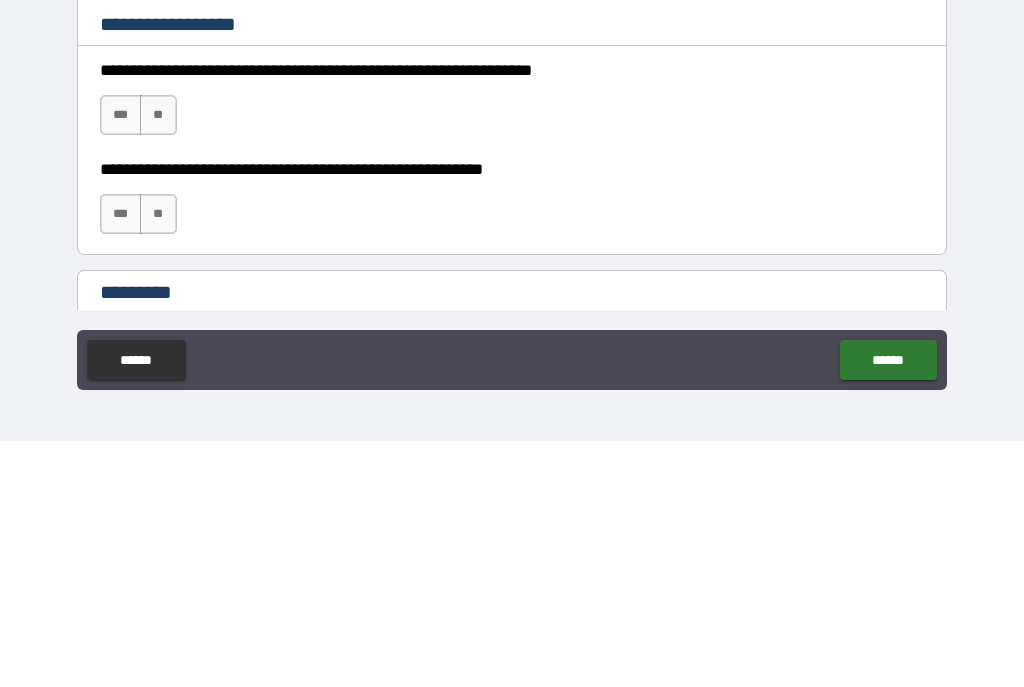 type on "*****" 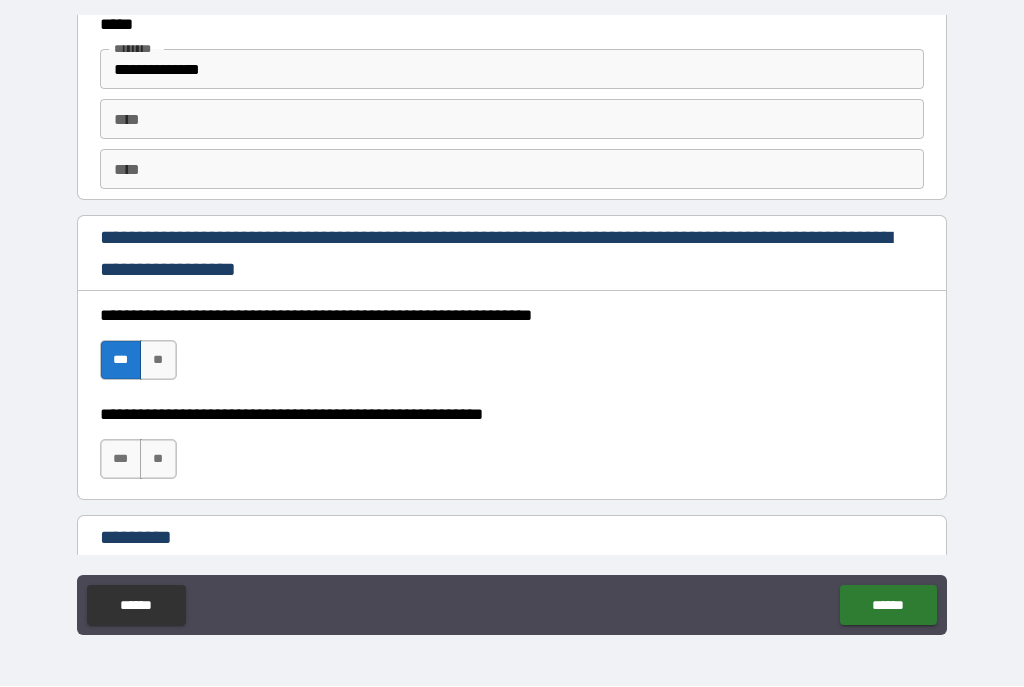 click on "**" at bounding box center [158, 460] 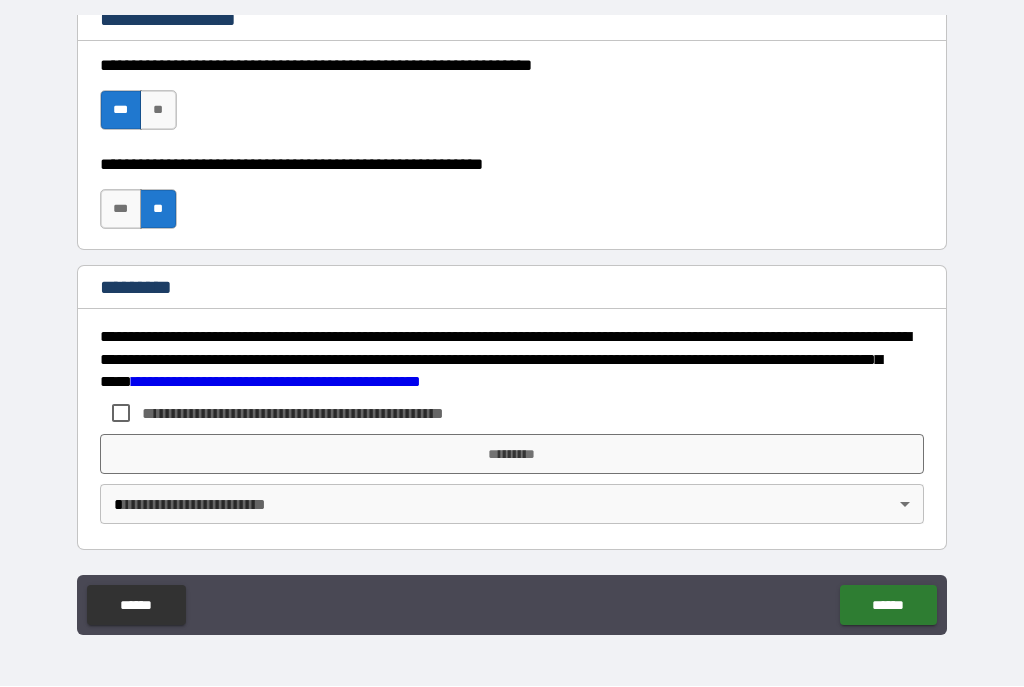 scroll, scrollTop: 3044, scrollLeft: 0, axis: vertical 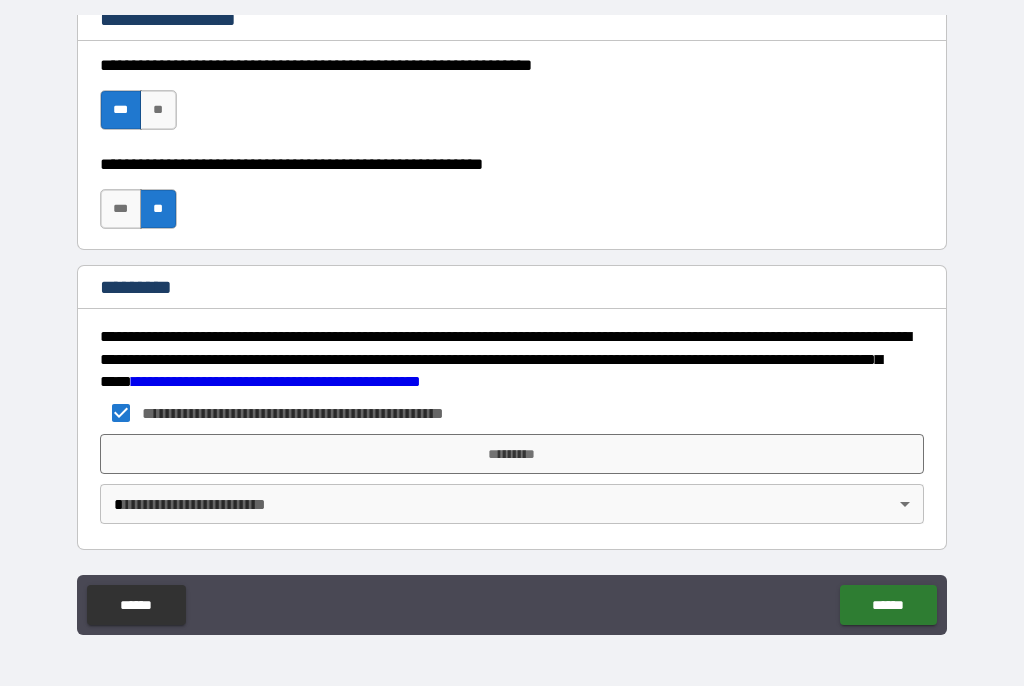 click on "**********" at bounding box center [512, 325] 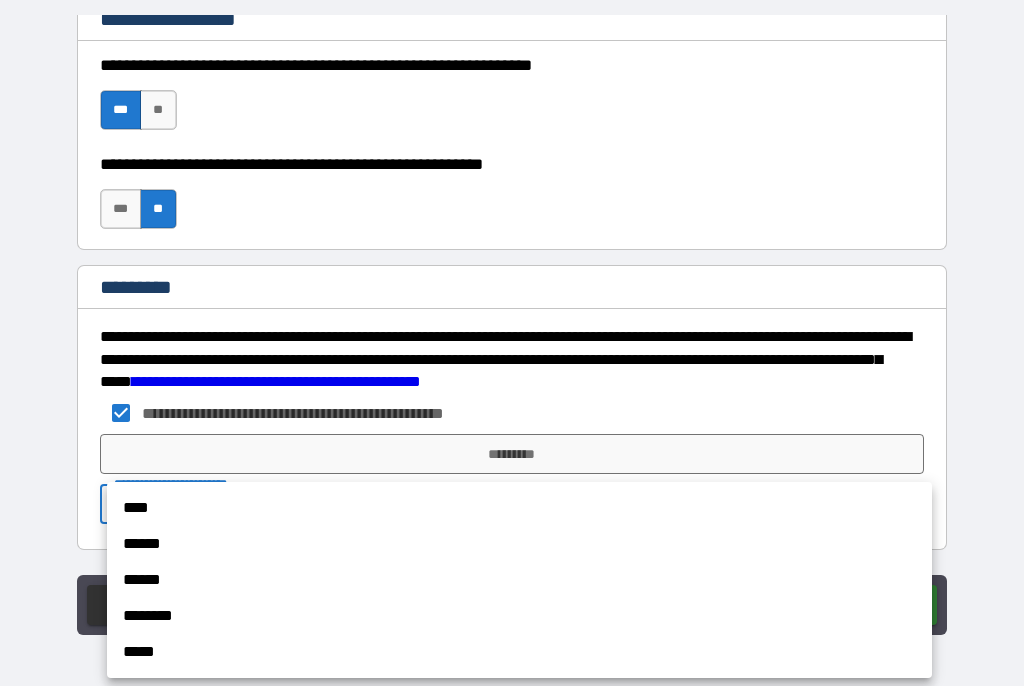 click on "****" at bounding box center [519, 509] 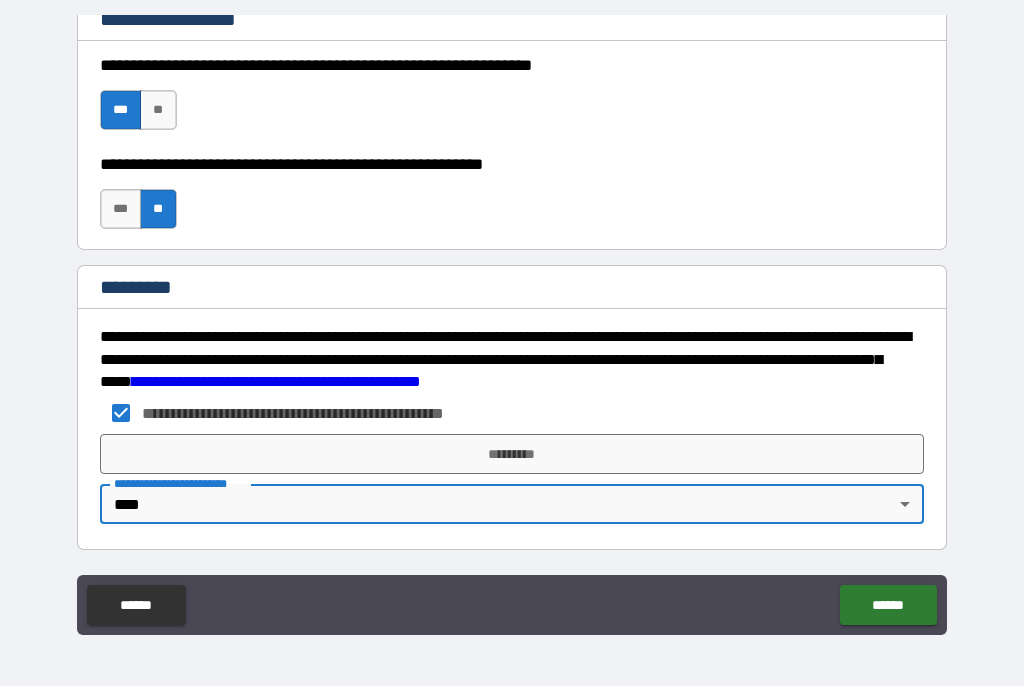 type on "*" 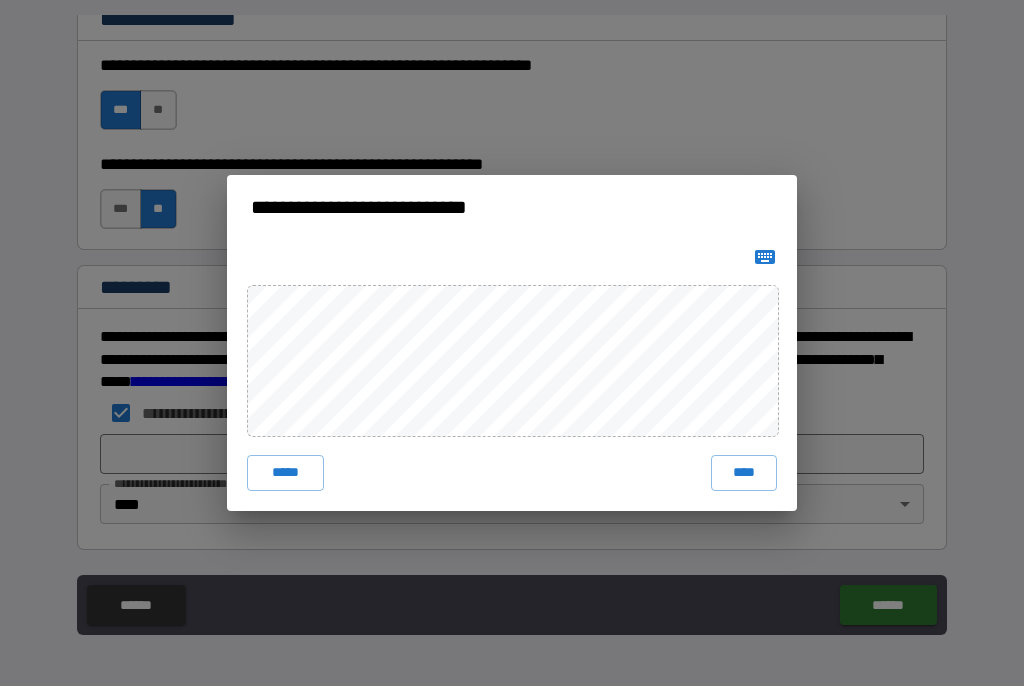 click on "****" at bounding box center (744, 474) 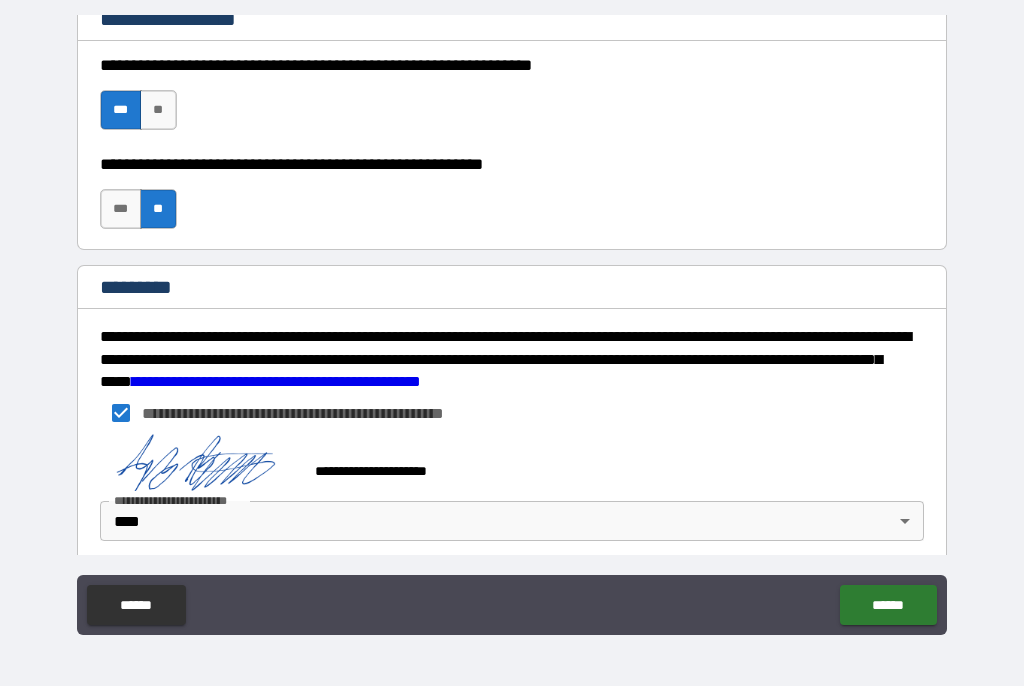 click on "******" at bounding box center (888, 606) 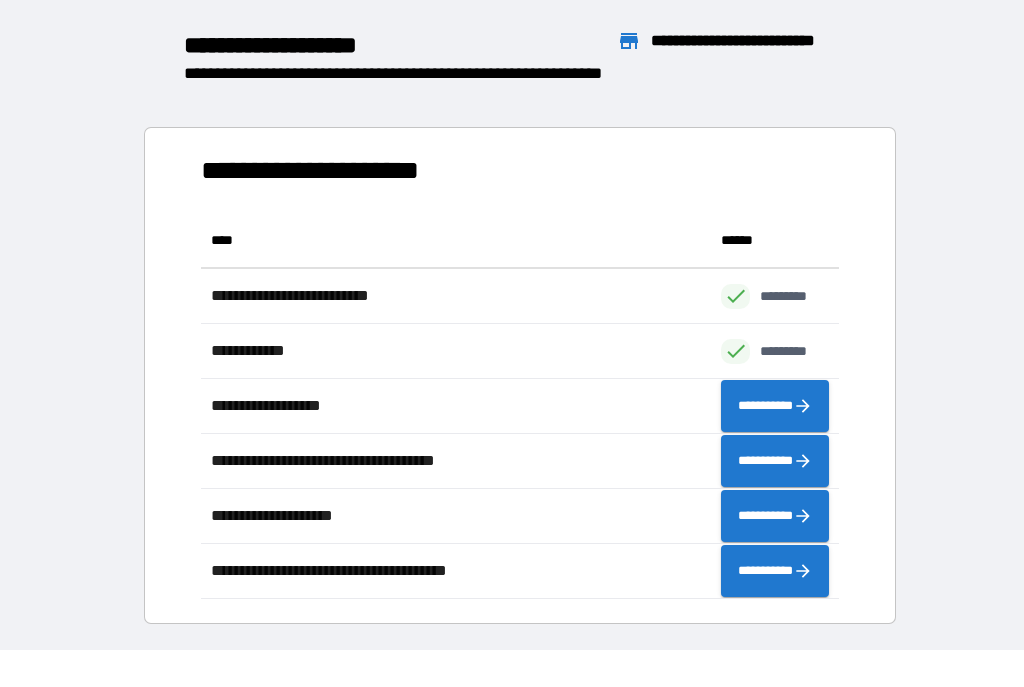 scroll, scrollTop: 1, scrollLeft: 1, axis: both 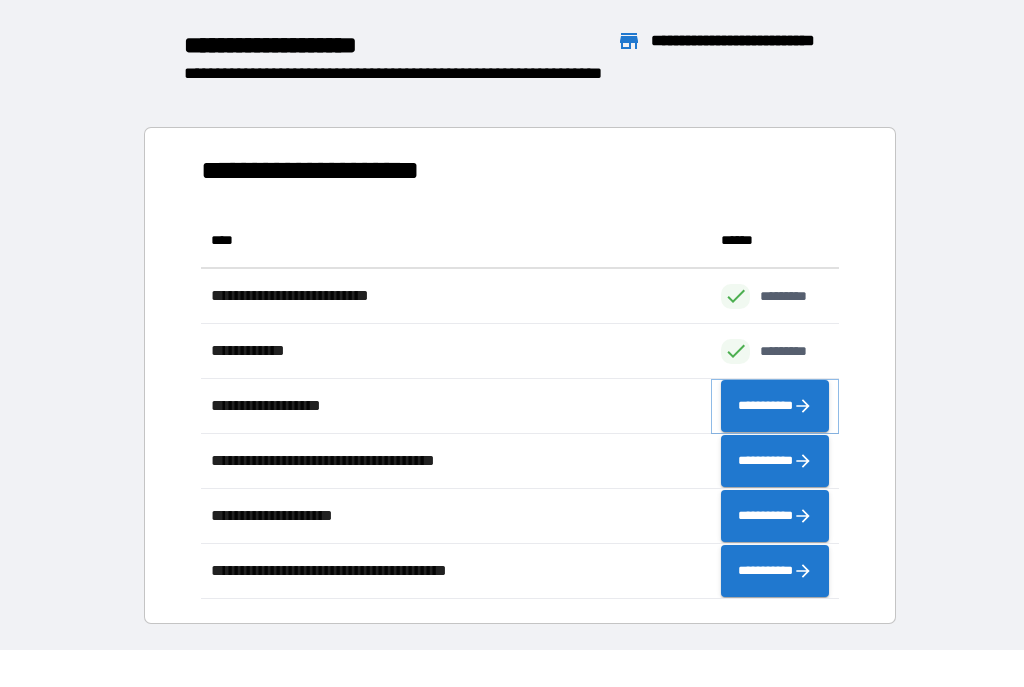 click on "**********" at bounding box center [775, 407] 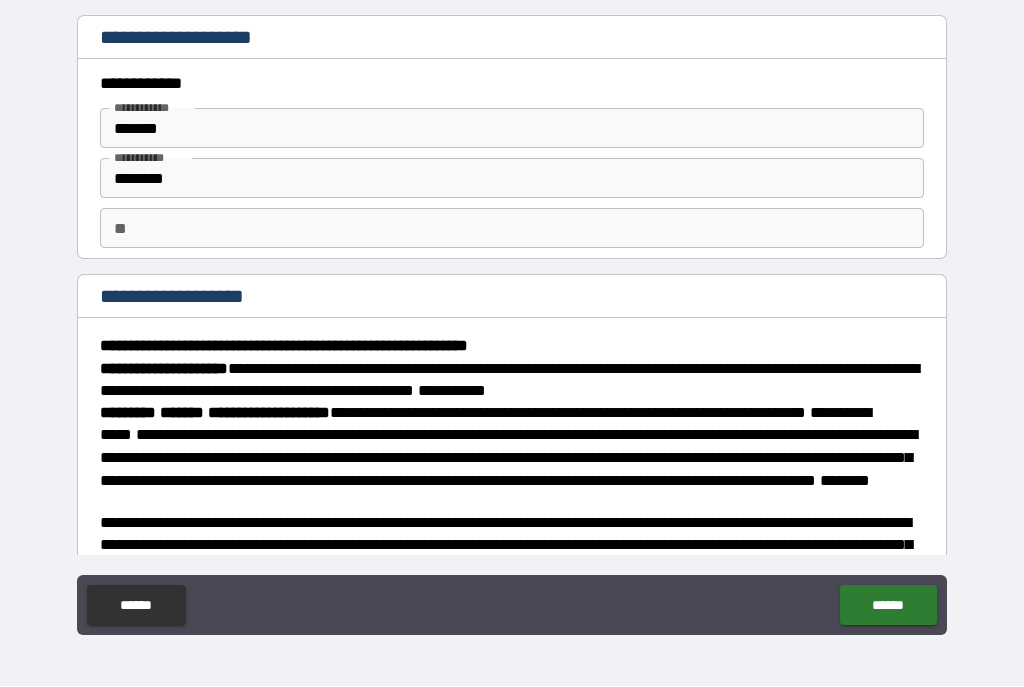 click on "**" at bounding box center (512, 229) 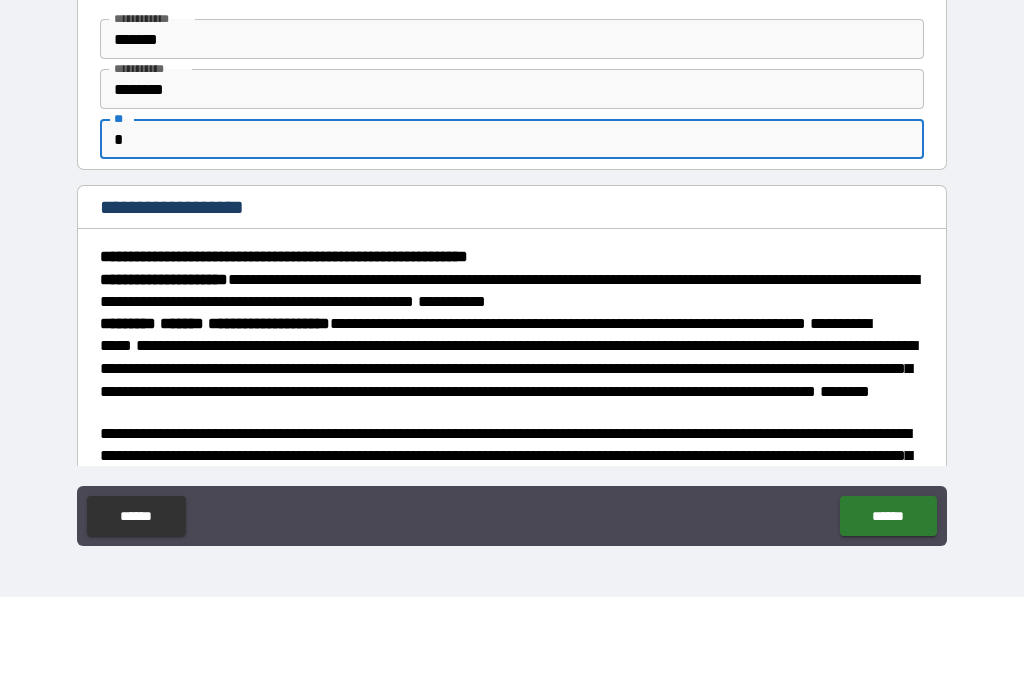 type on "*" 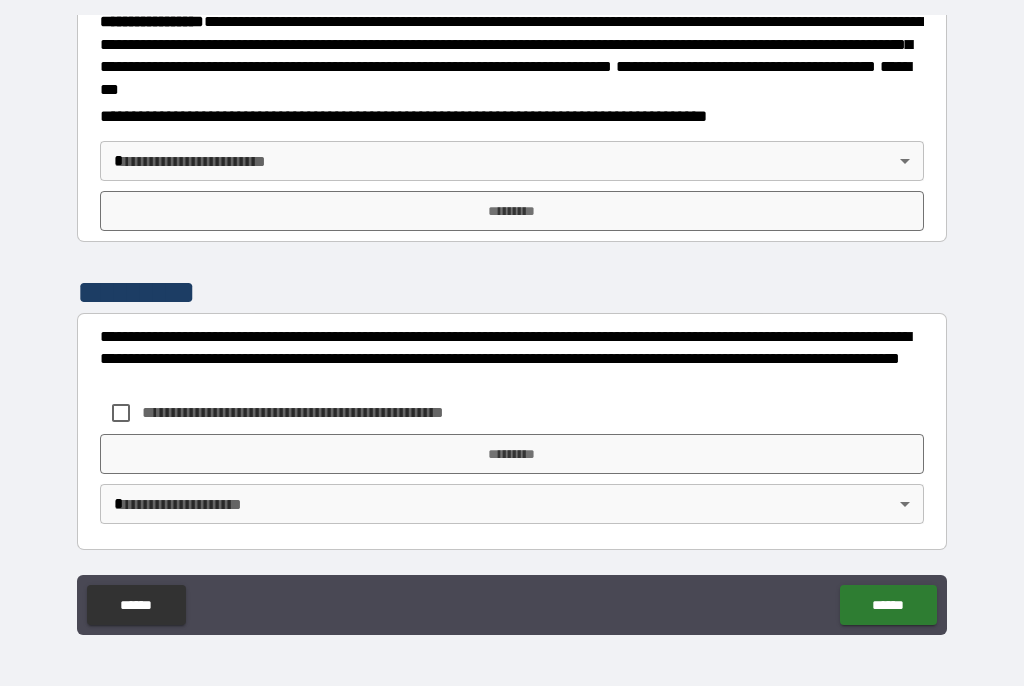 scroll, scrollTop: 2305, scrollLeft: 0, axis: vertical 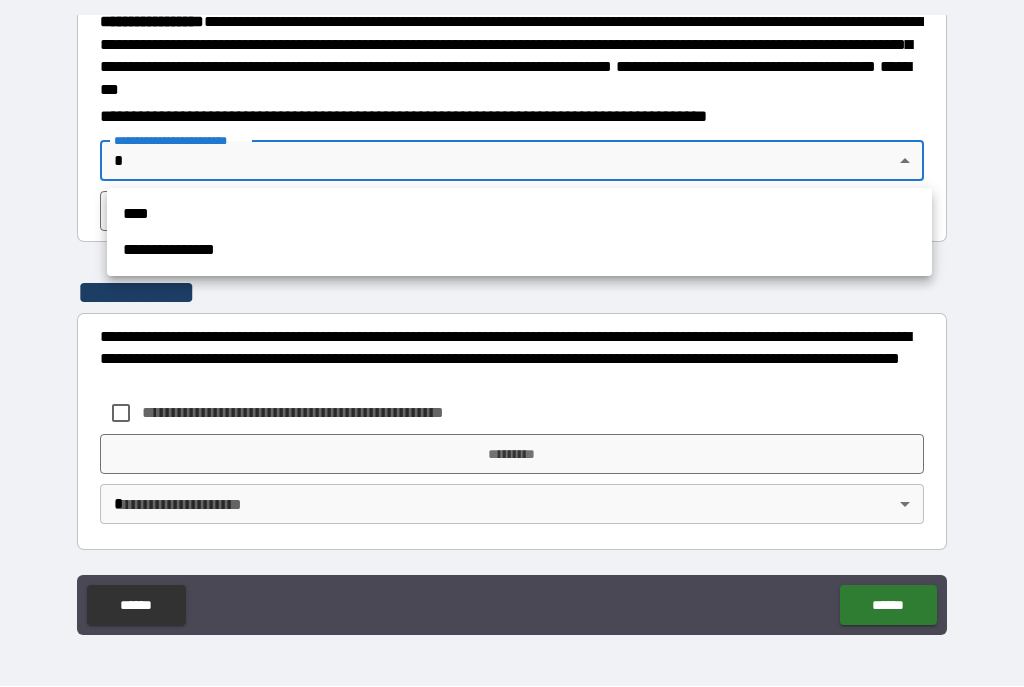 click on "****" at bounding box center (519, 215) 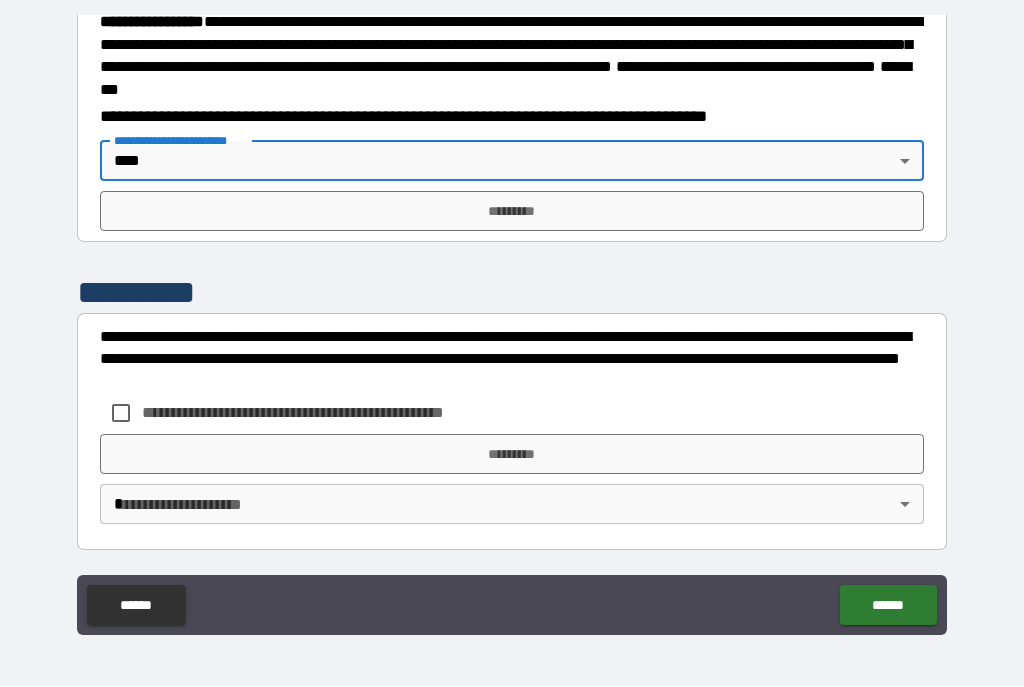 click on "*********" at bounding box center [512, 212] 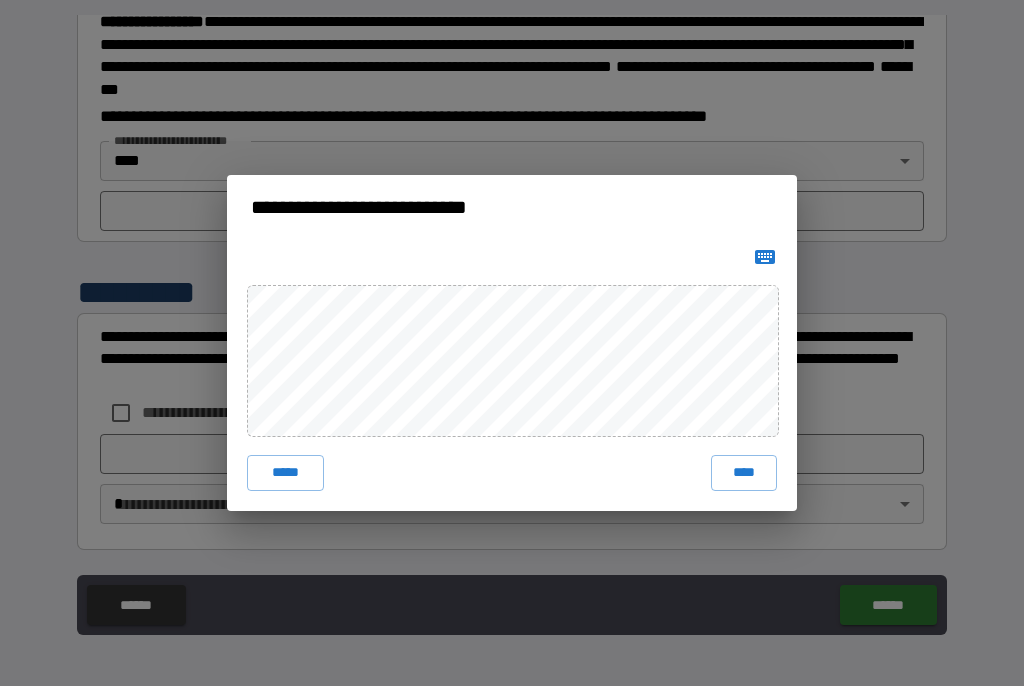 click on "****" at bounding box center [744, 474] 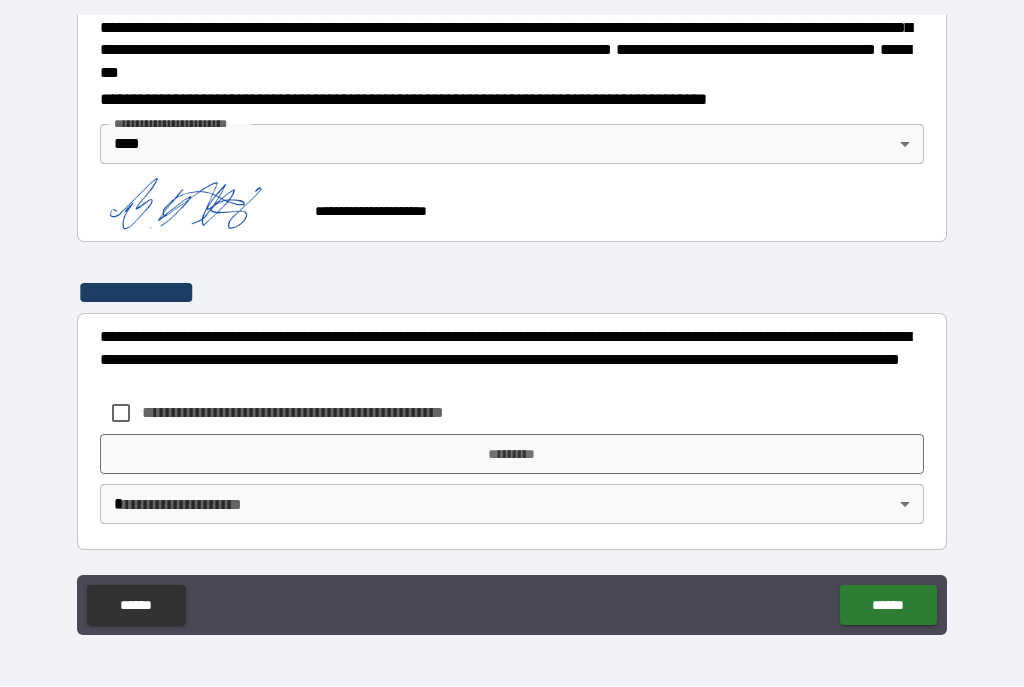 scroll, scrollTop: 2322, scrollLeft: 0, axis: vertical 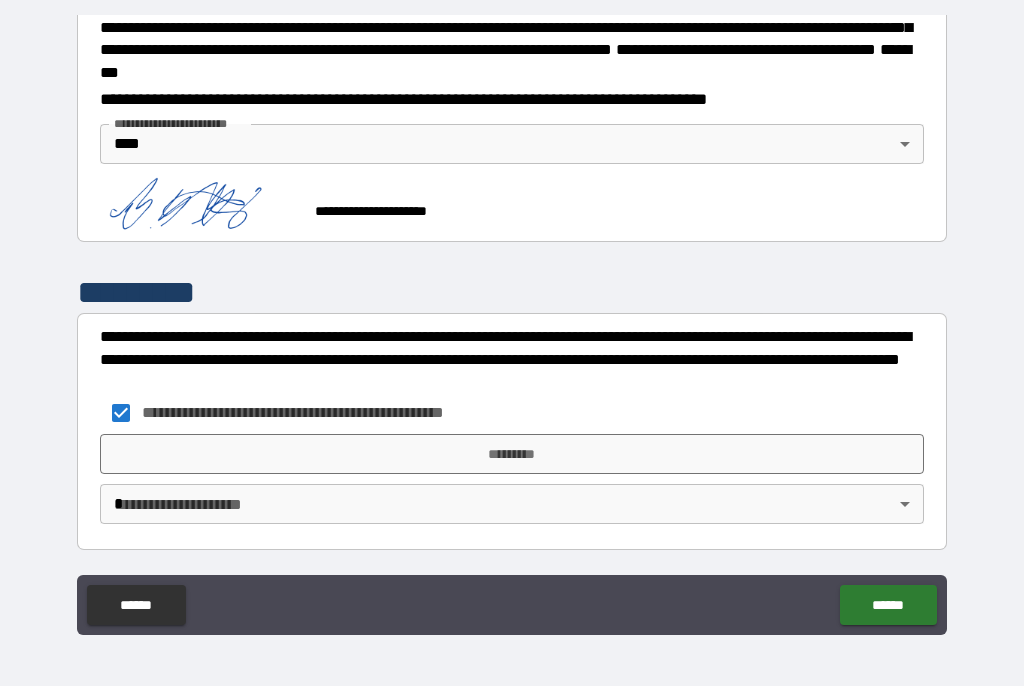 click on "**********" at bounding box center [512, 325] 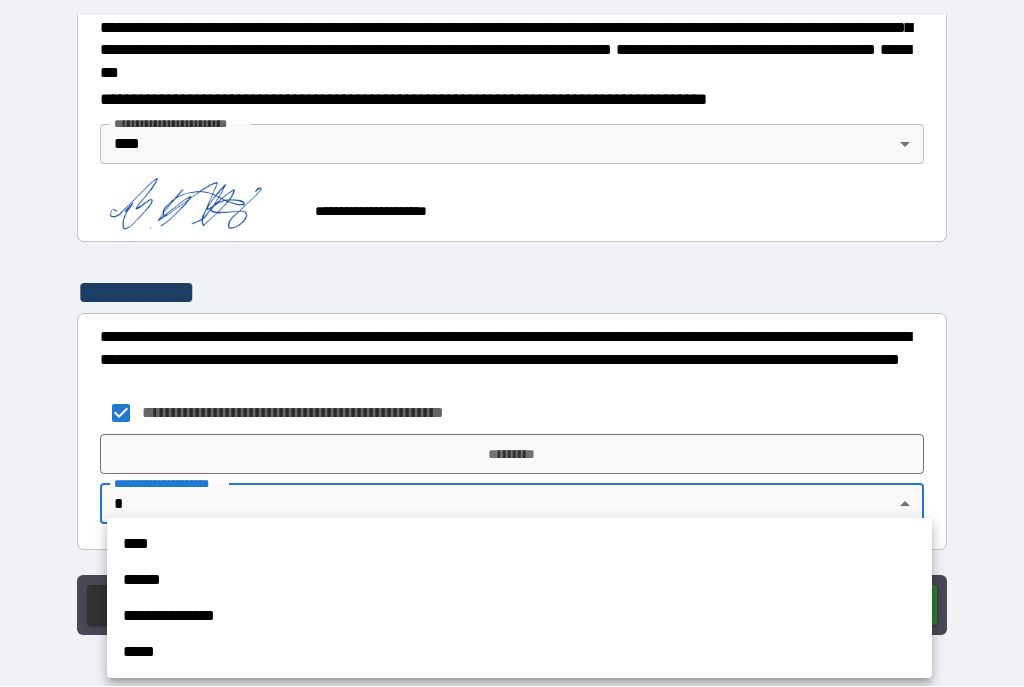 click on "****" at bounding box center (519, 545) 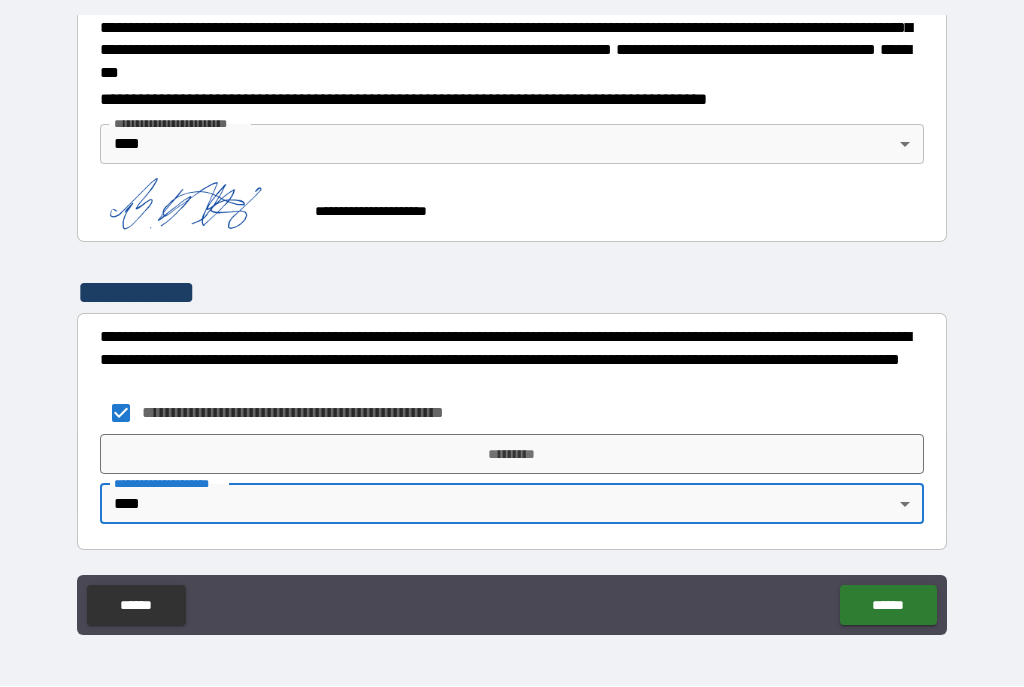 click on "*********" at bounding box center [512, 455] 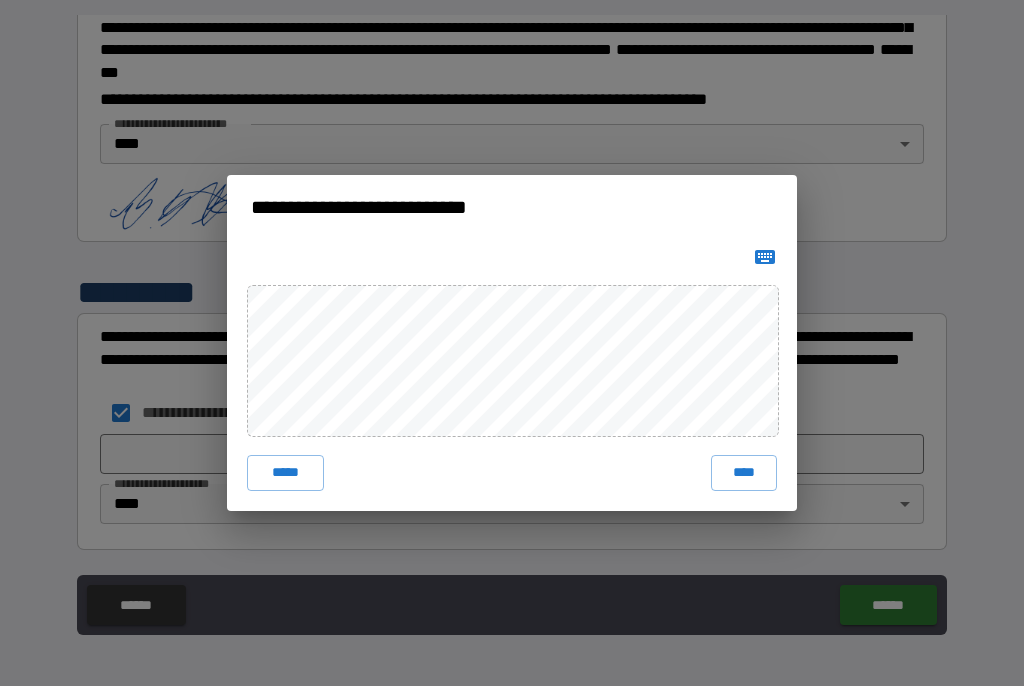 click on "****" at bounding box center (744, 474) 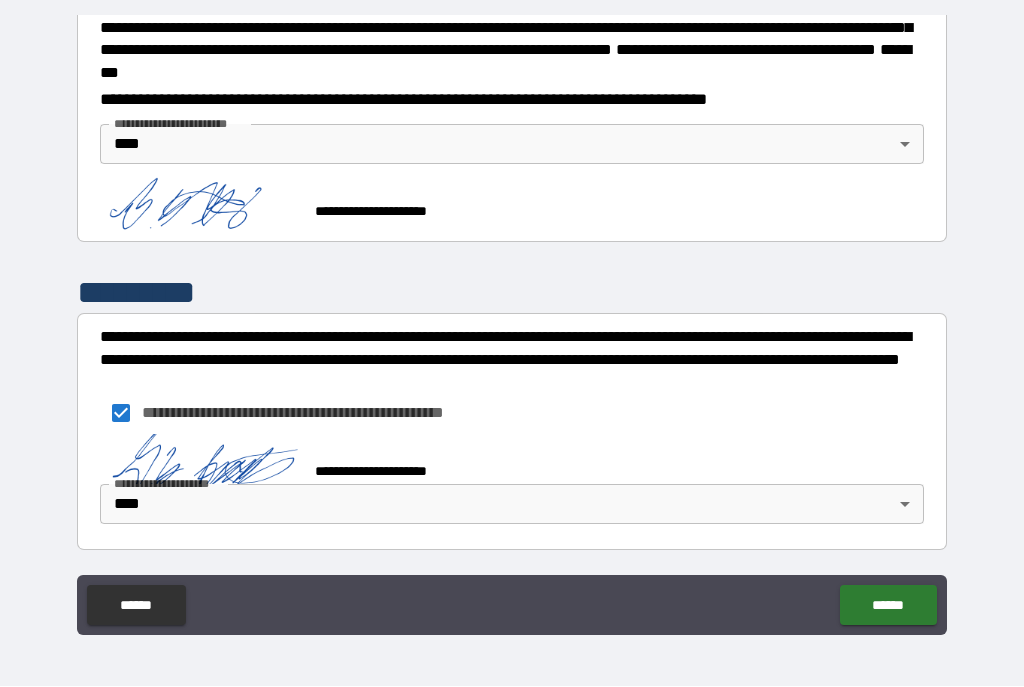 scroll, scrollTop: 2312, scrollLeft: 0, axis: vertical 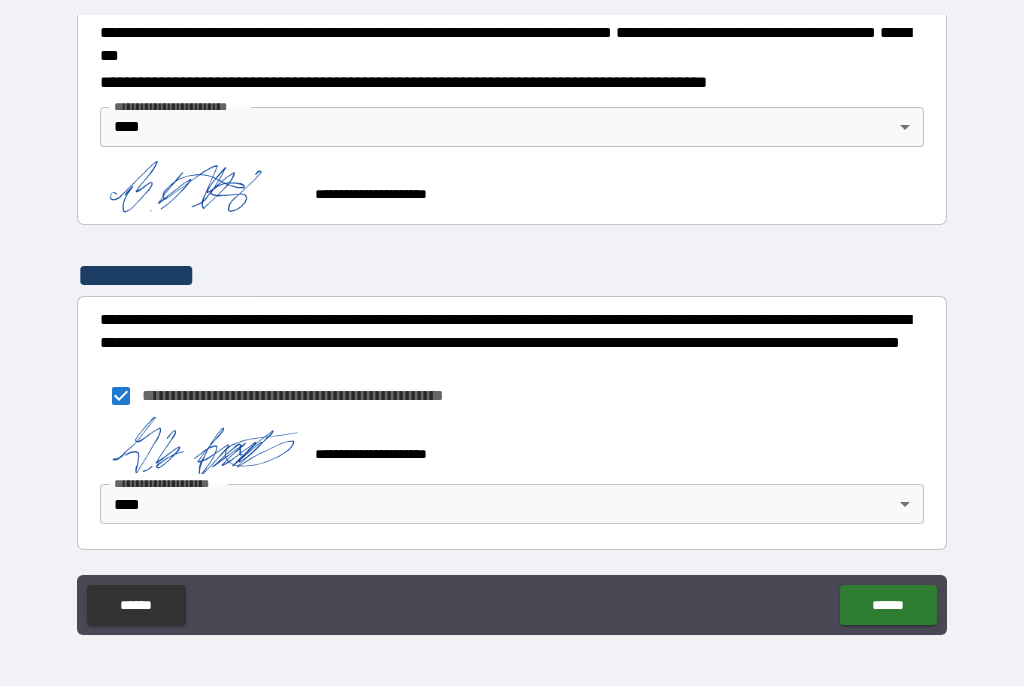 click on "******" at bounding box center (888, 606) 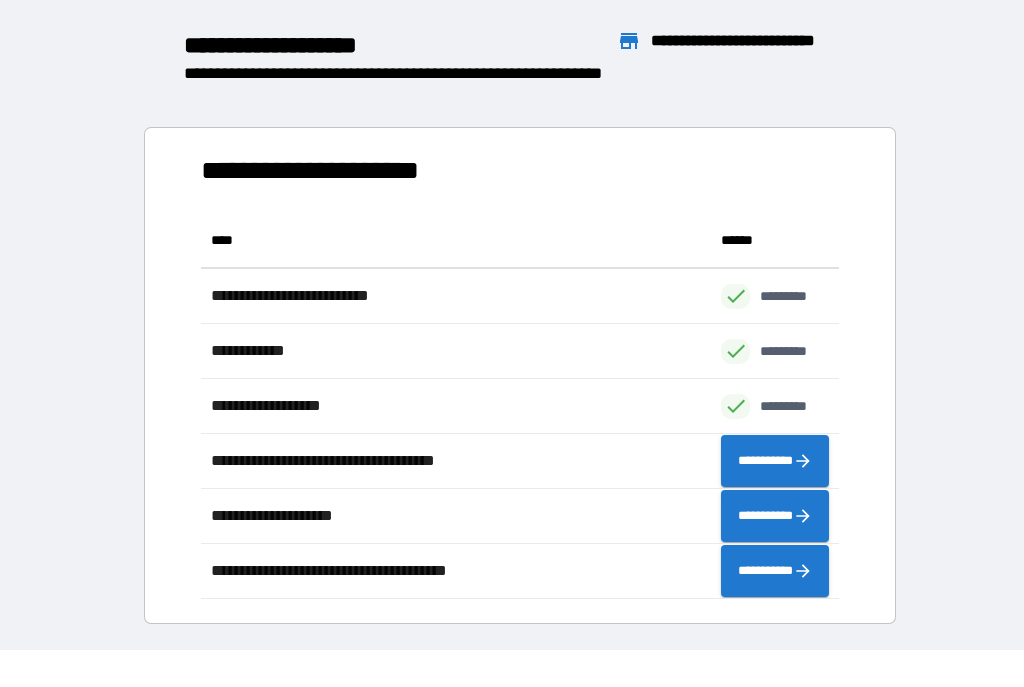 scroll, scrollTop: 1, scrollLeft: 1, axis: both 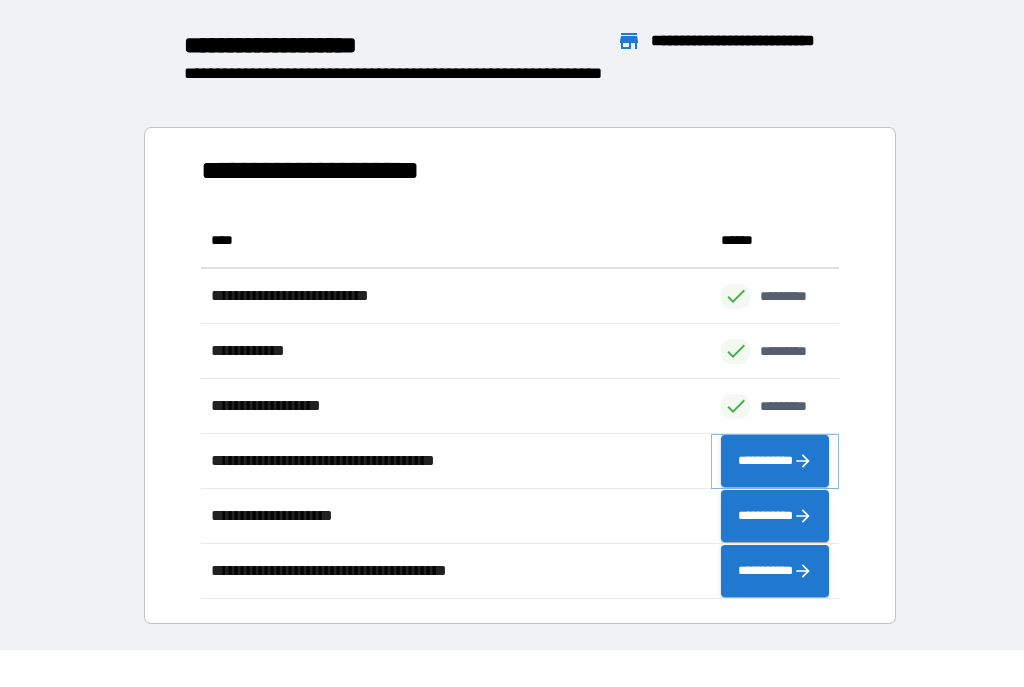 click on "**********" at bounding box center (775, 462) 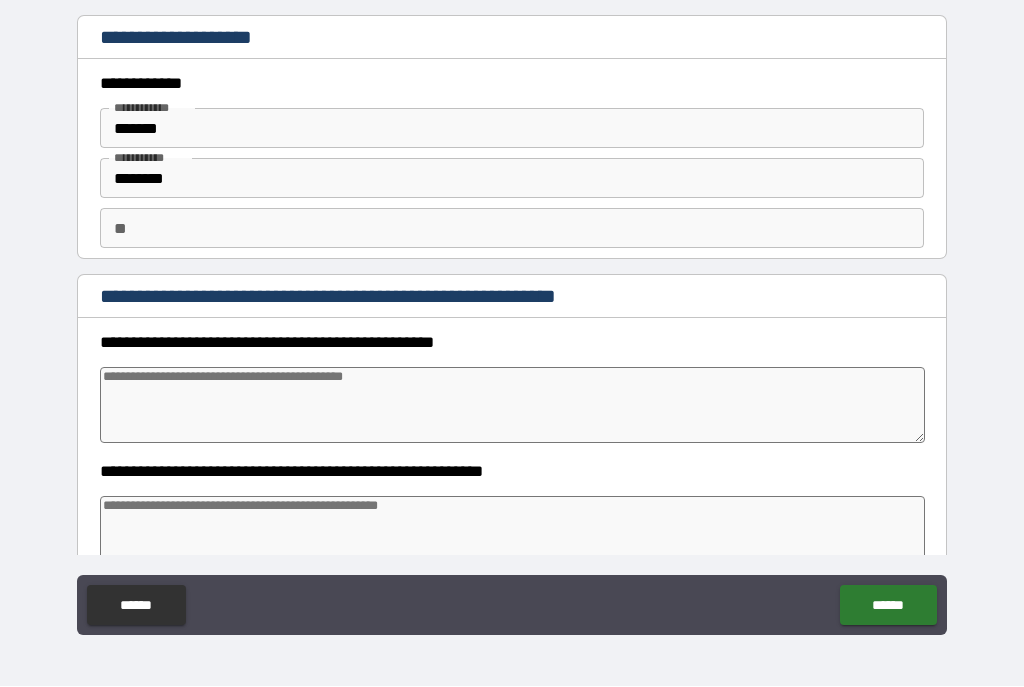 type on "*" 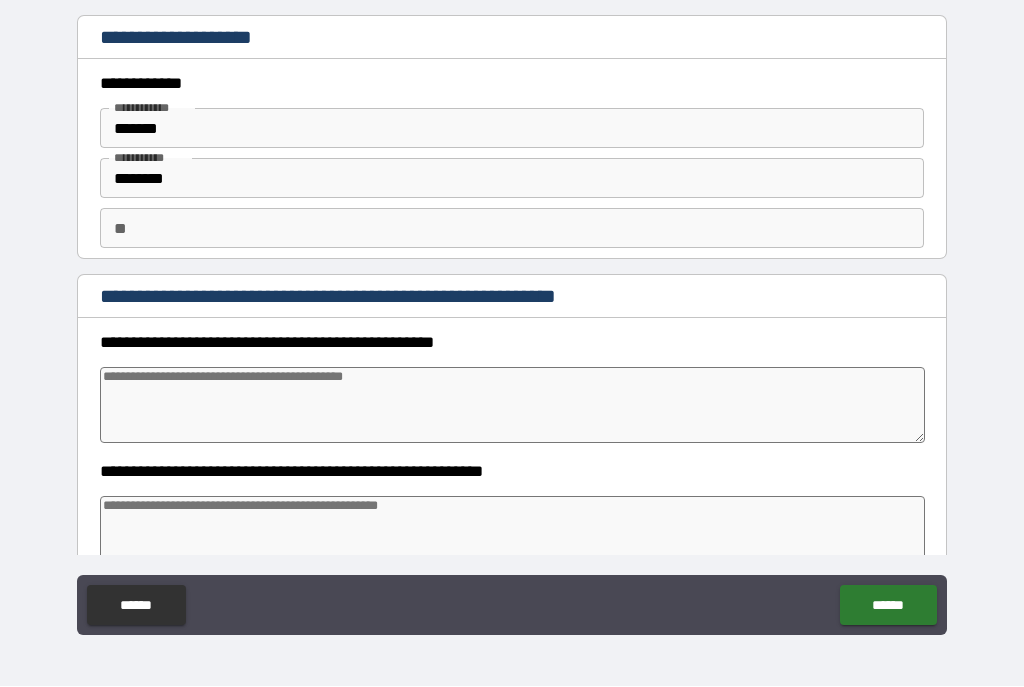 type on "*" 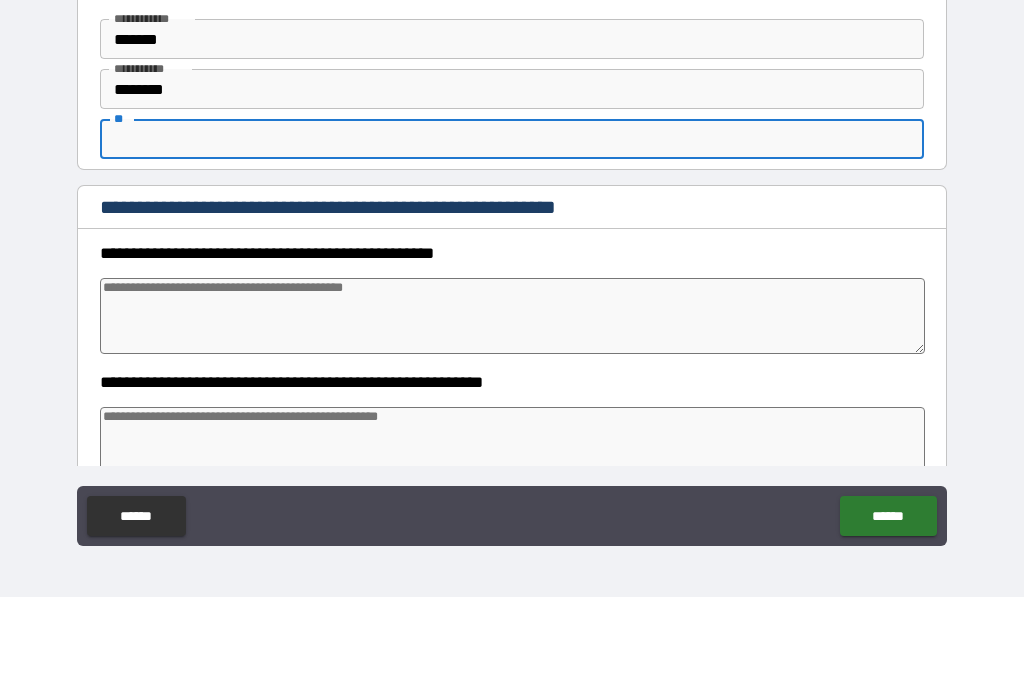 type on "*" 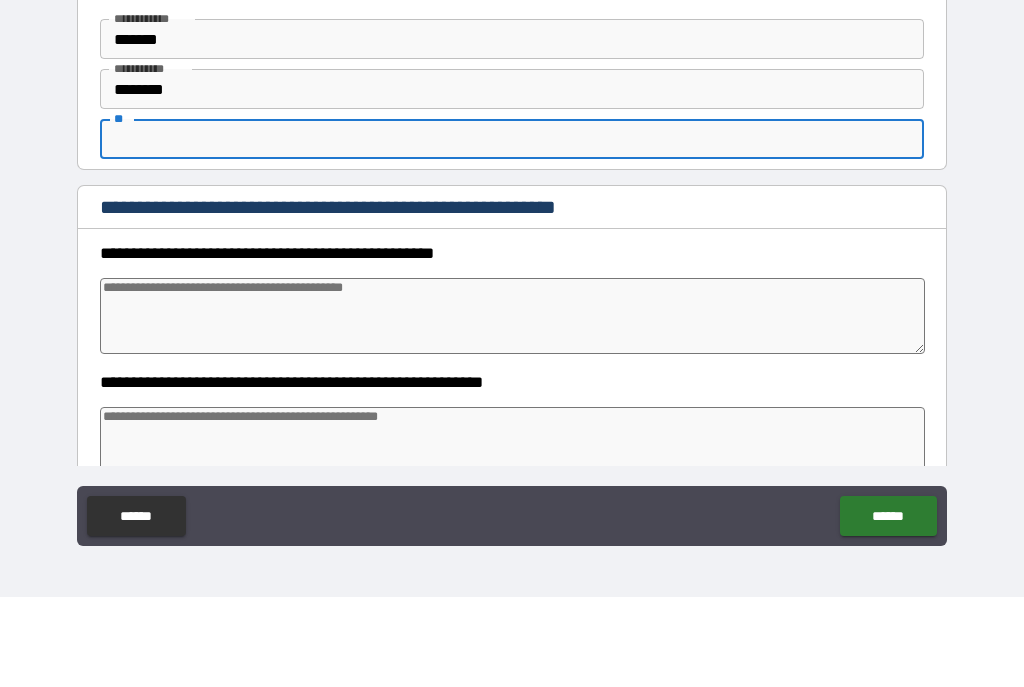 type on "*" 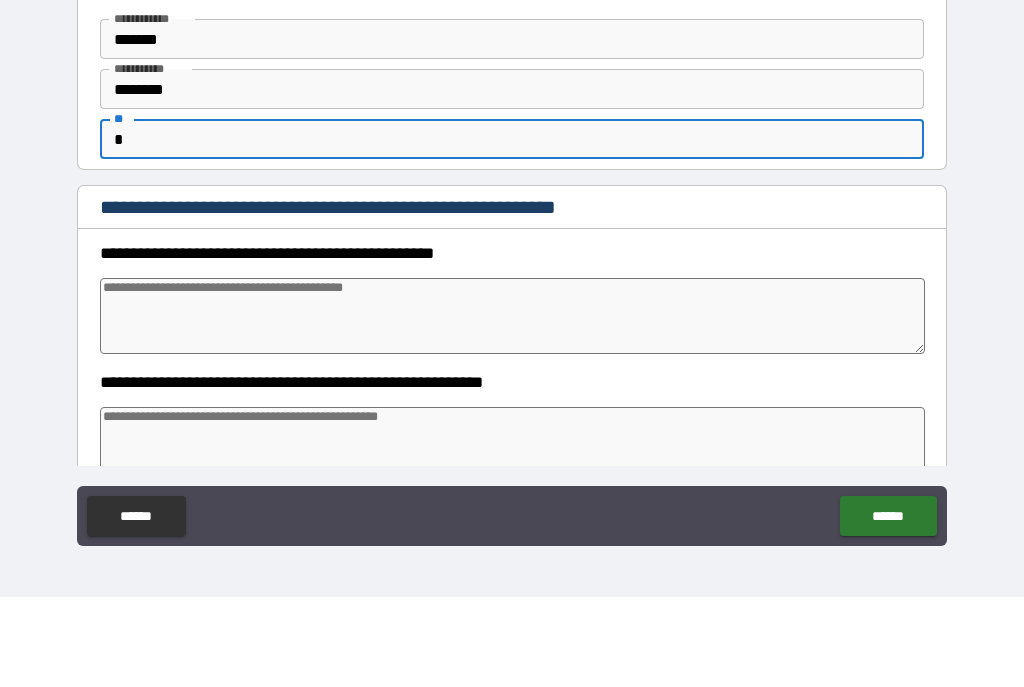 type on "*" 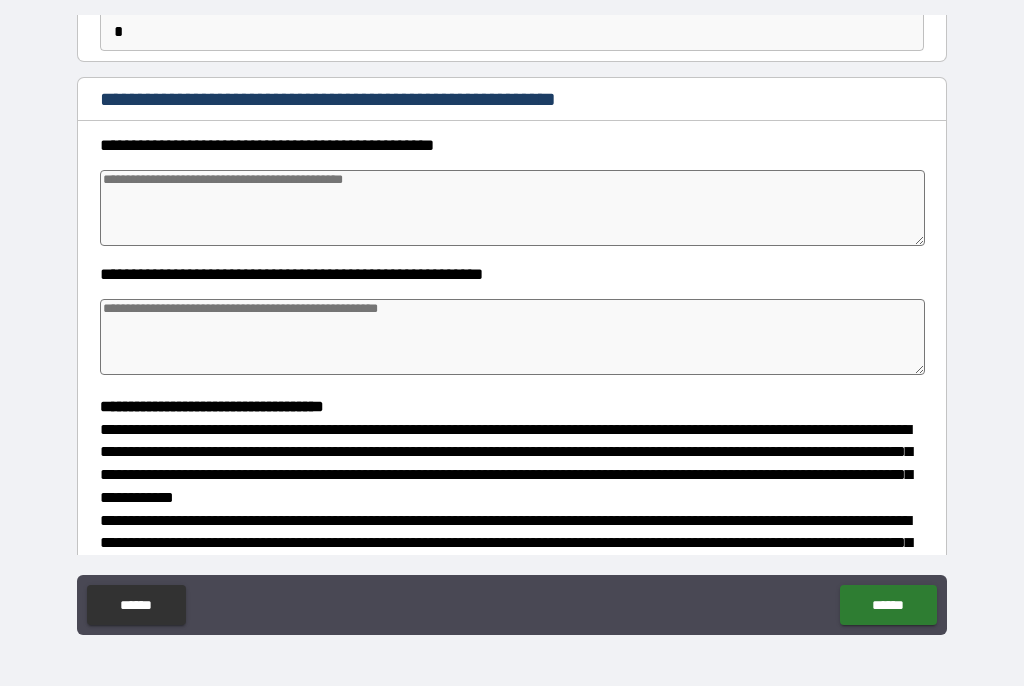 scroll, scrollTop: 200, scrollLeft: 0, axis: vertical 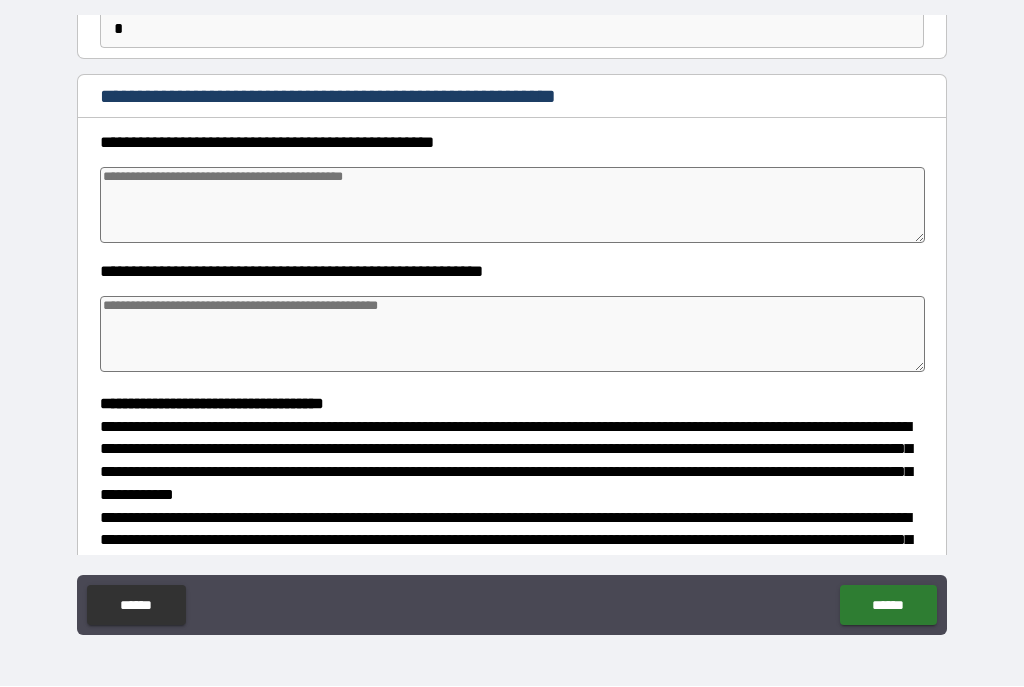 click at bounding box center (513, 206) 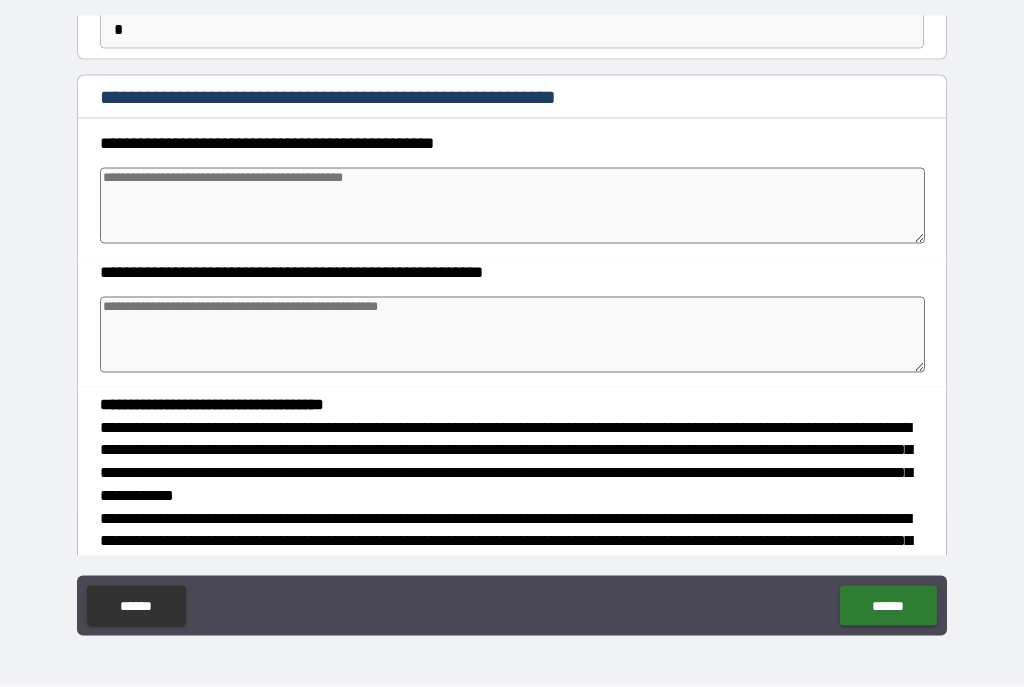 type on "*" 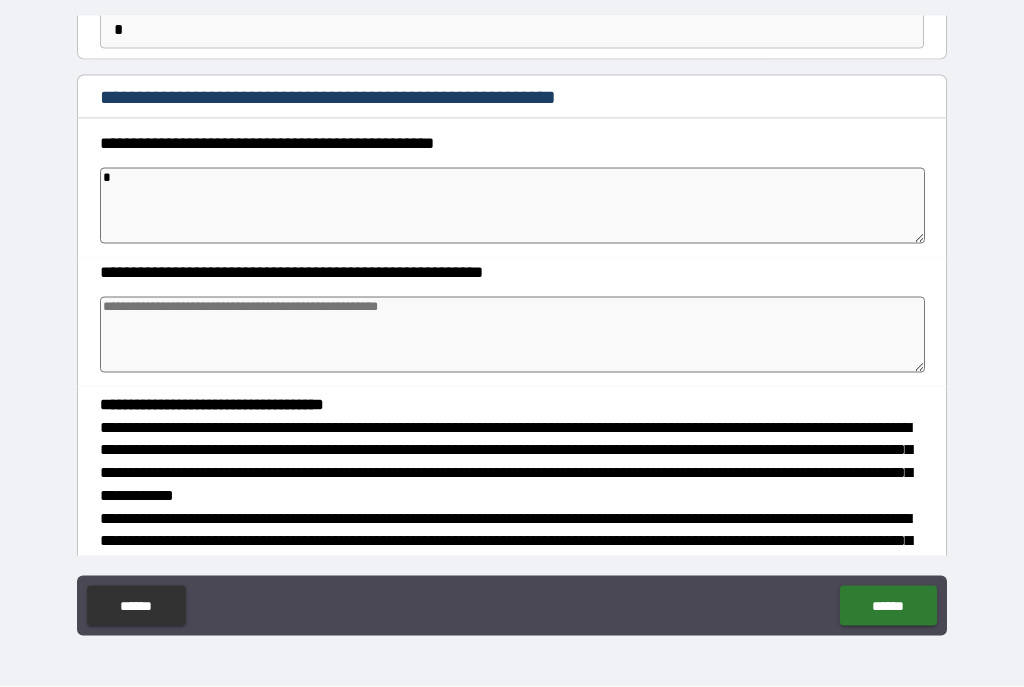 type on "*" 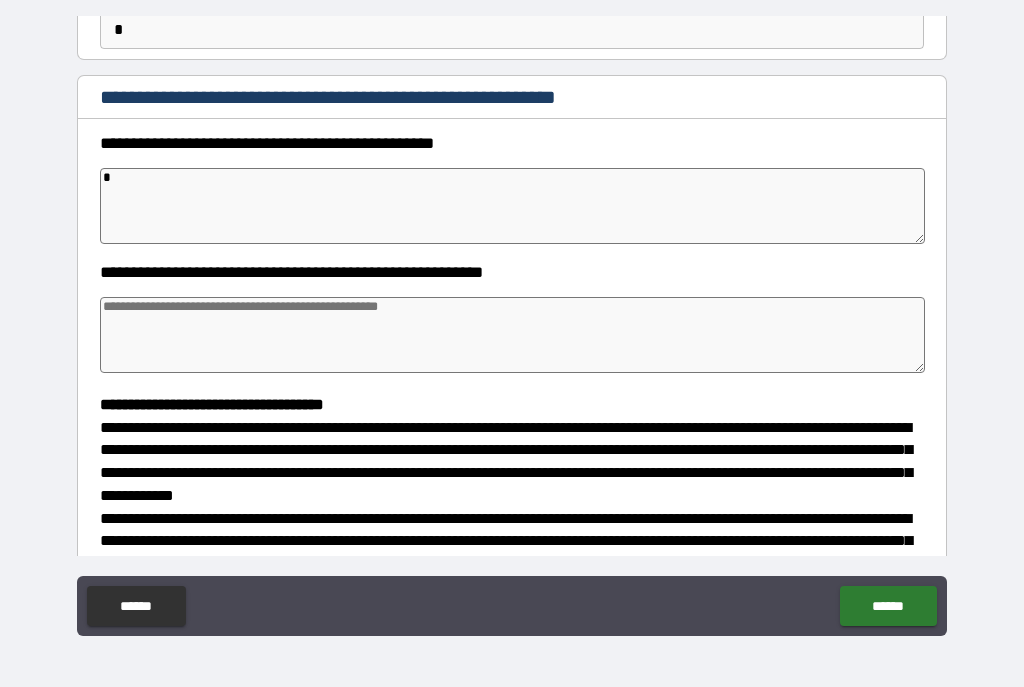 type on "*" 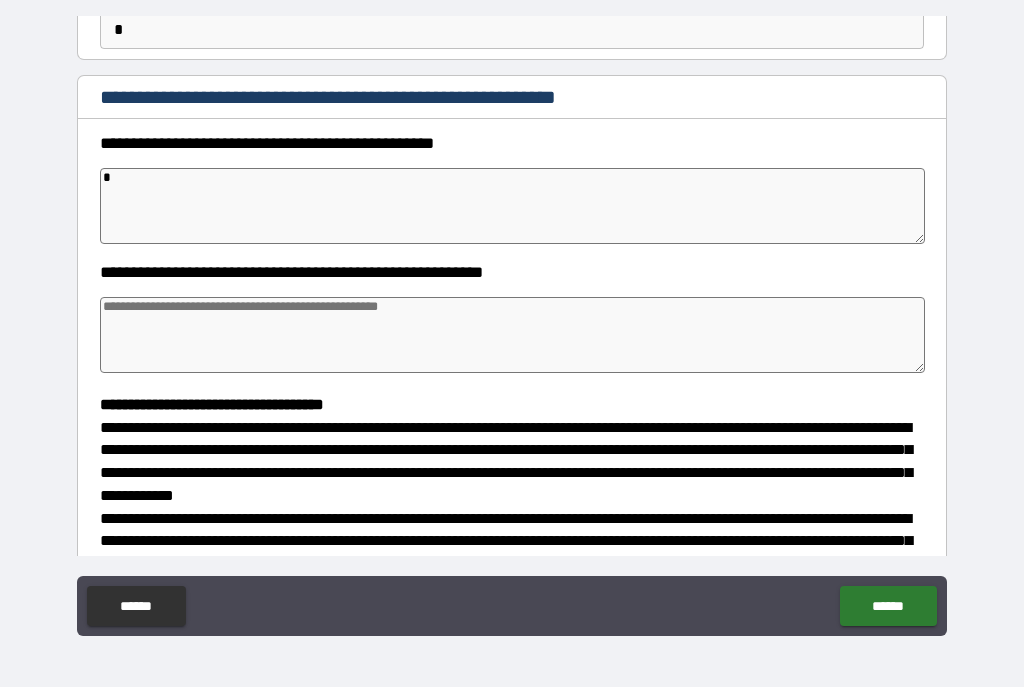 type on "*" 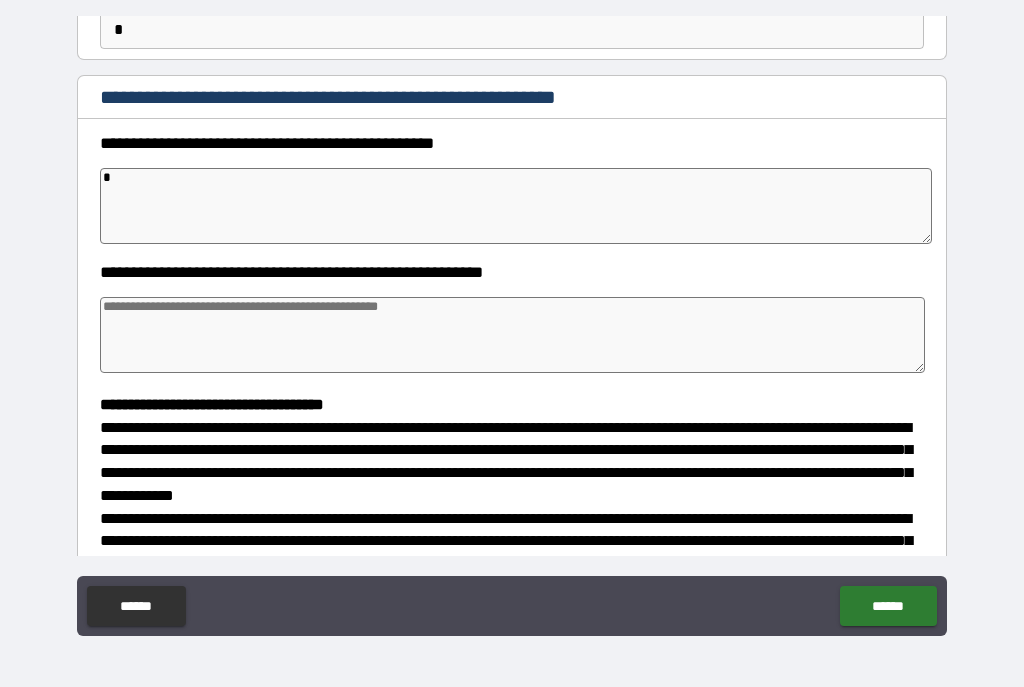 type on "**" 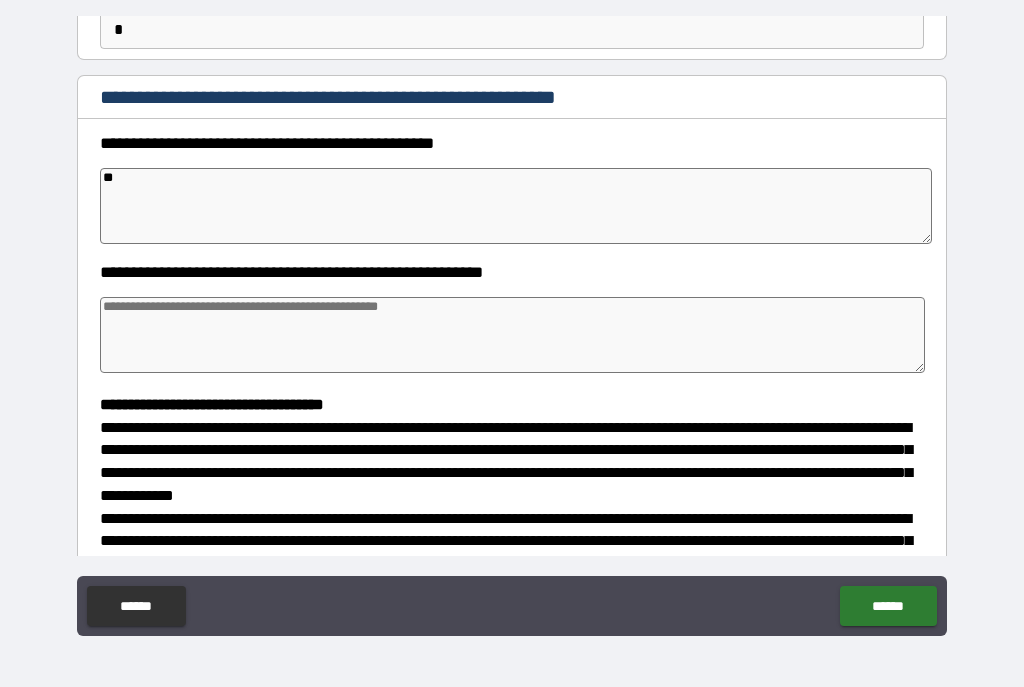 type on "*" 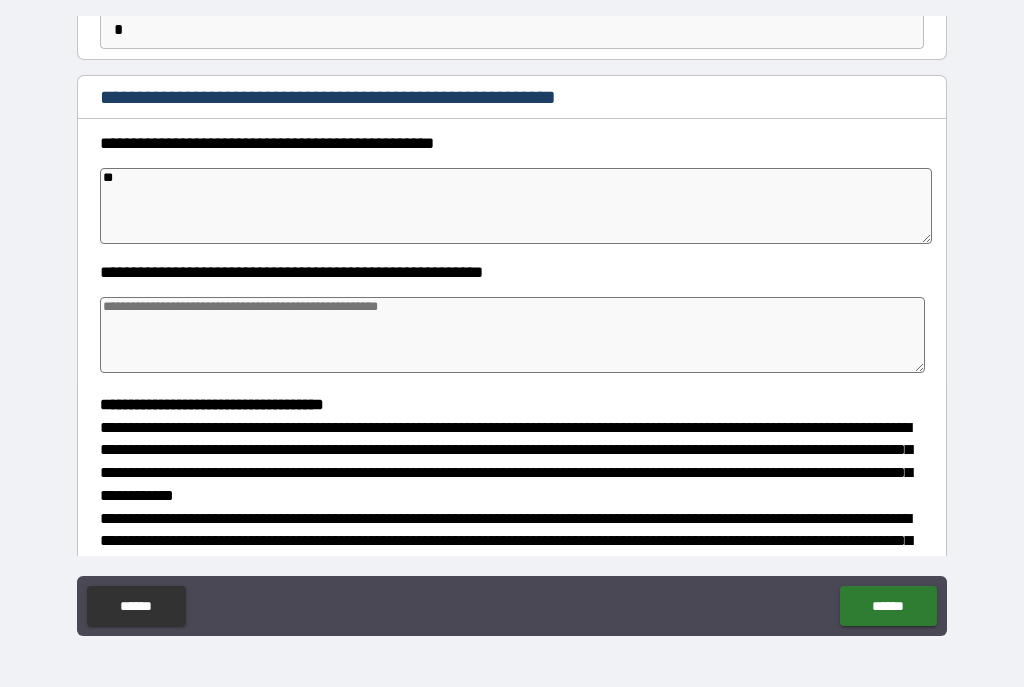type on "*" 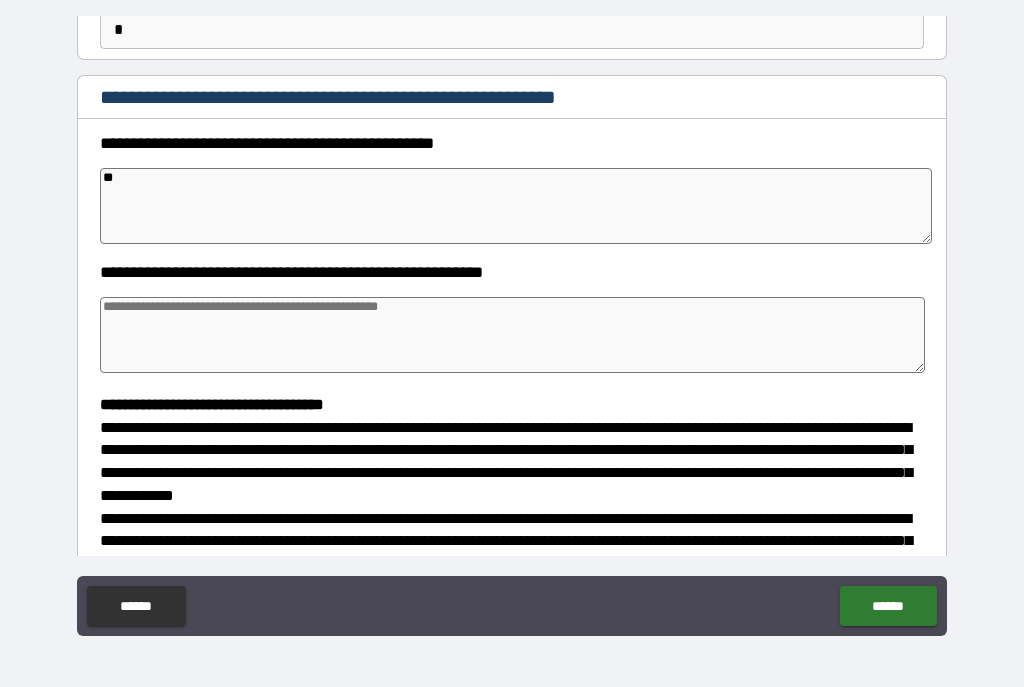 type on "*" 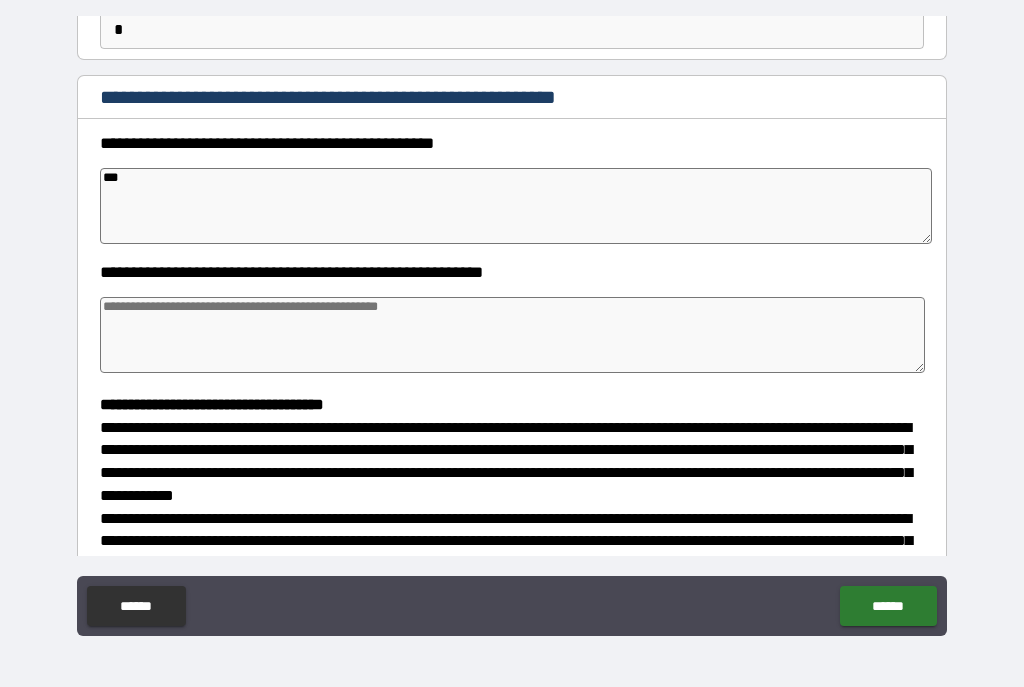 type on "*" 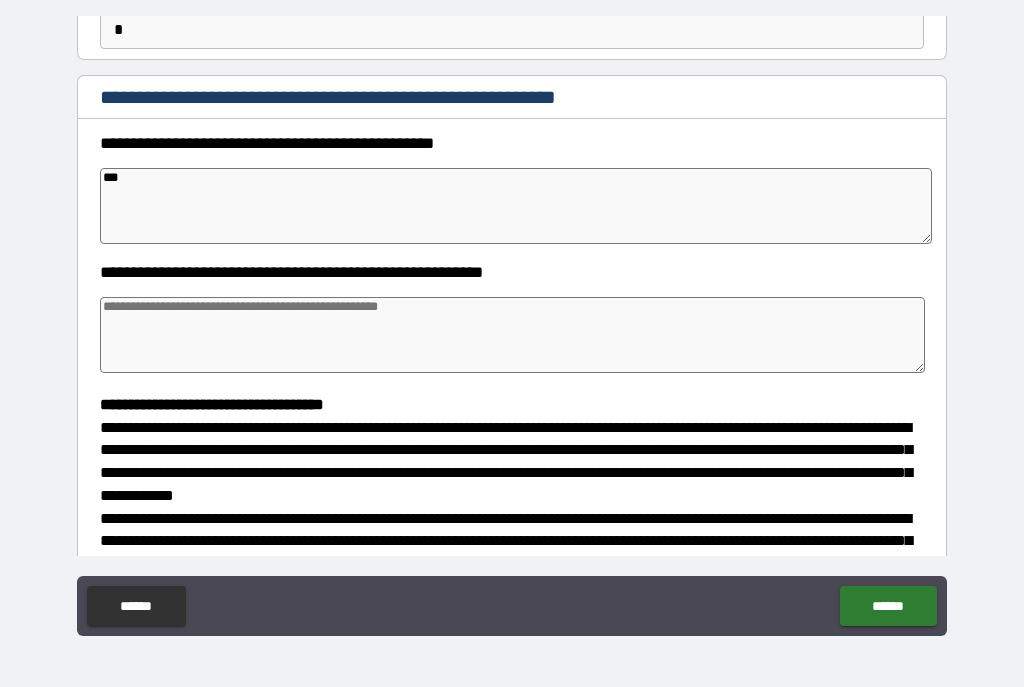 type on "****" 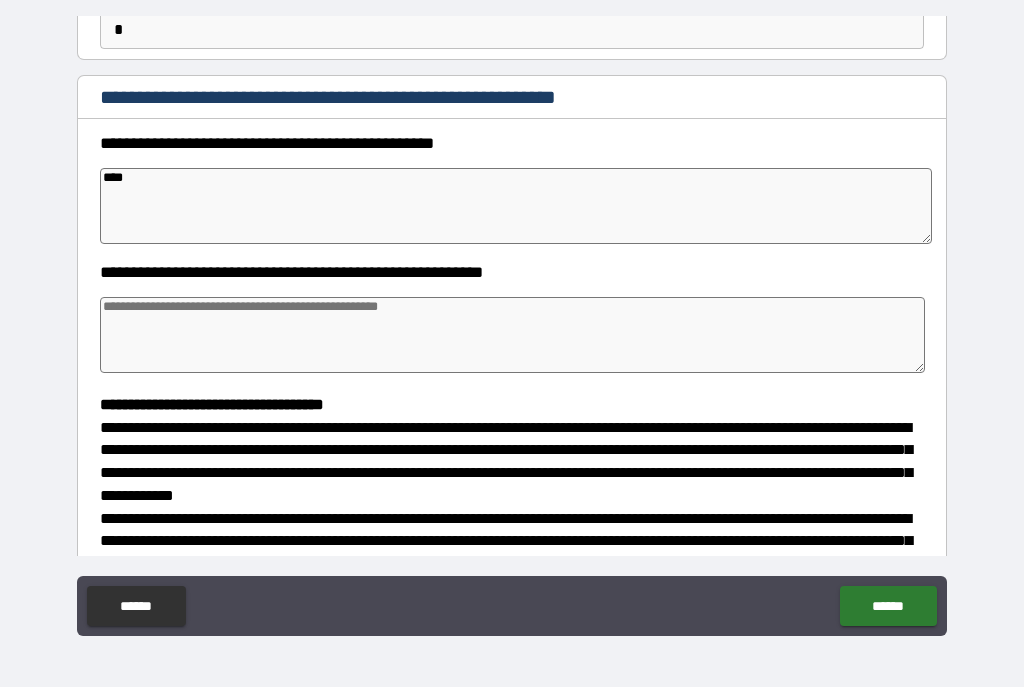 type on "*" 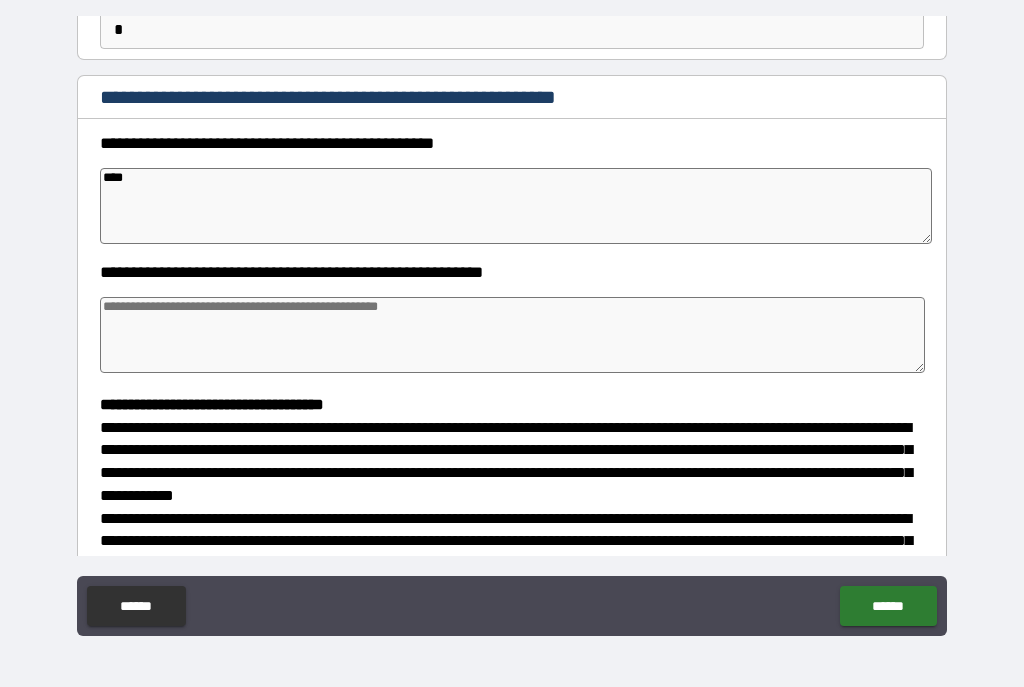 type on "*****" 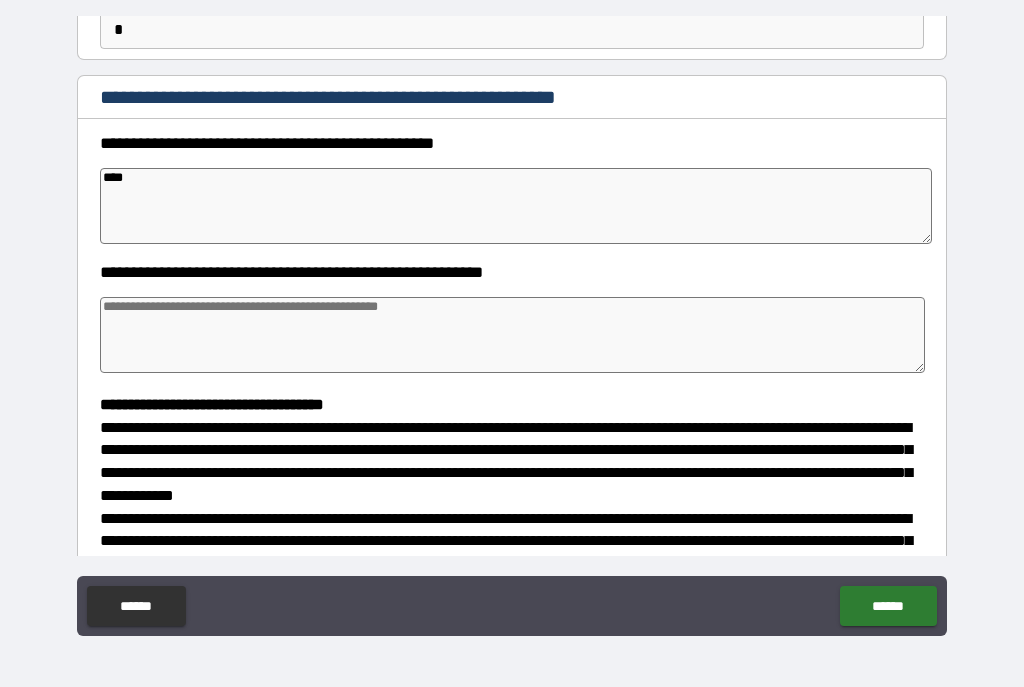 type on "*" 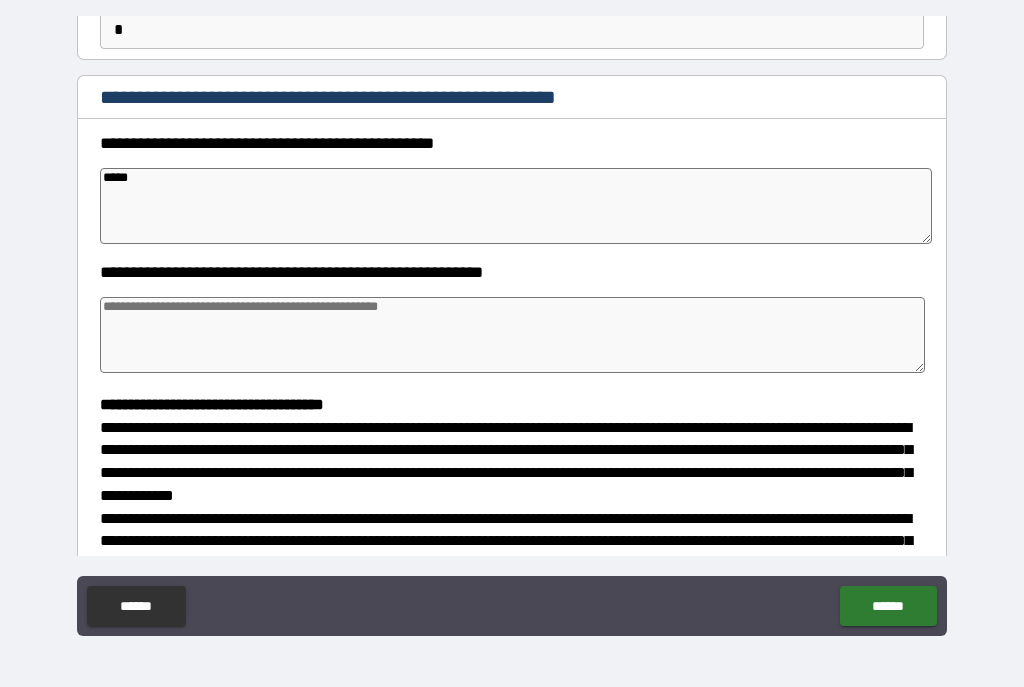 type on "*" 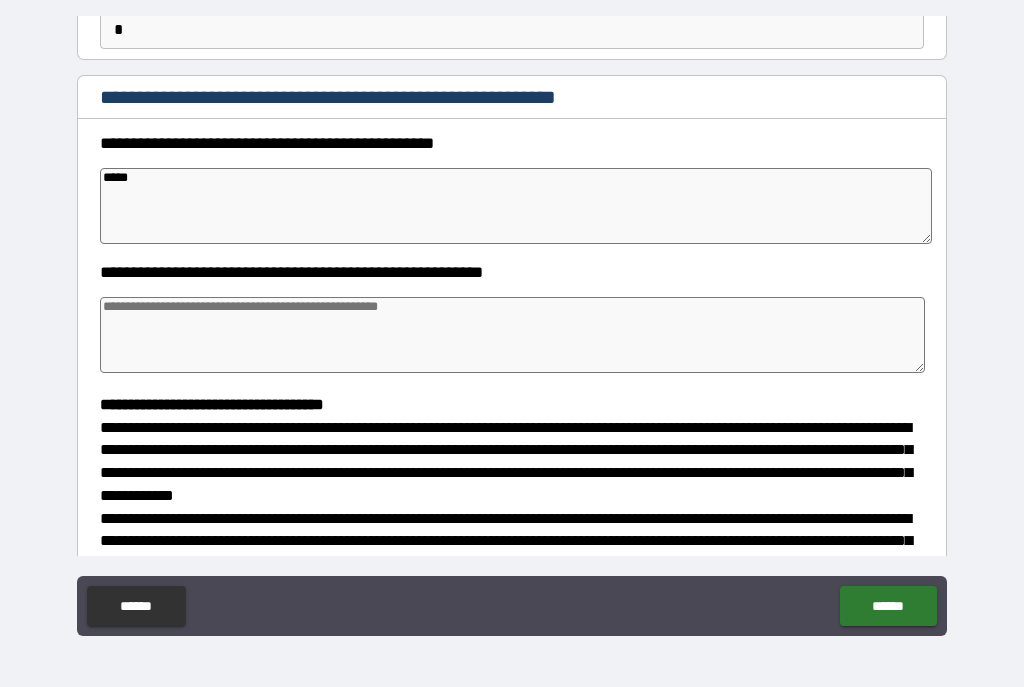 type on "*****" 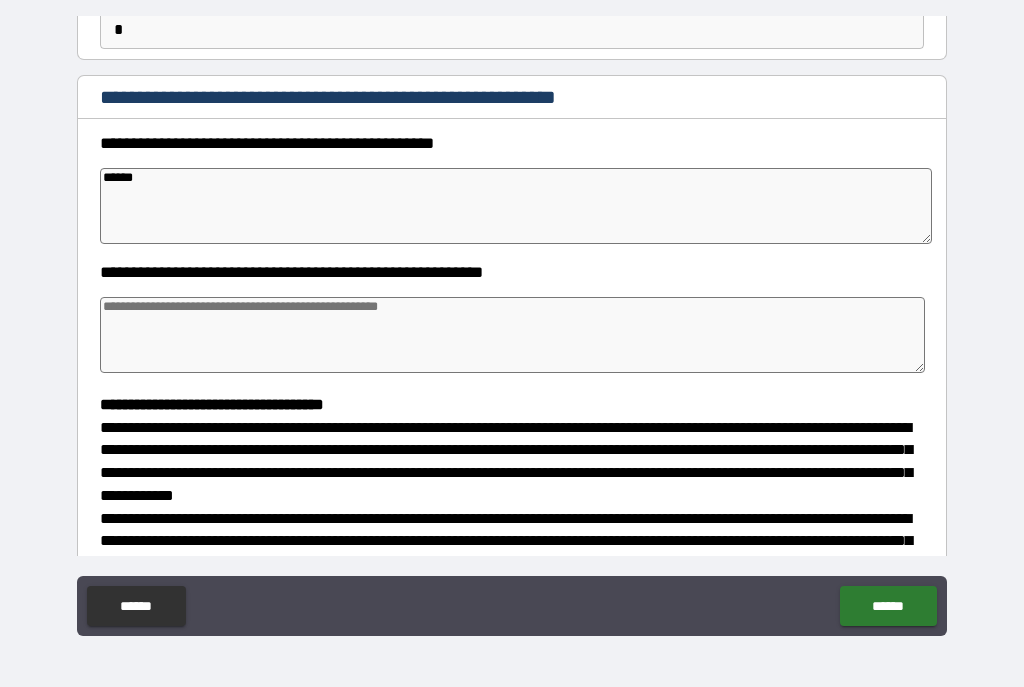 type on "*" 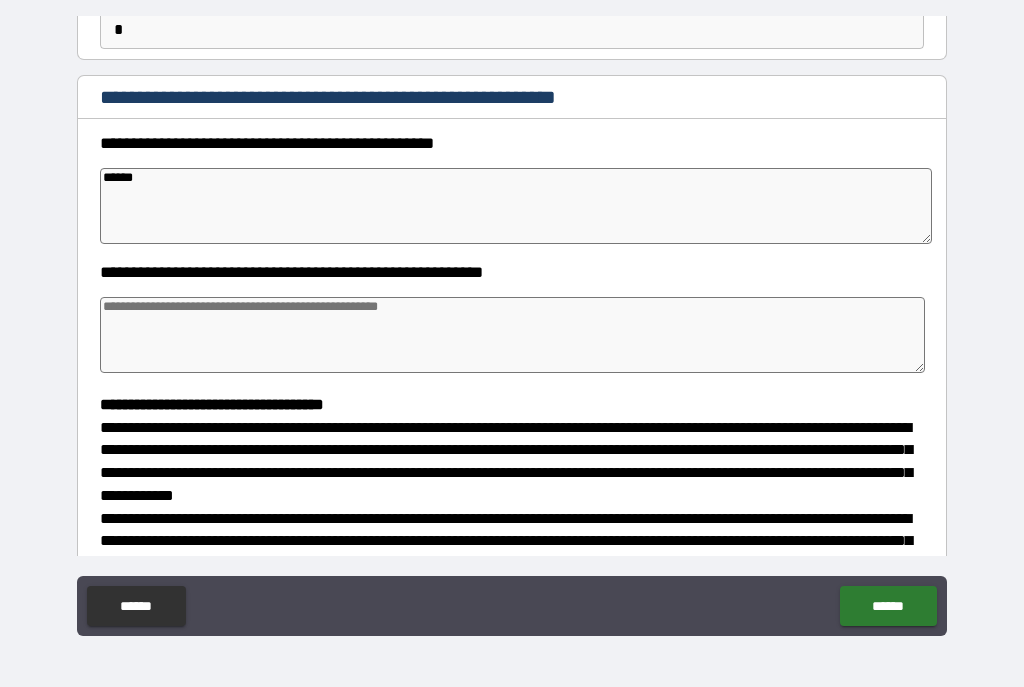 type on "*" 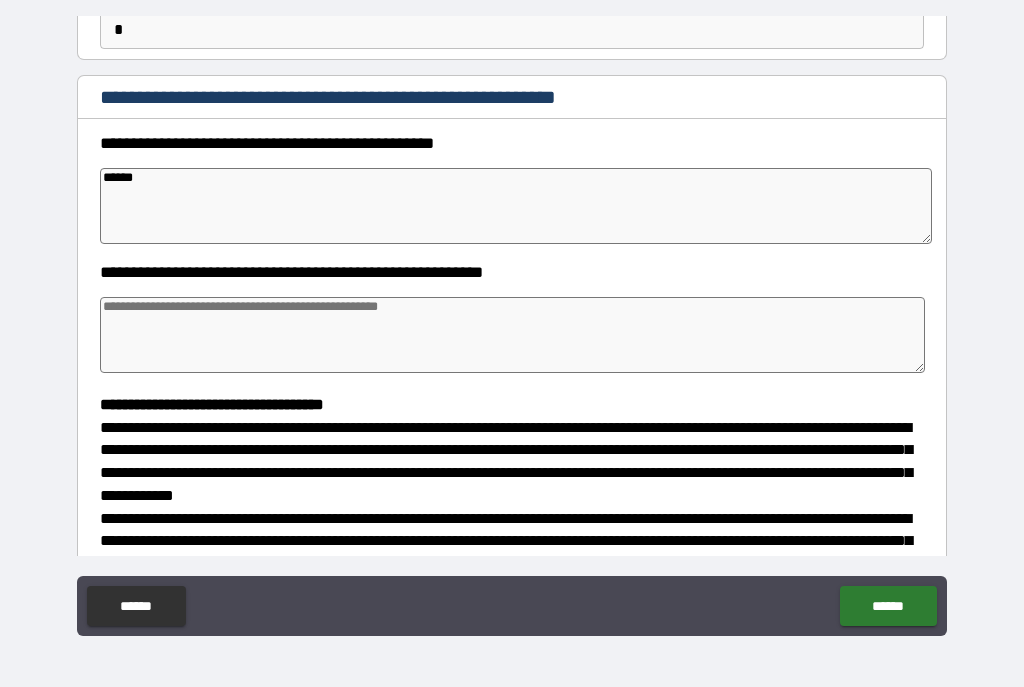 type on "*" 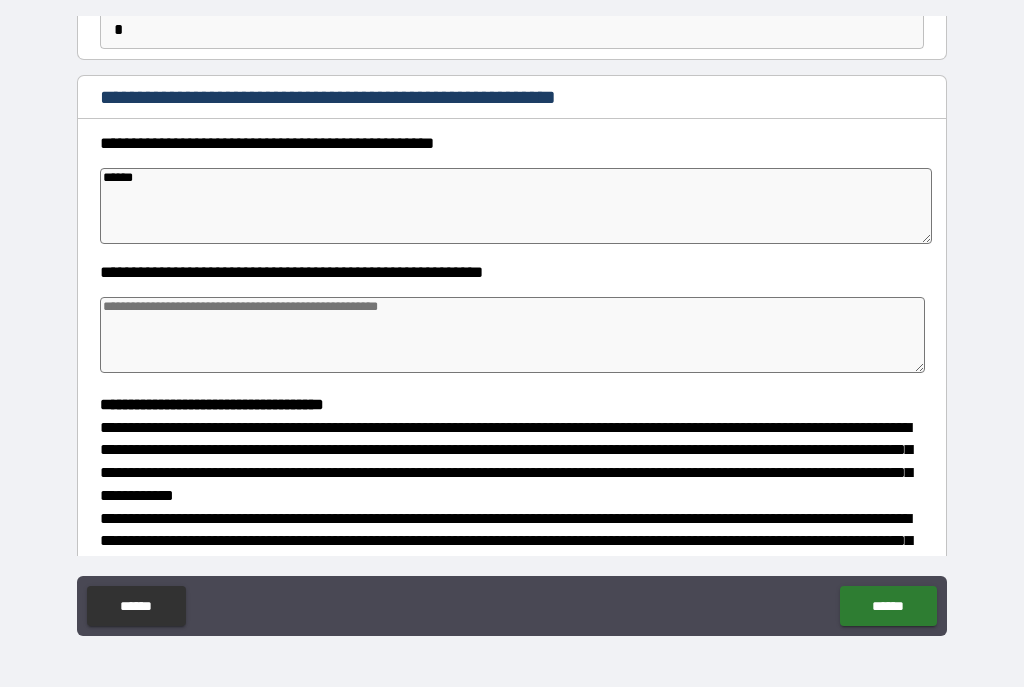 type on "*******" 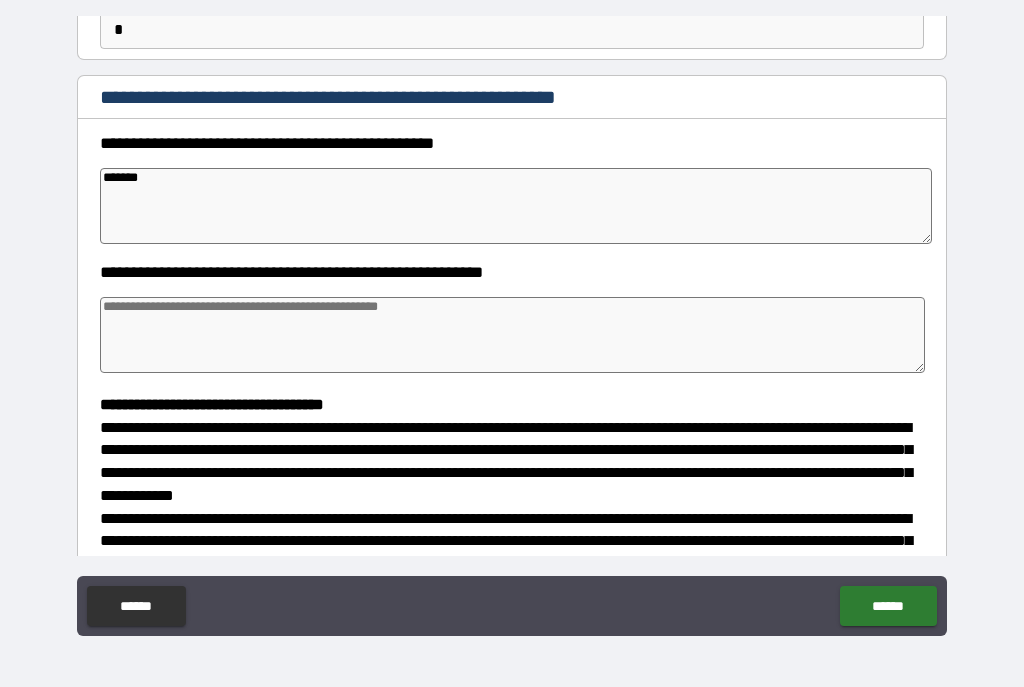 type on "*" 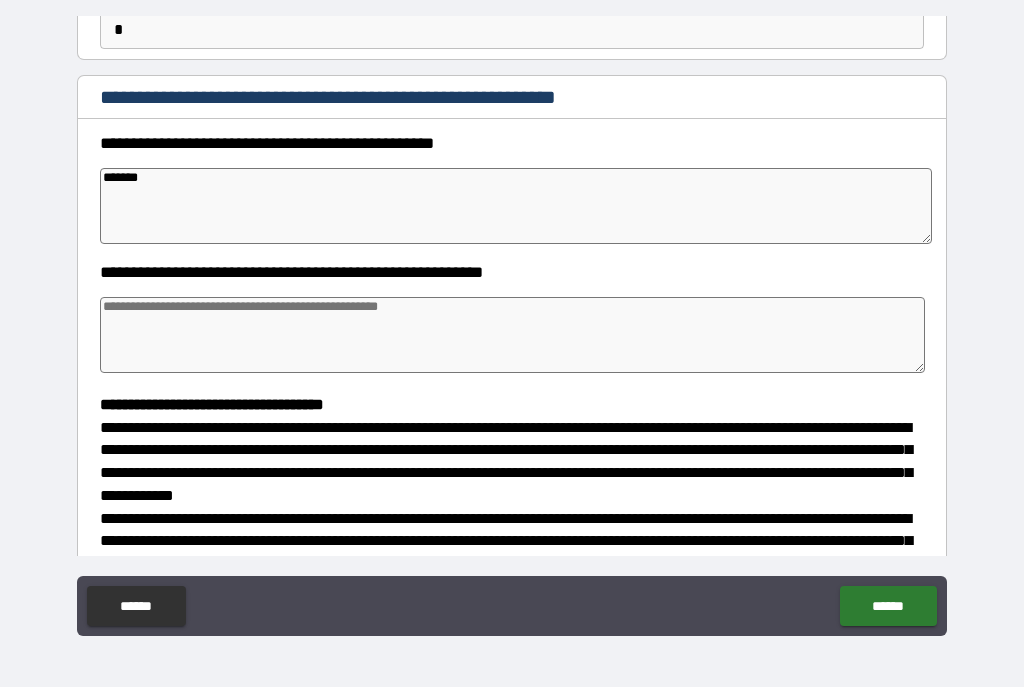 type on "*" 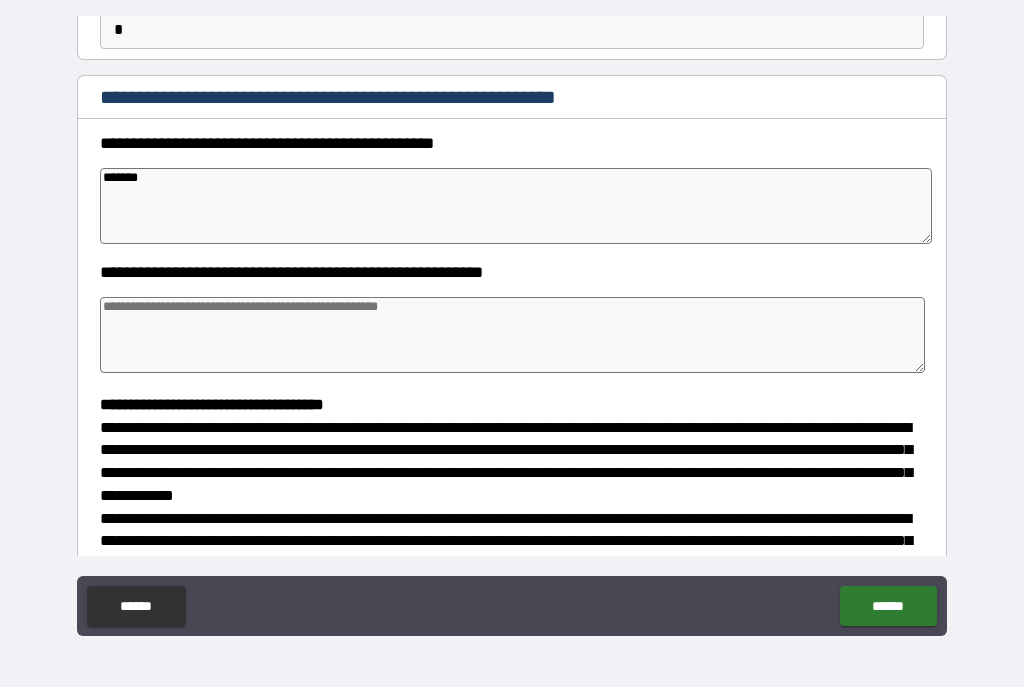 type on "*" 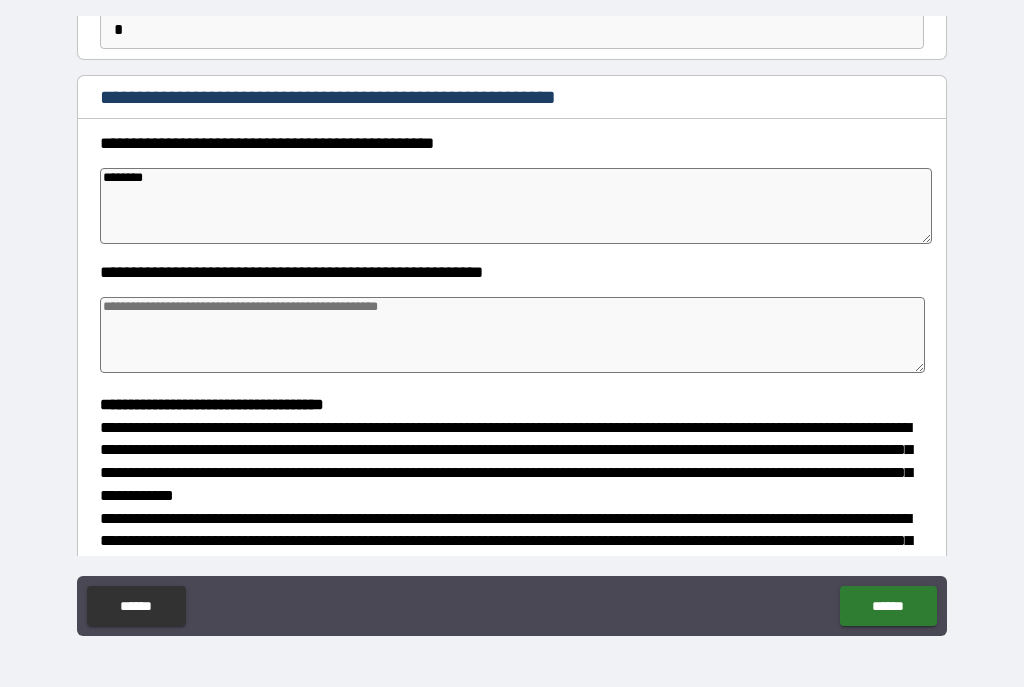 type on "*" 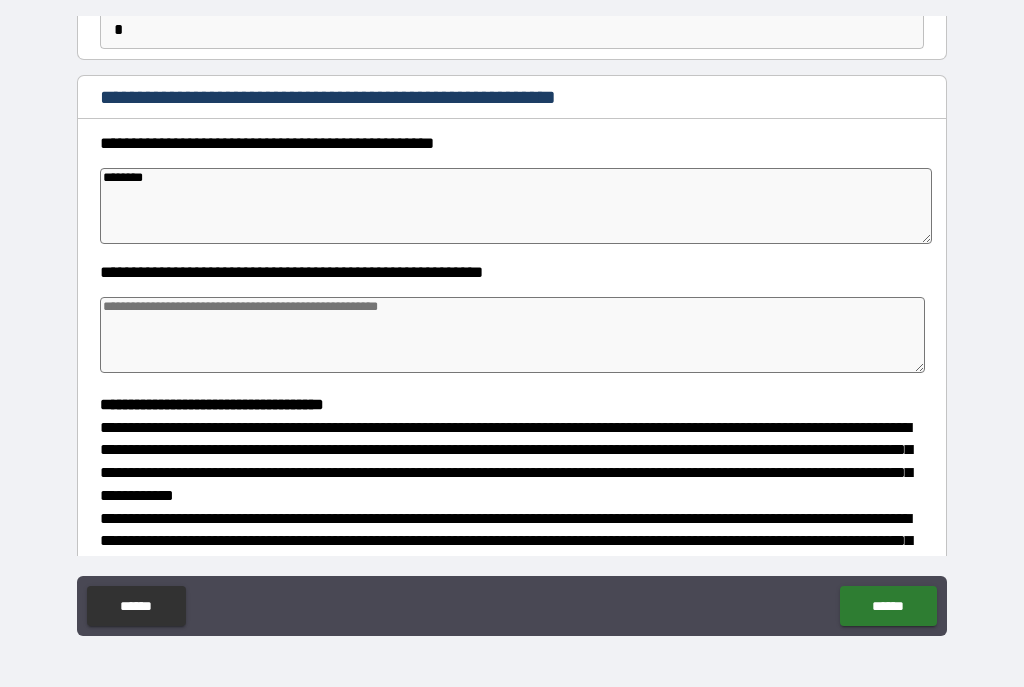 type on "*" 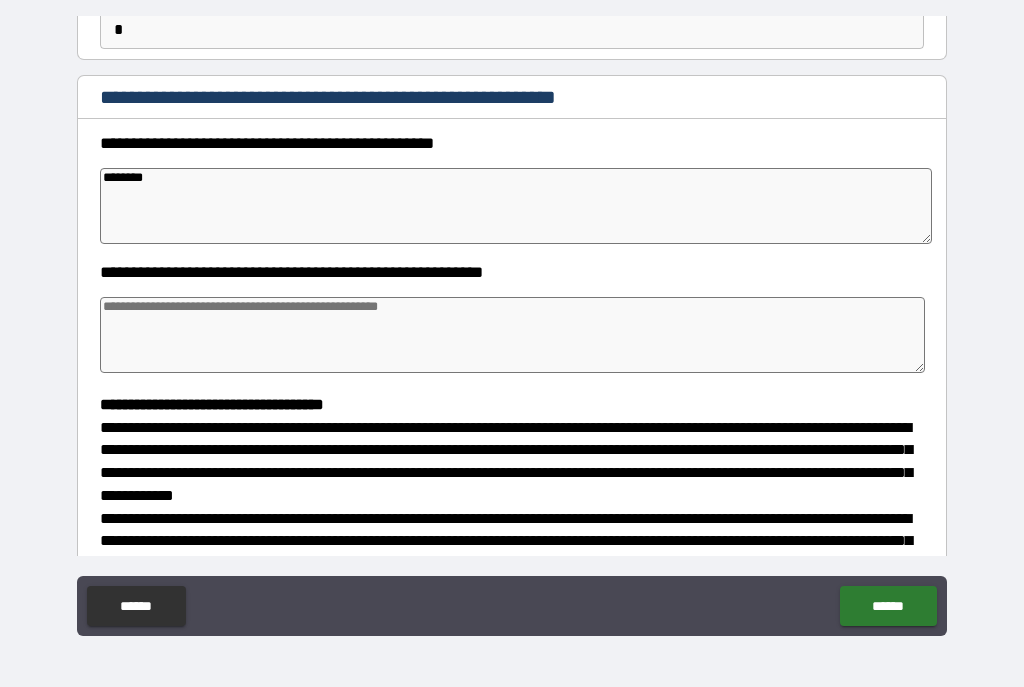 type on "*" 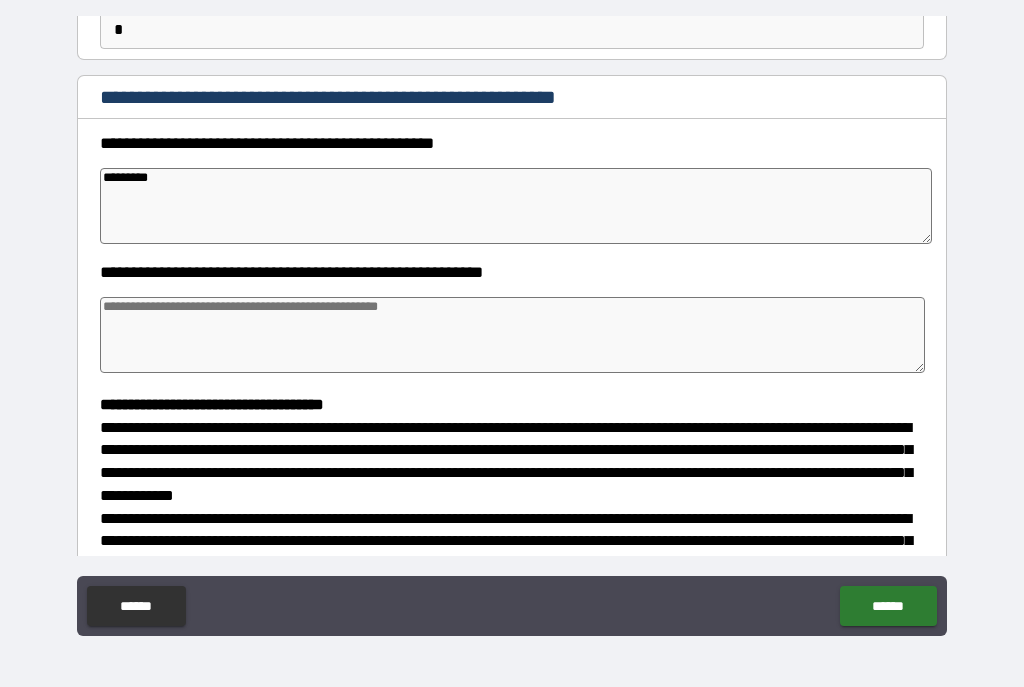 type on "*" 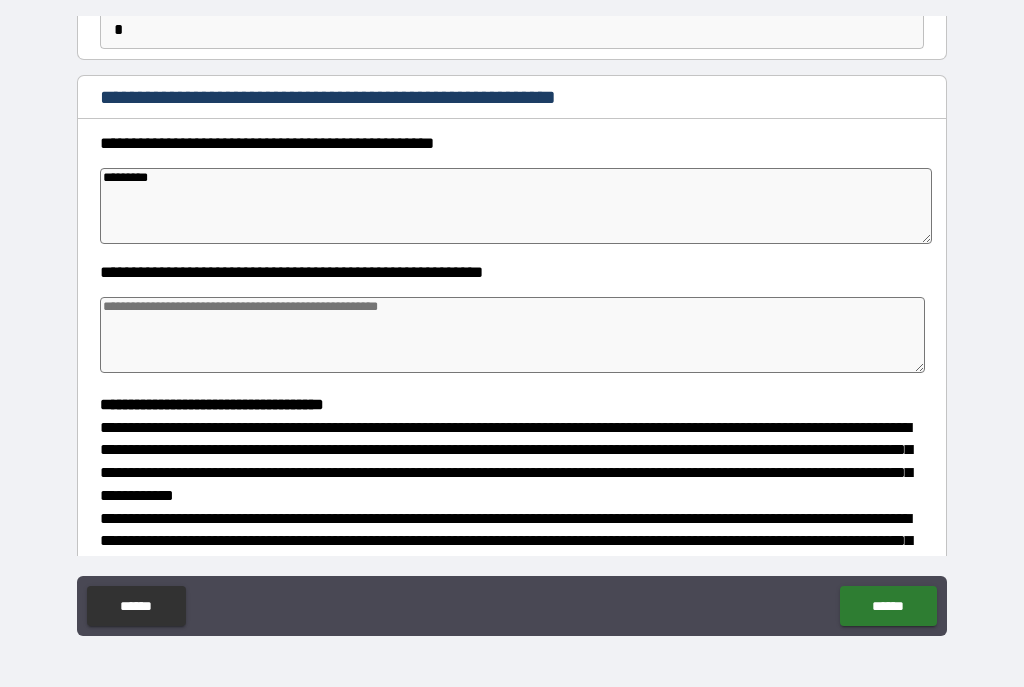 type on "*" 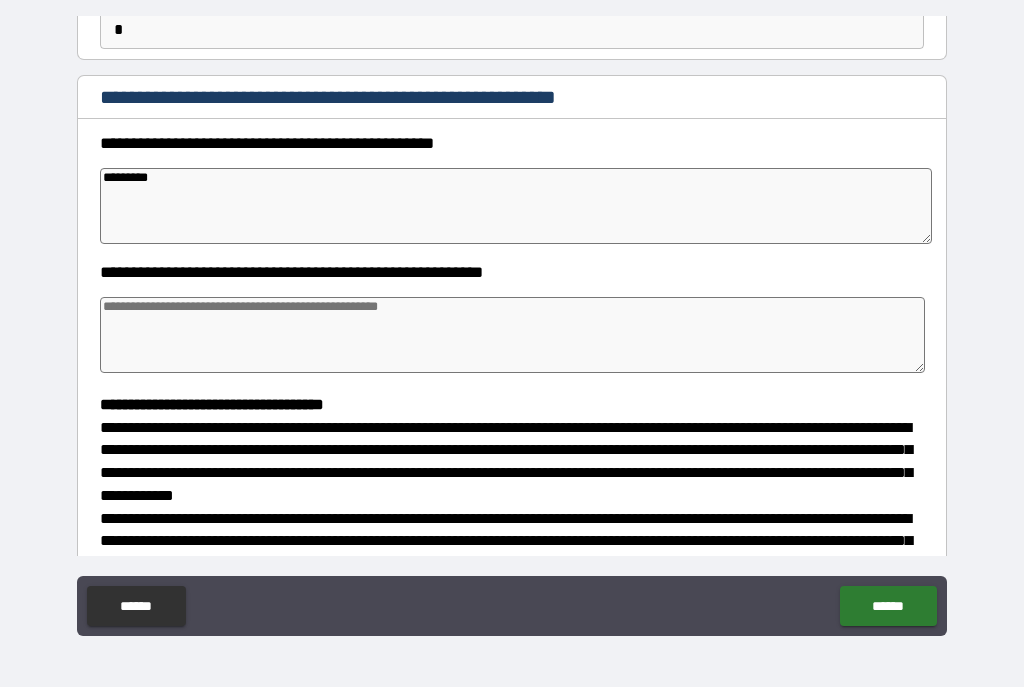 type on "*" 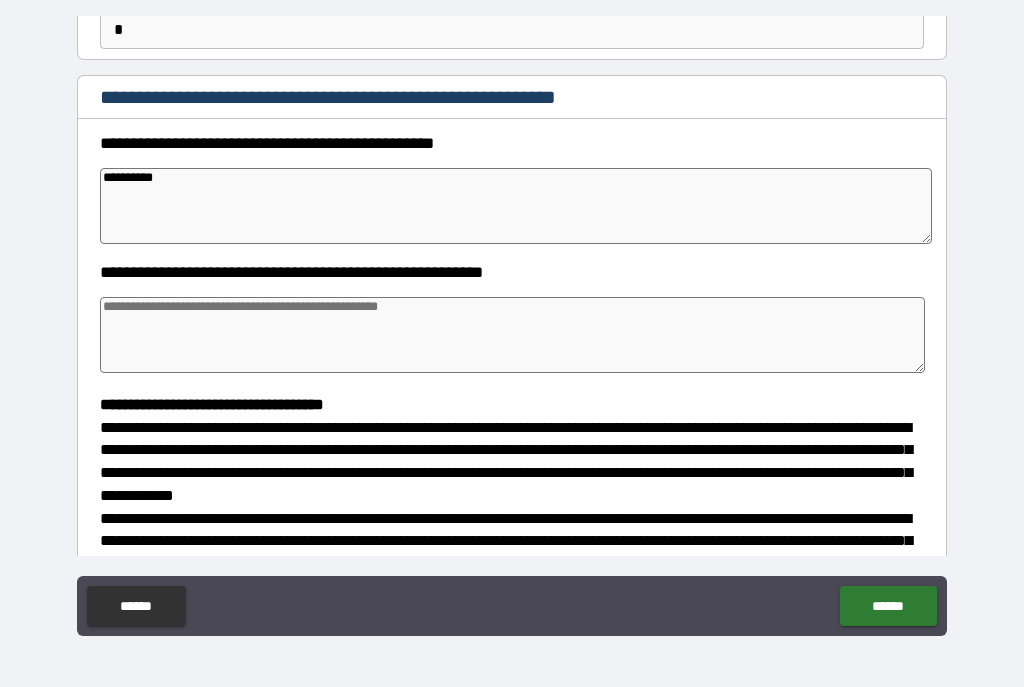 type on "*" 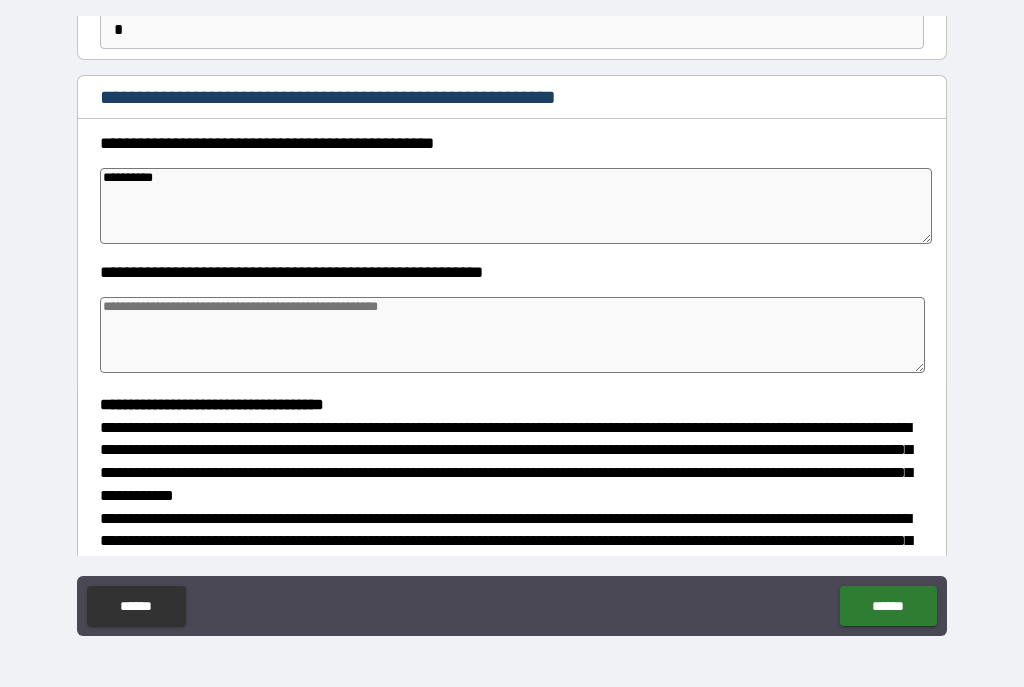 type on "**********" 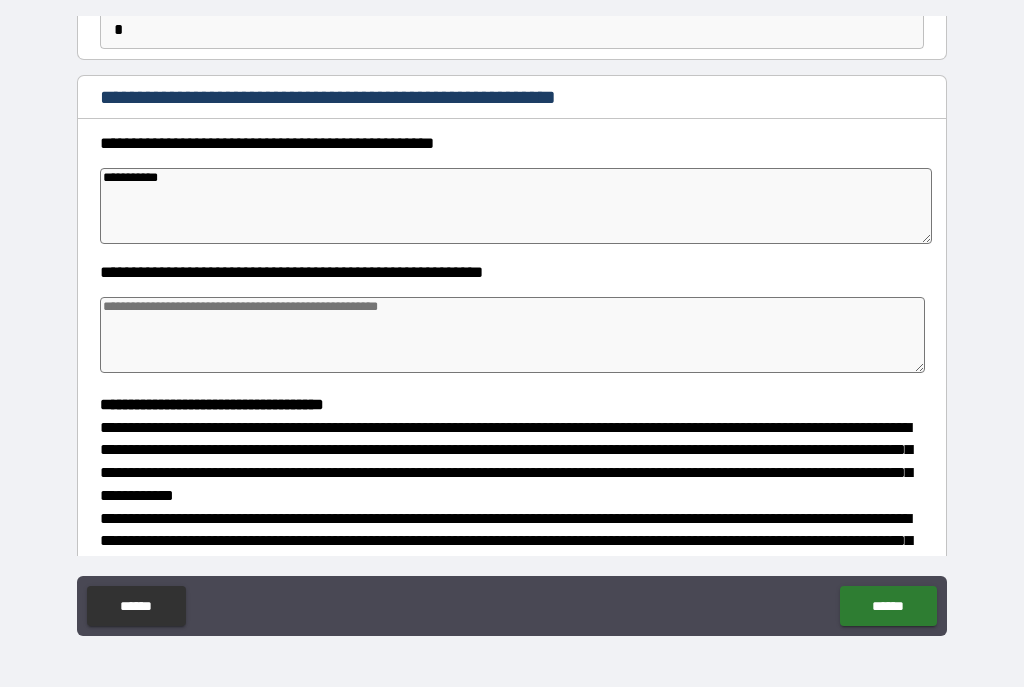 type on "*" 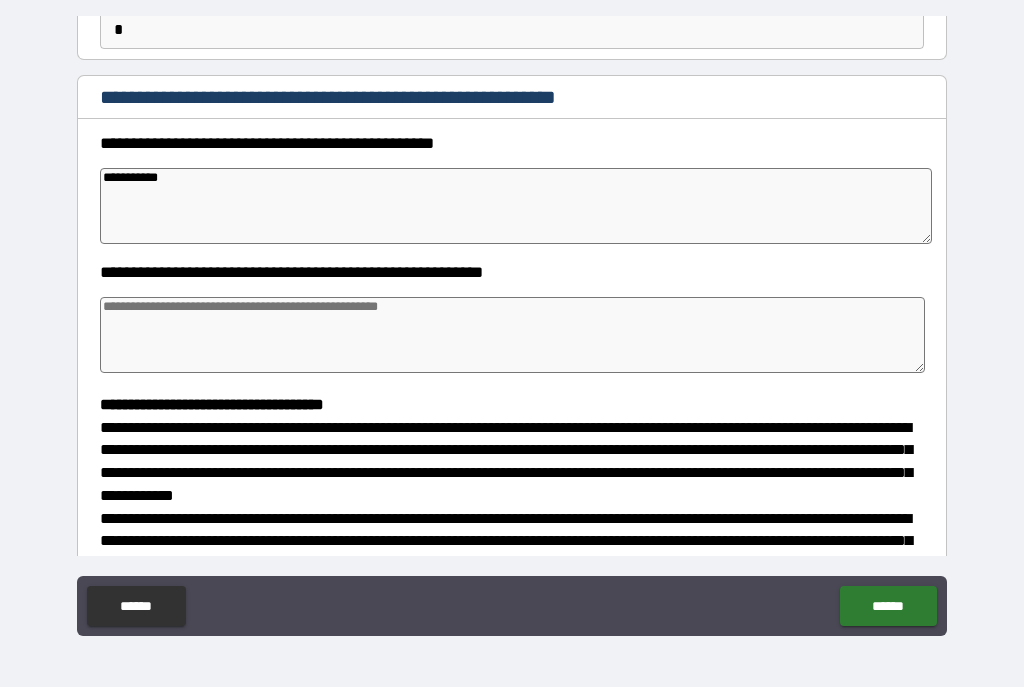 type on "*" 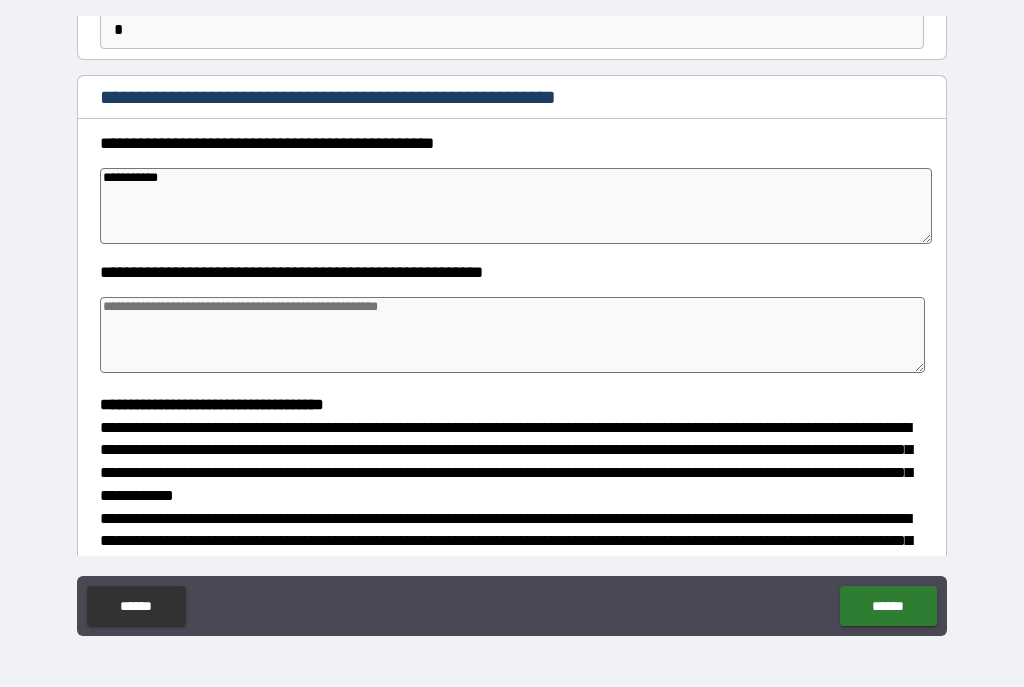 type on "*" 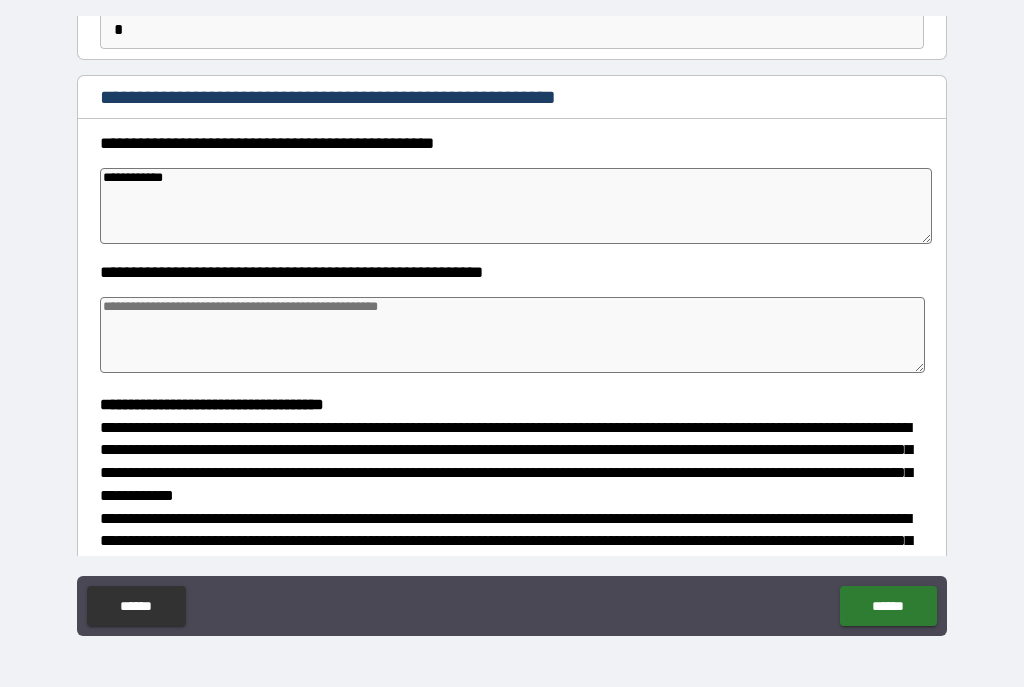 type on "*" 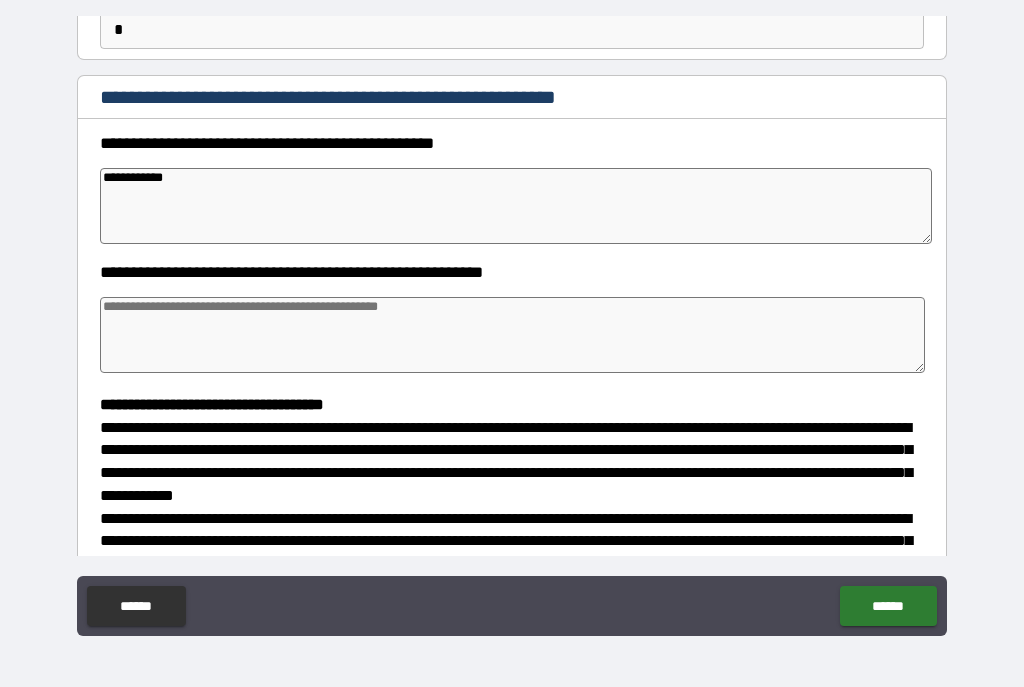 type on "*" 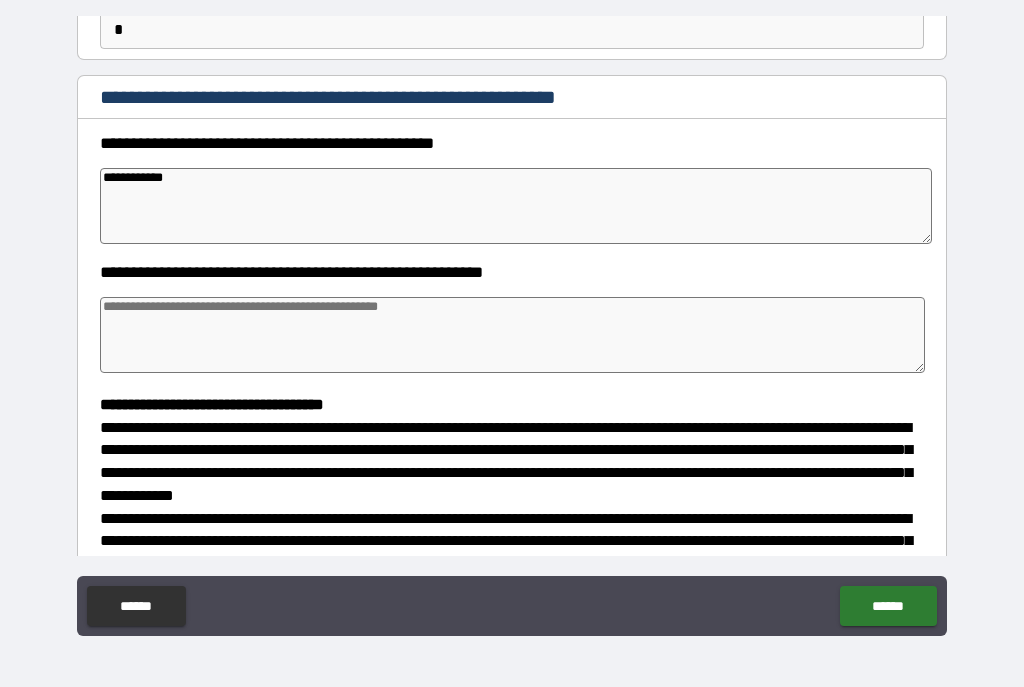 type on "*" 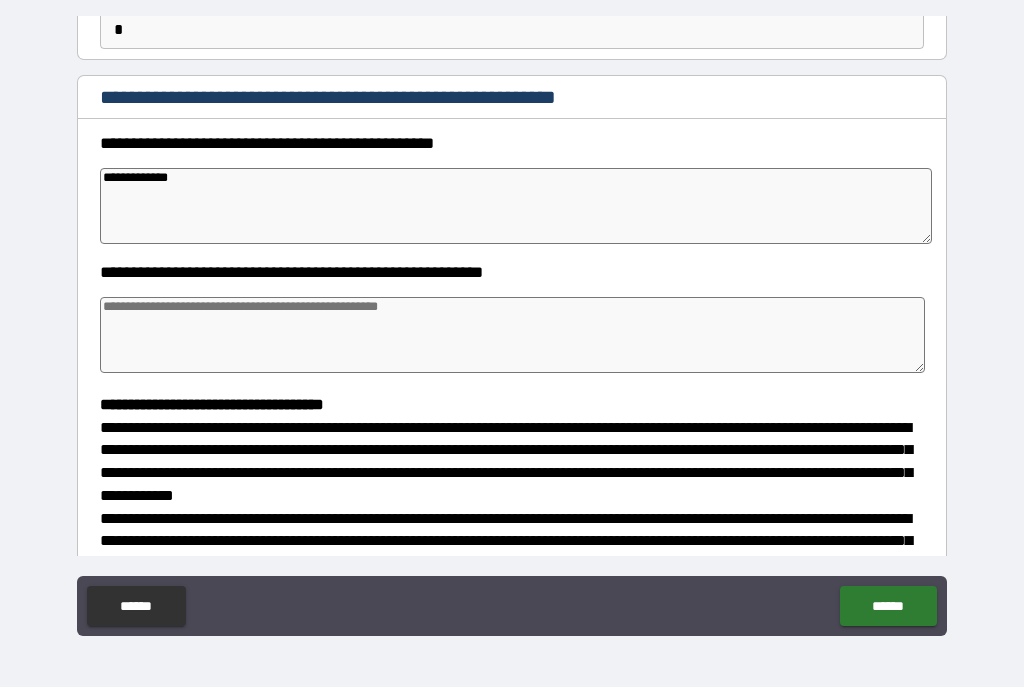 type on "*" 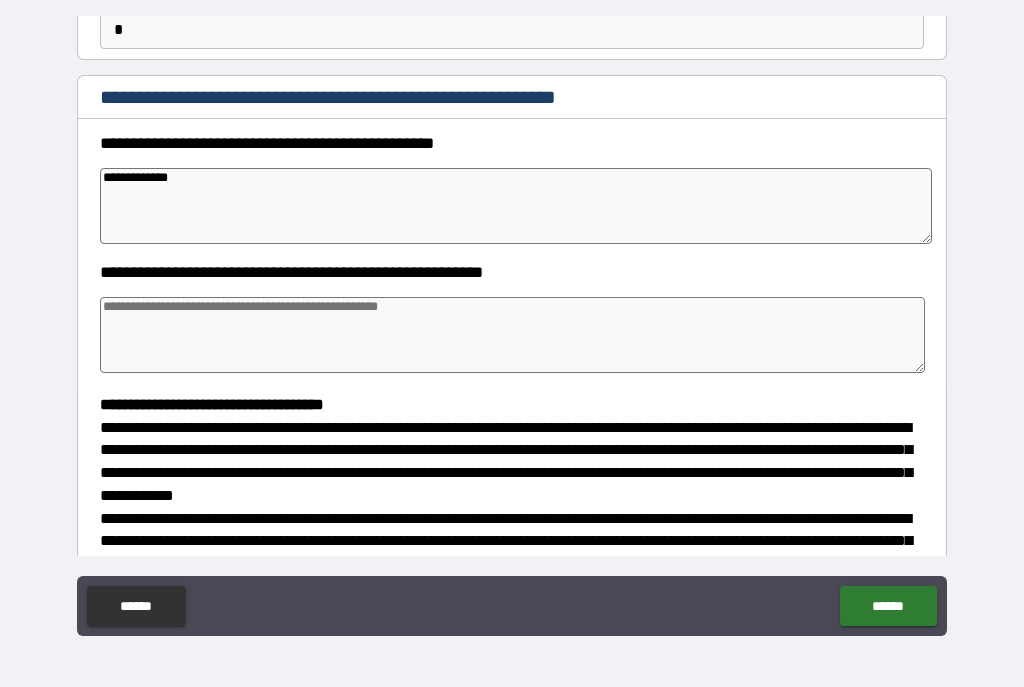 type on "*" 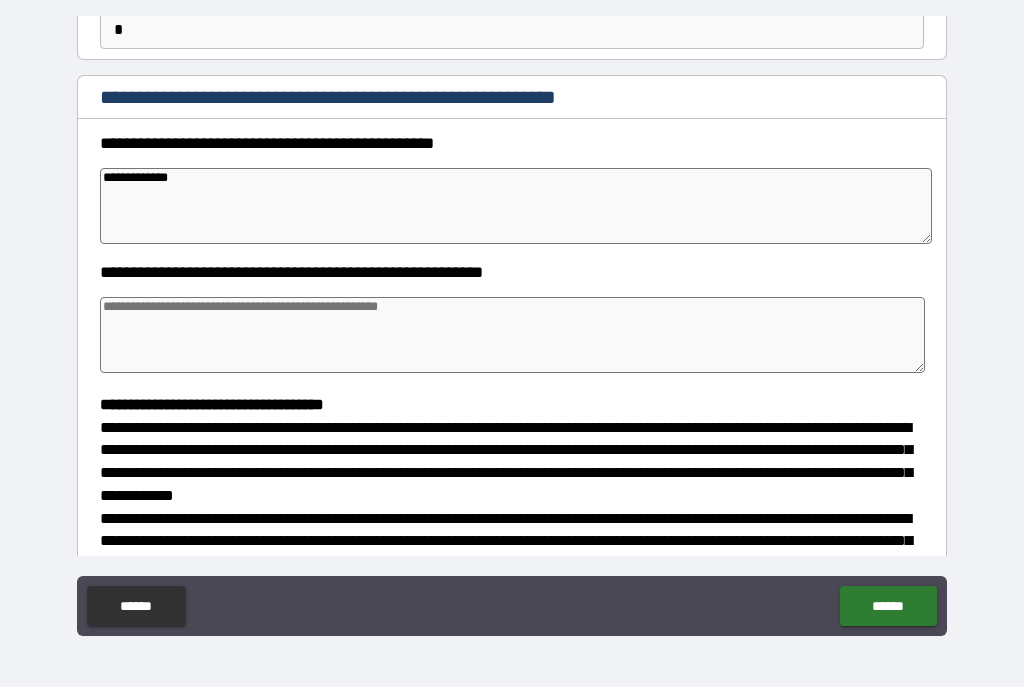 type on "*" 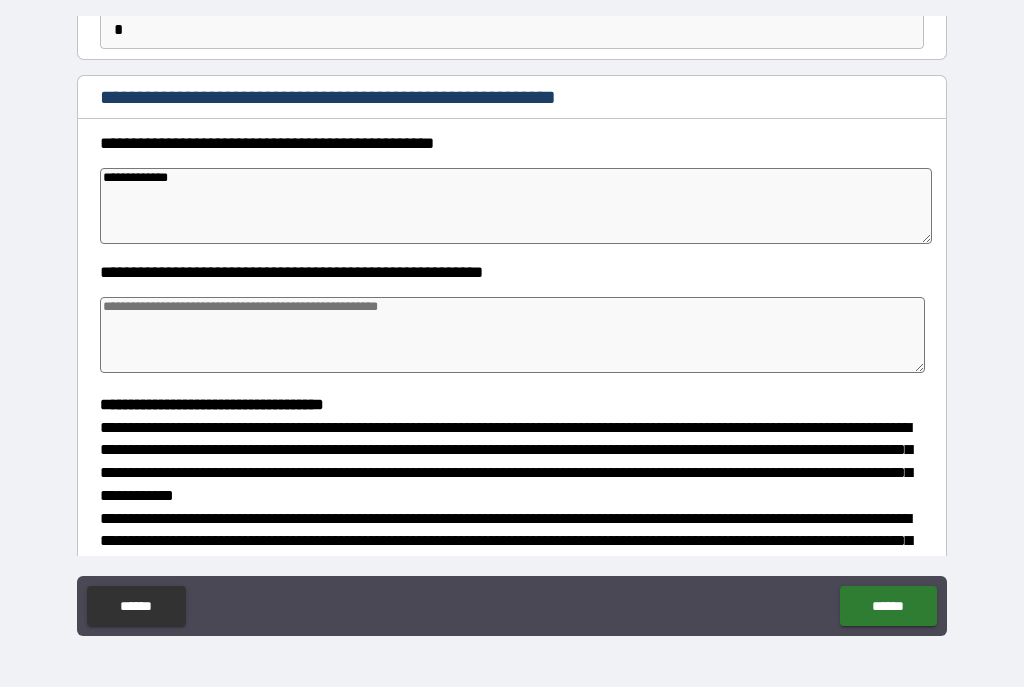 type on "**********" 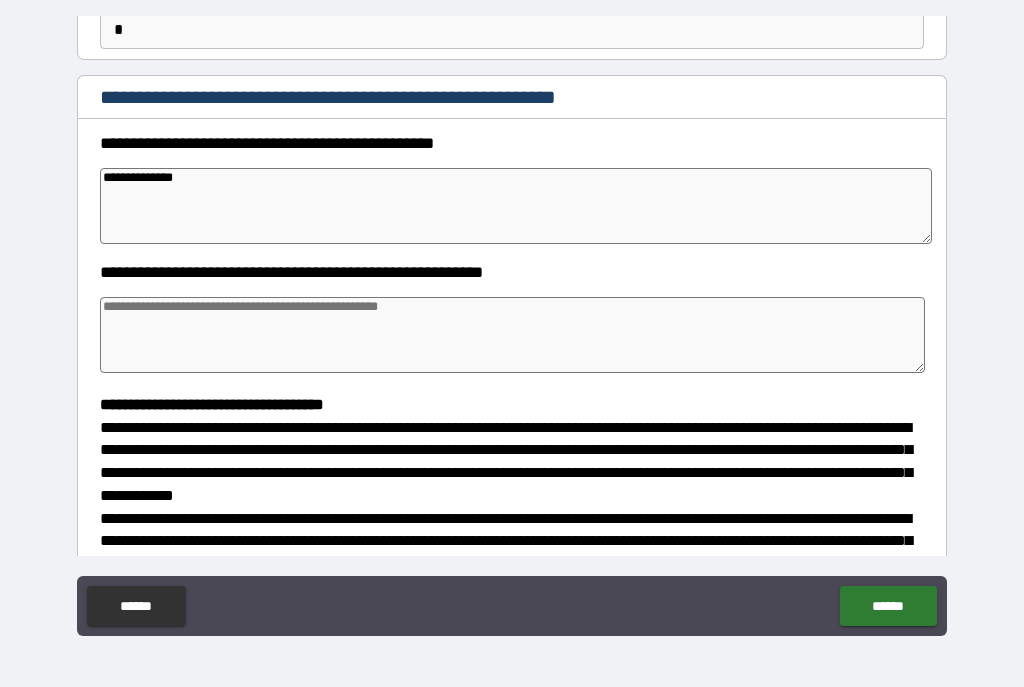 type on "*" 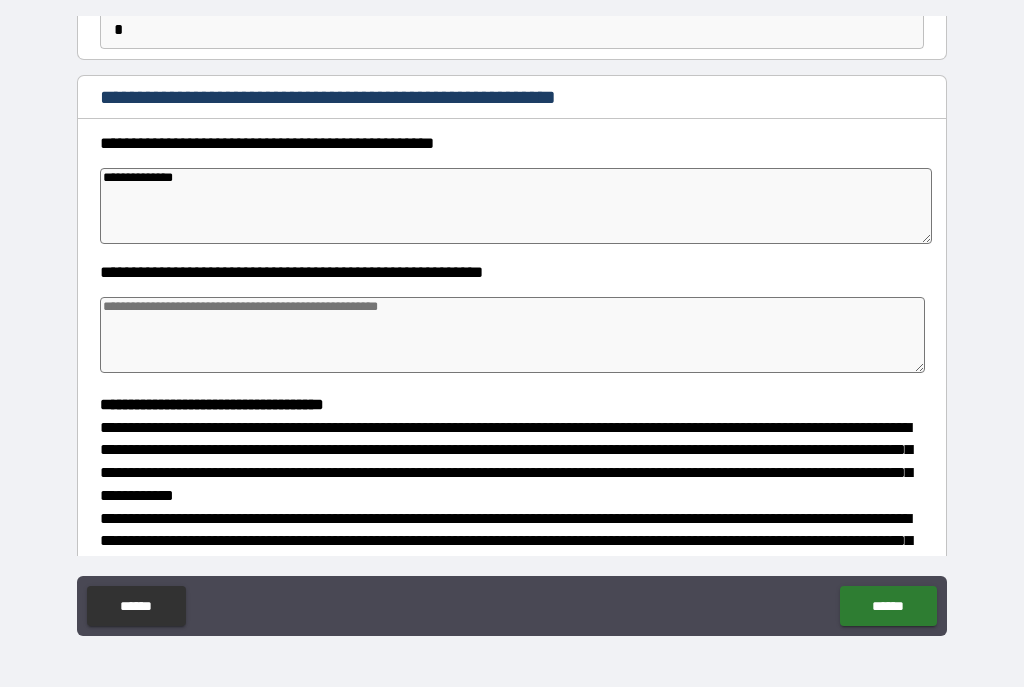 type on "*" 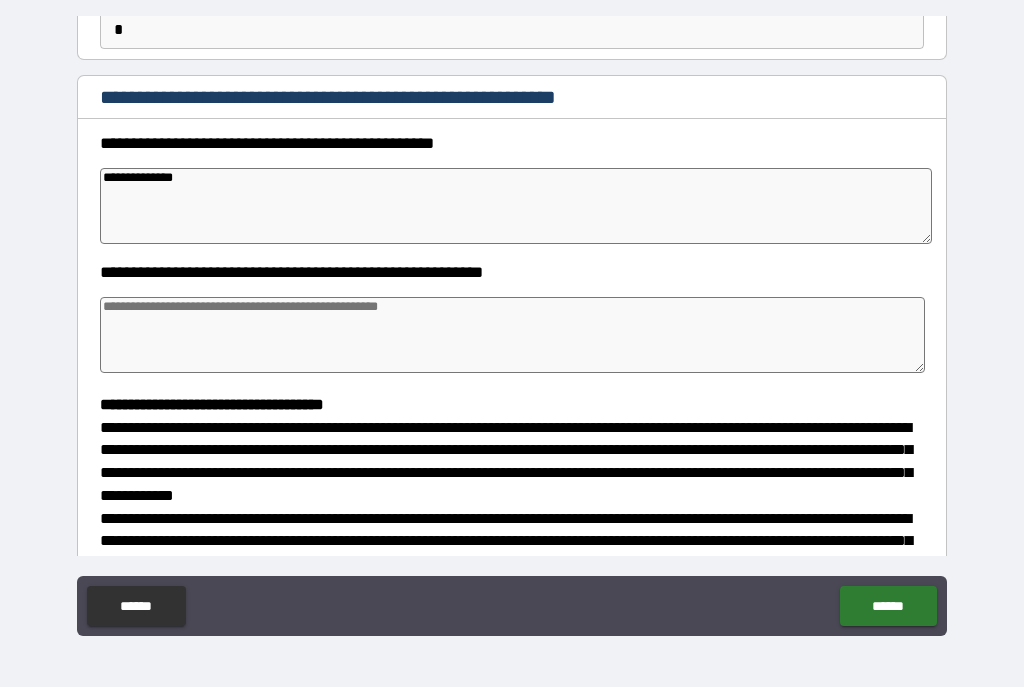 type on "*" 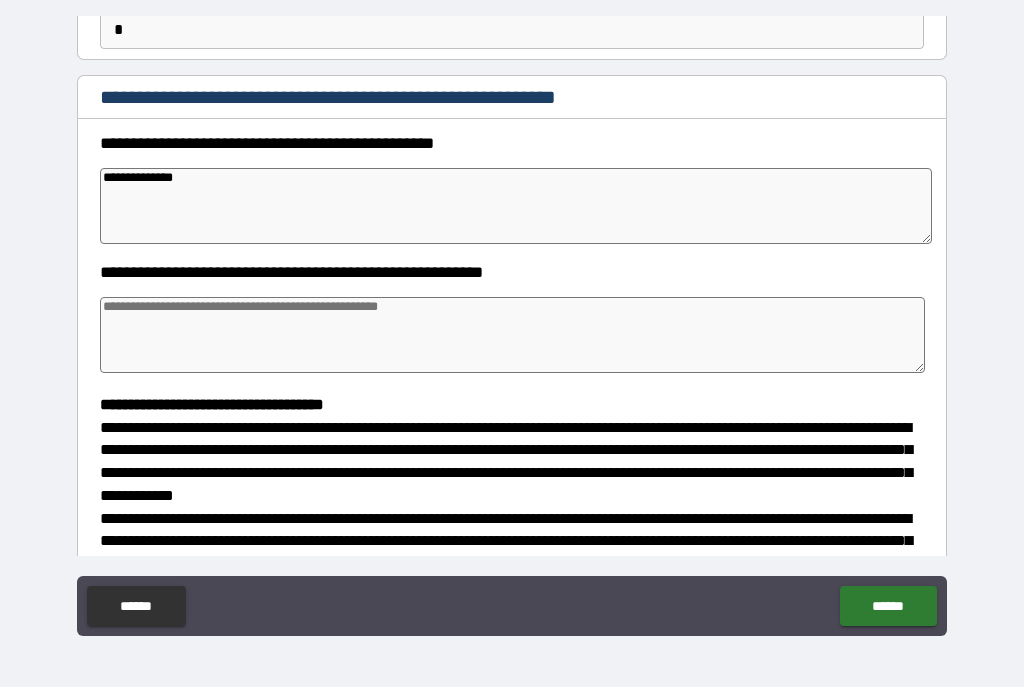 type on "**********" 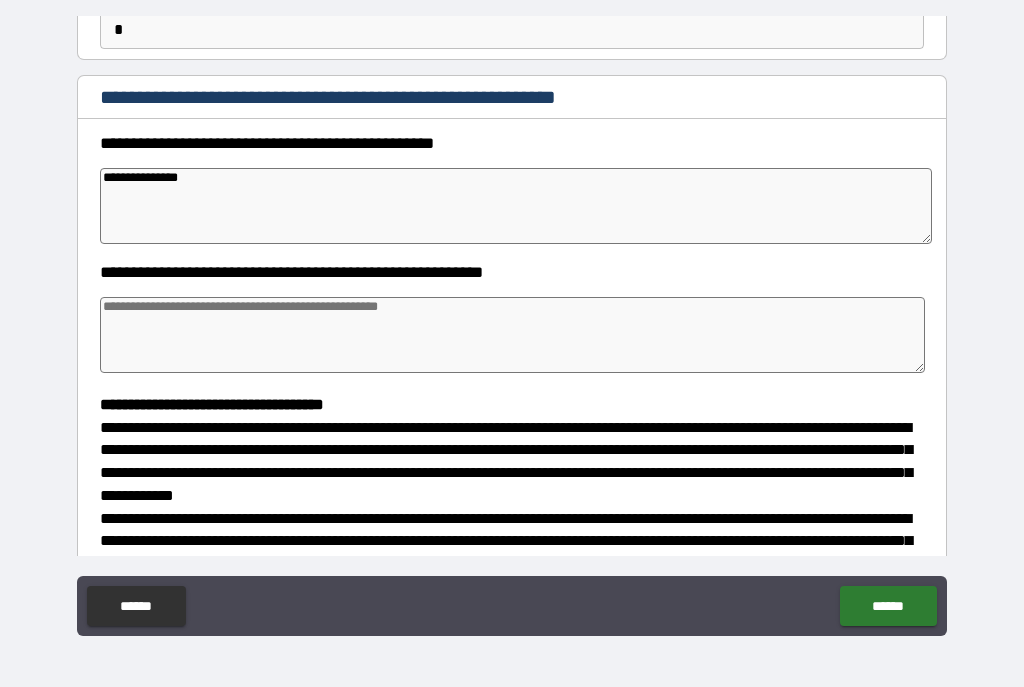 type on "*" 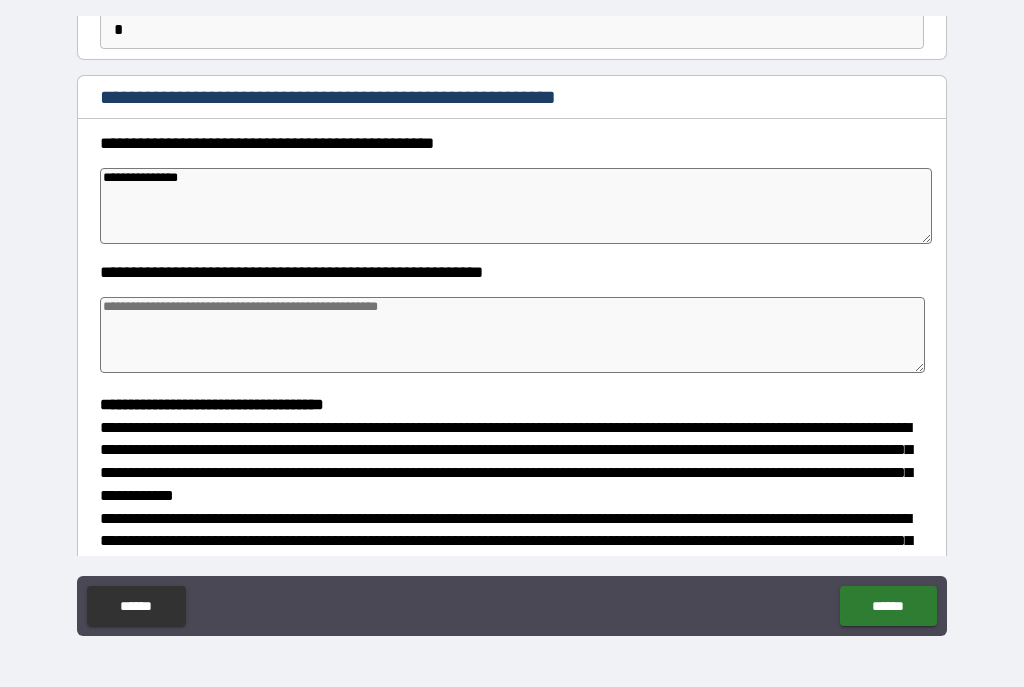 type on "**********" 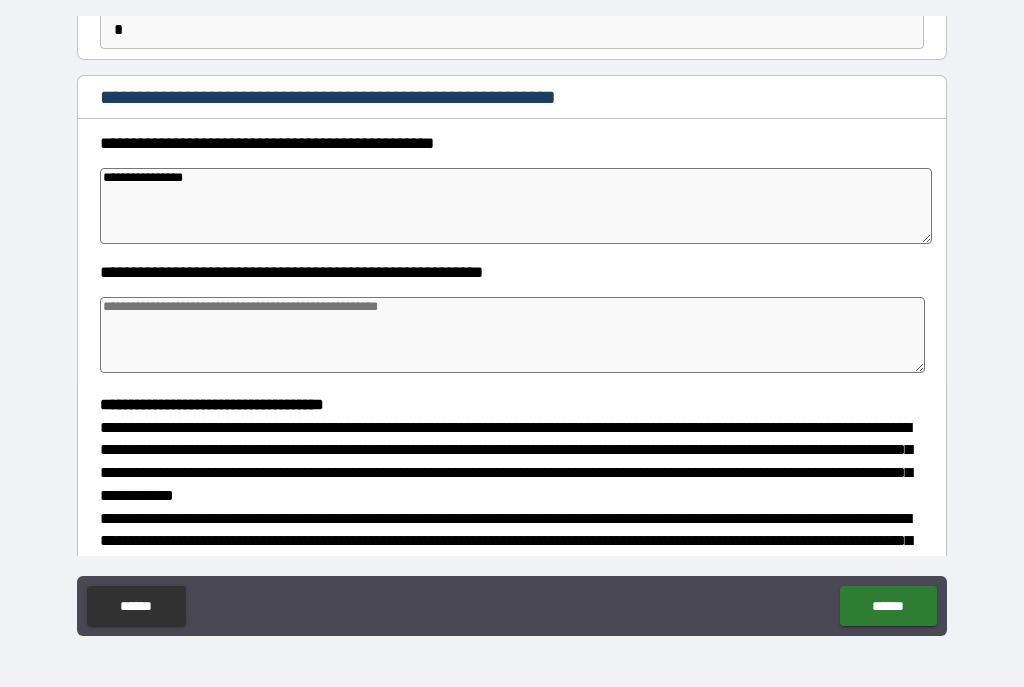 type on "*" 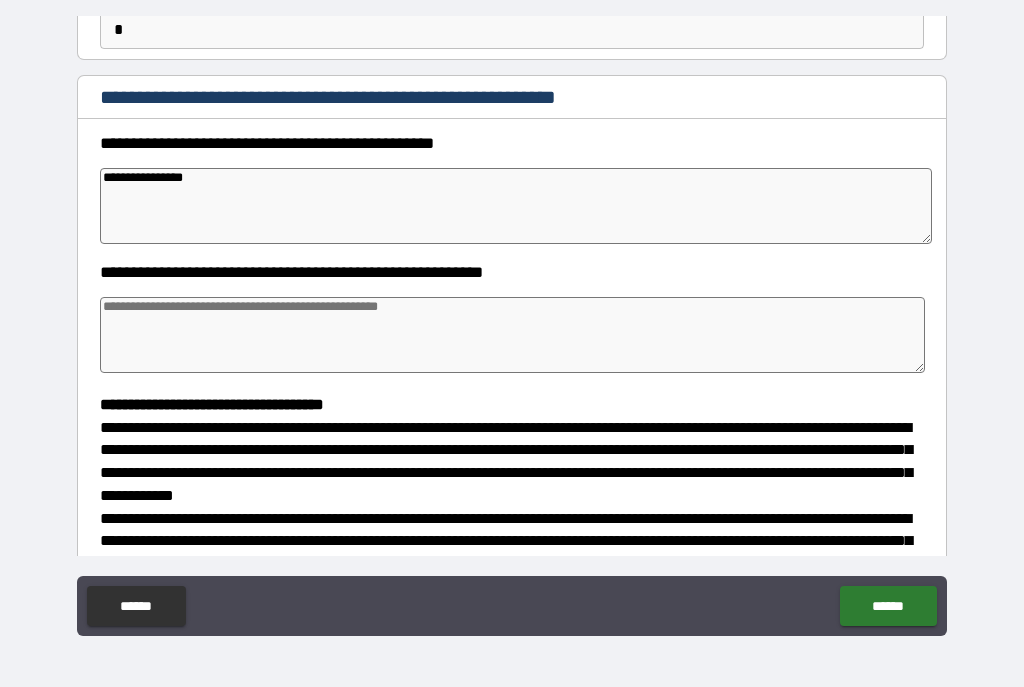 type on "*" 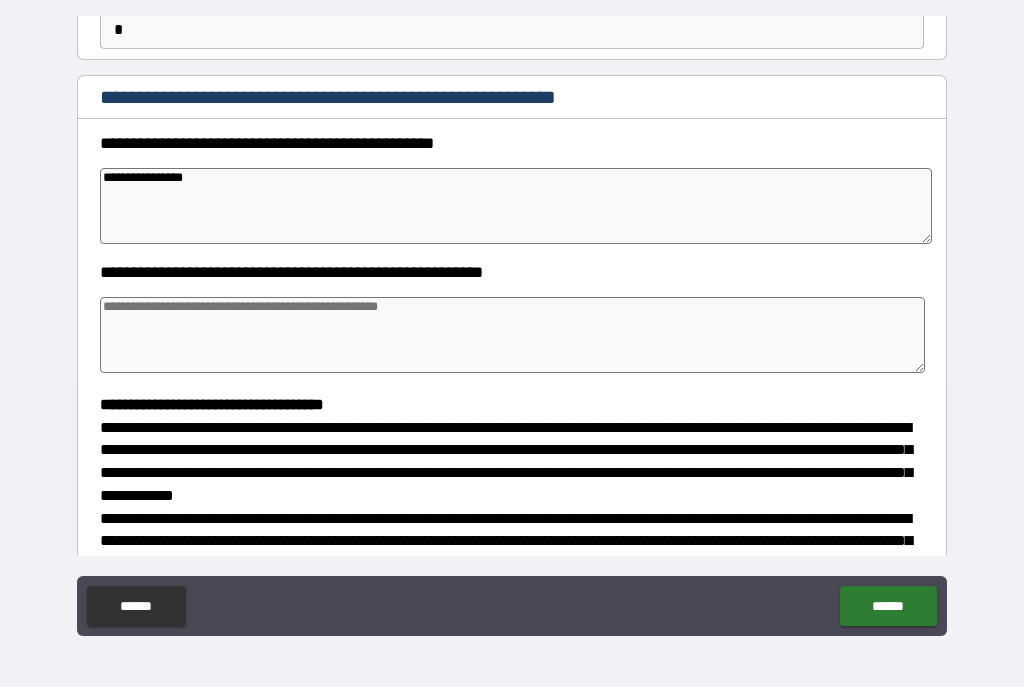 type on "*" 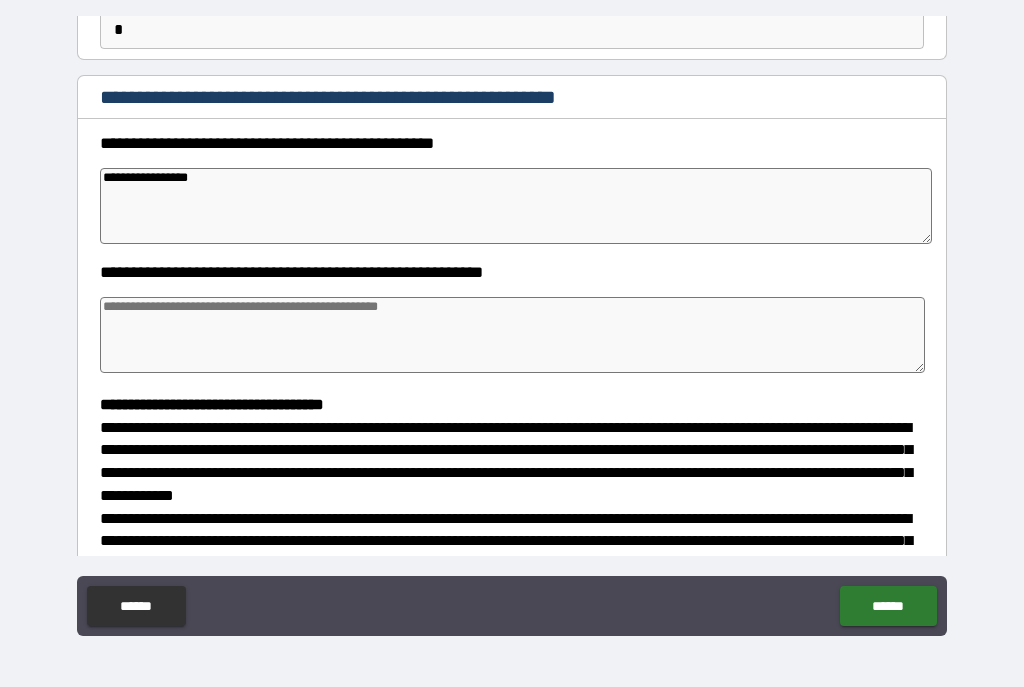 type on "*" 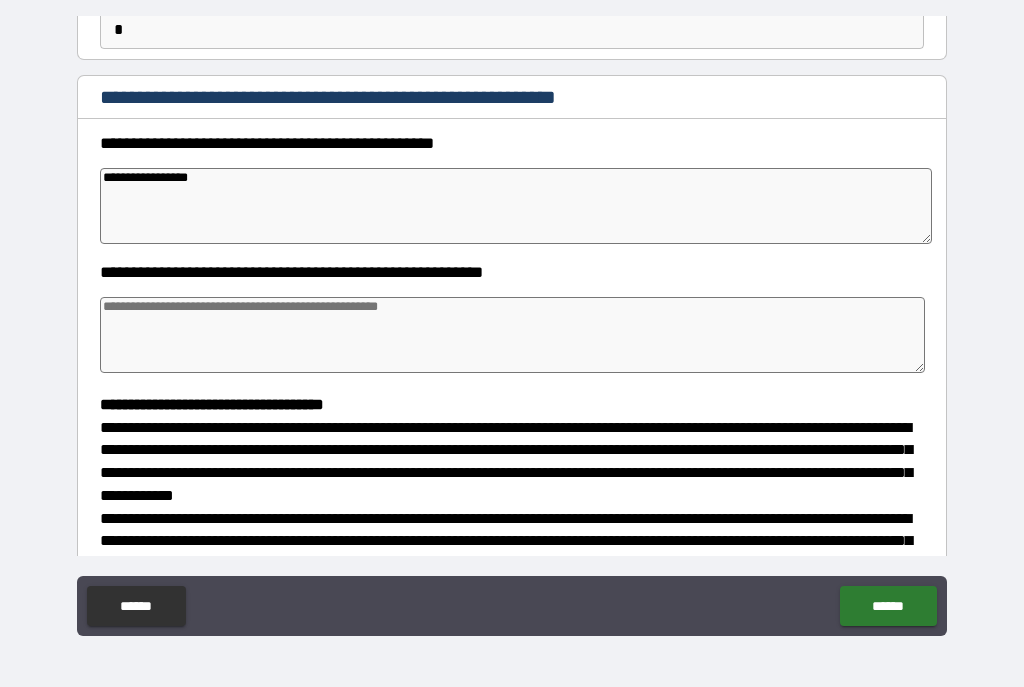 type on "*" 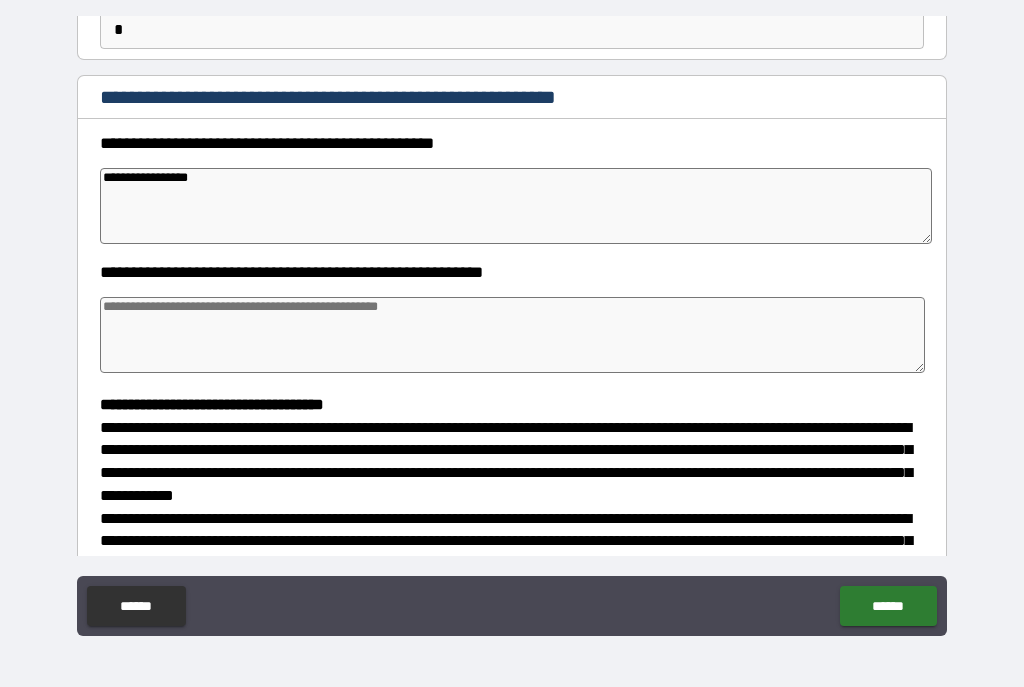 type on "*" 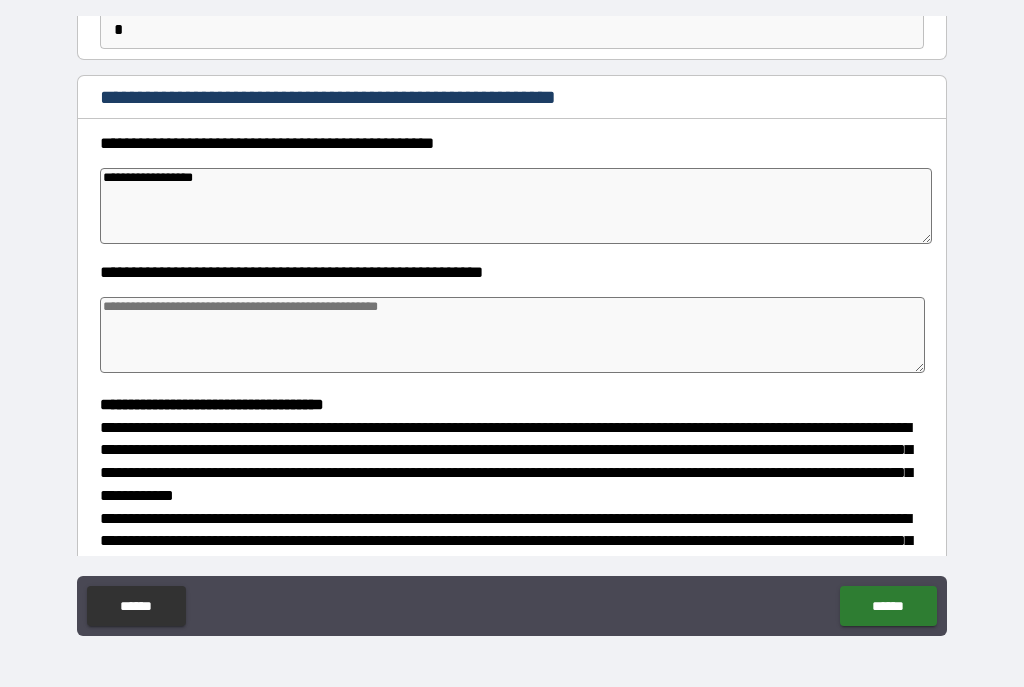 type on "*" 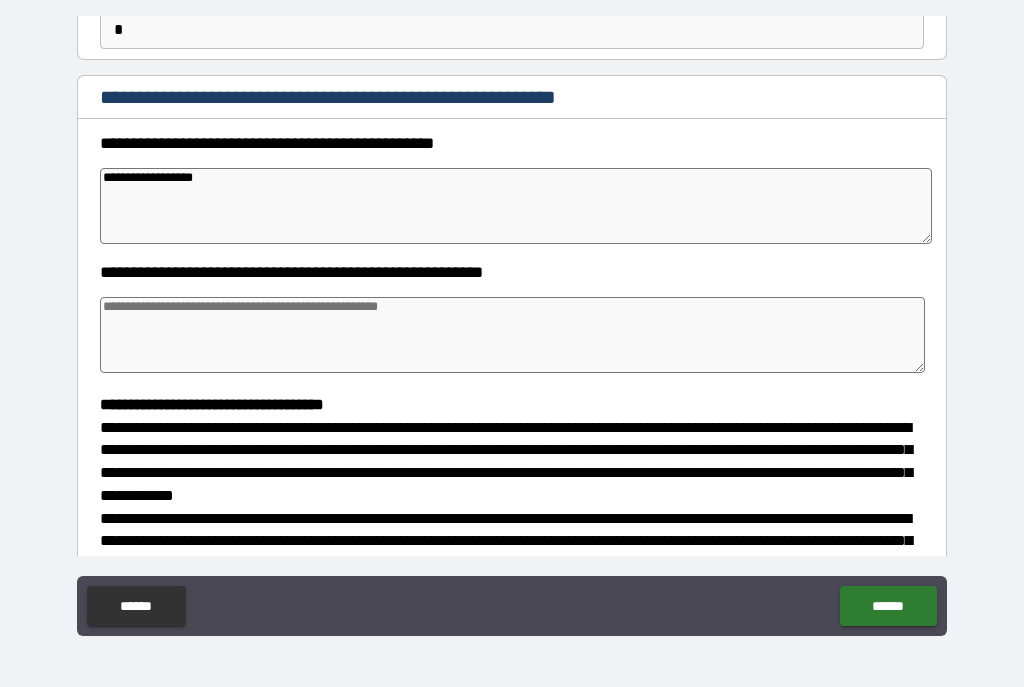 type on "**********" 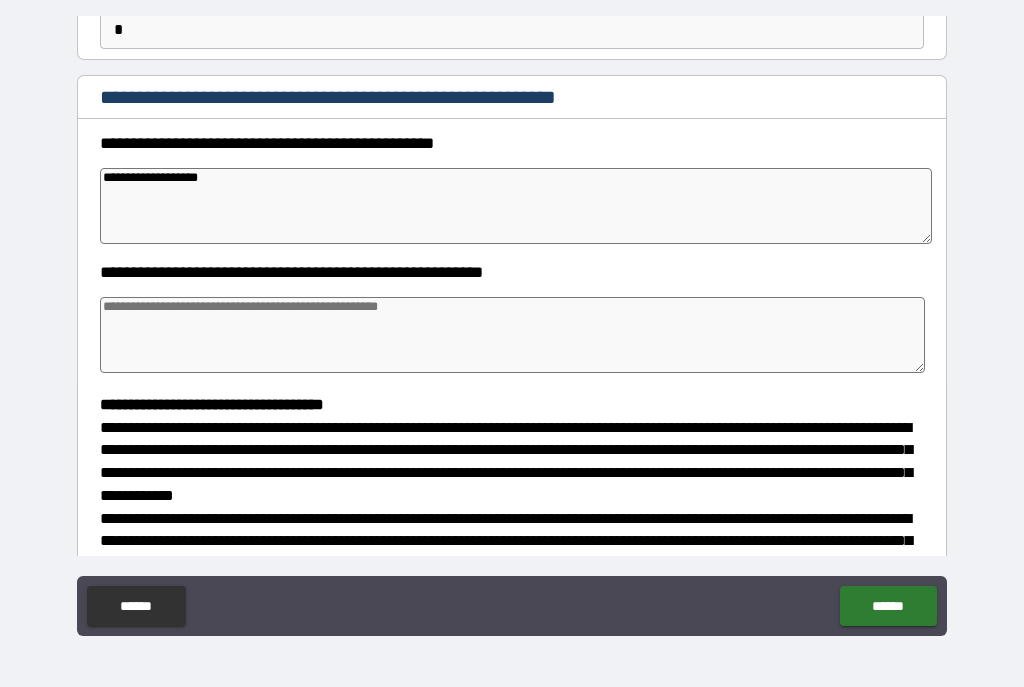 type on "*" 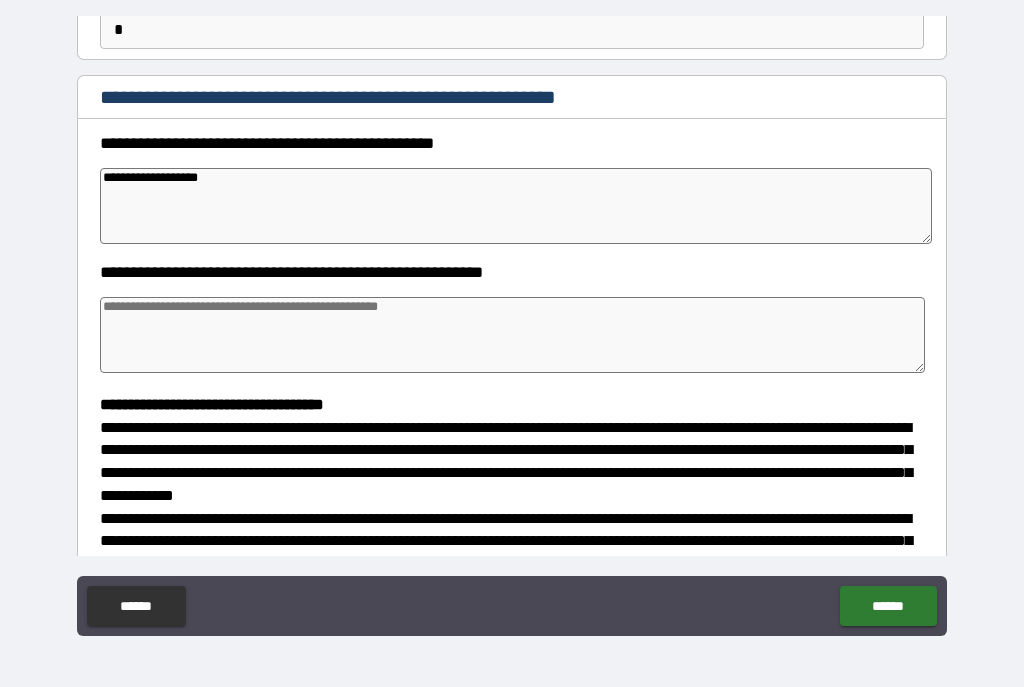 type on "**********" 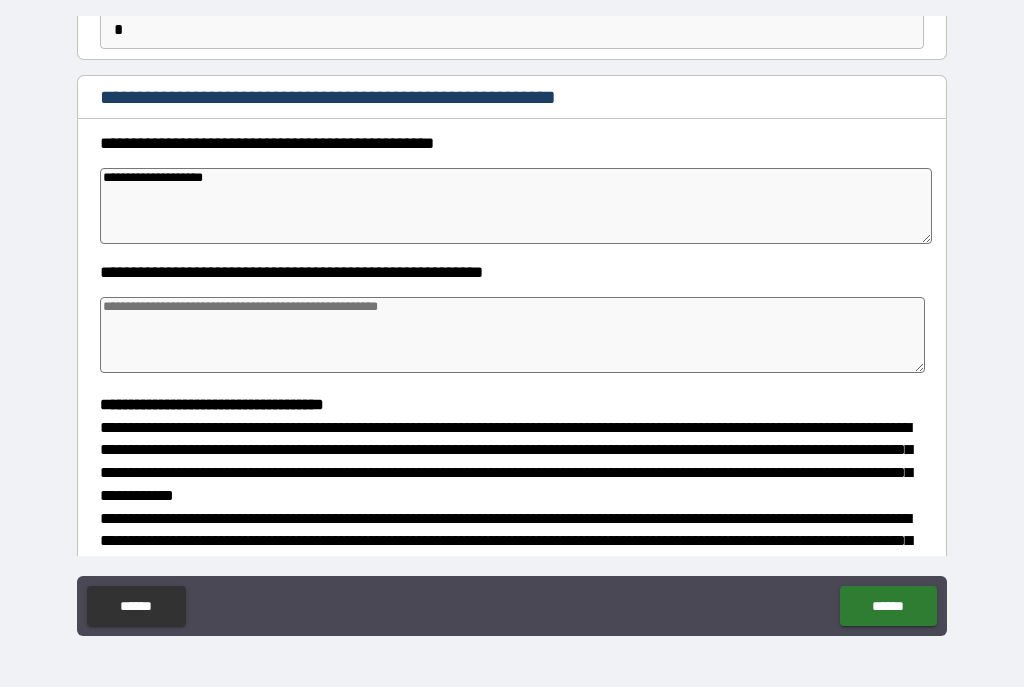 type on "*" 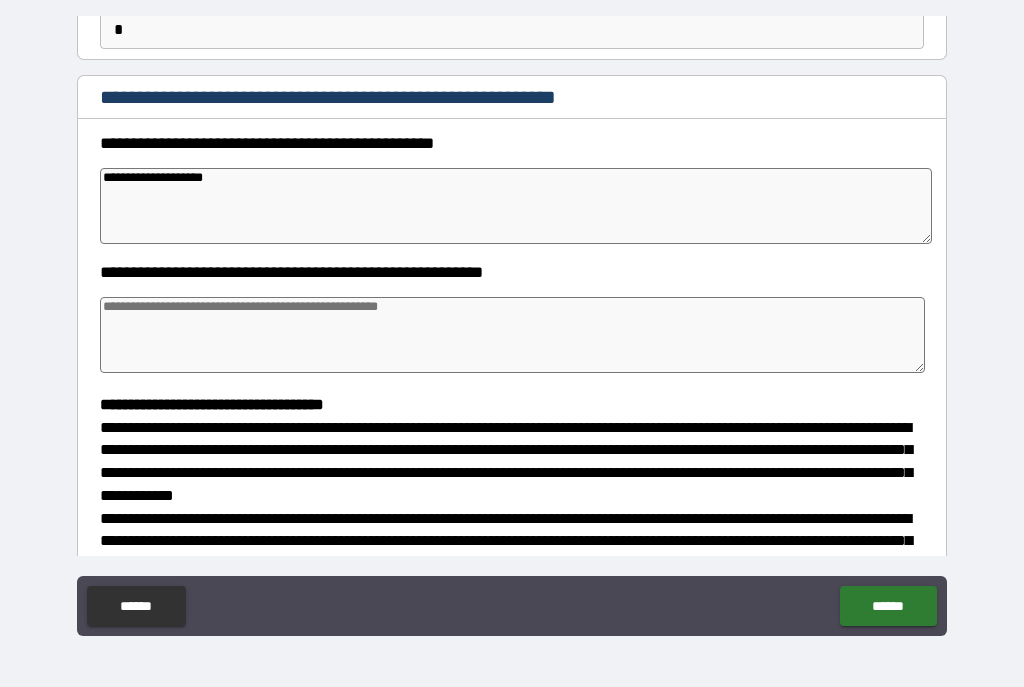 type on "*" 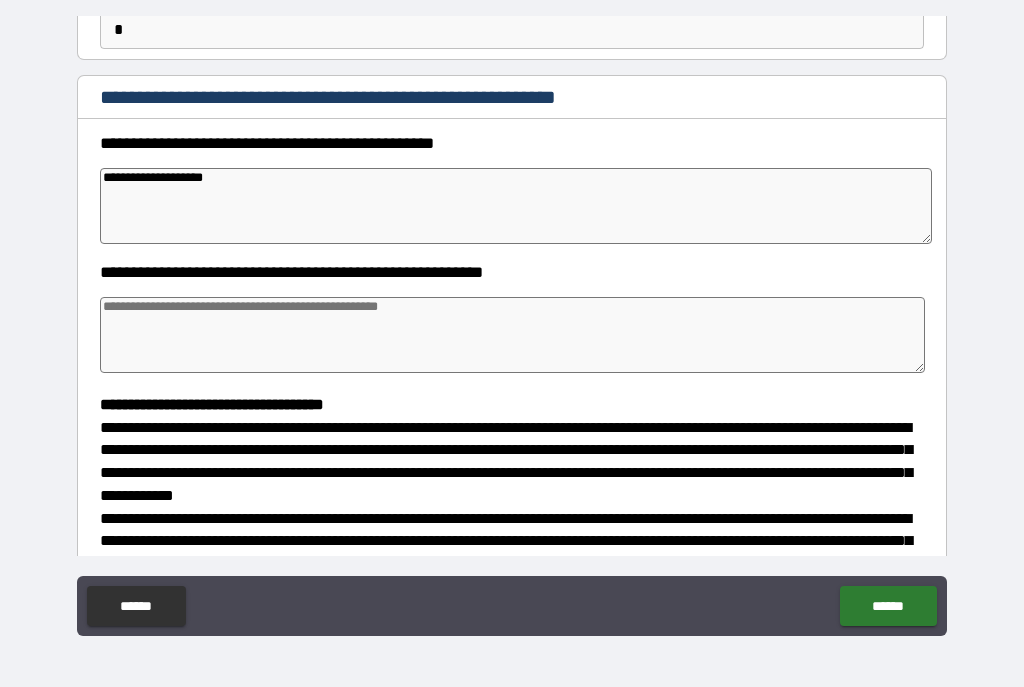 type on "*" 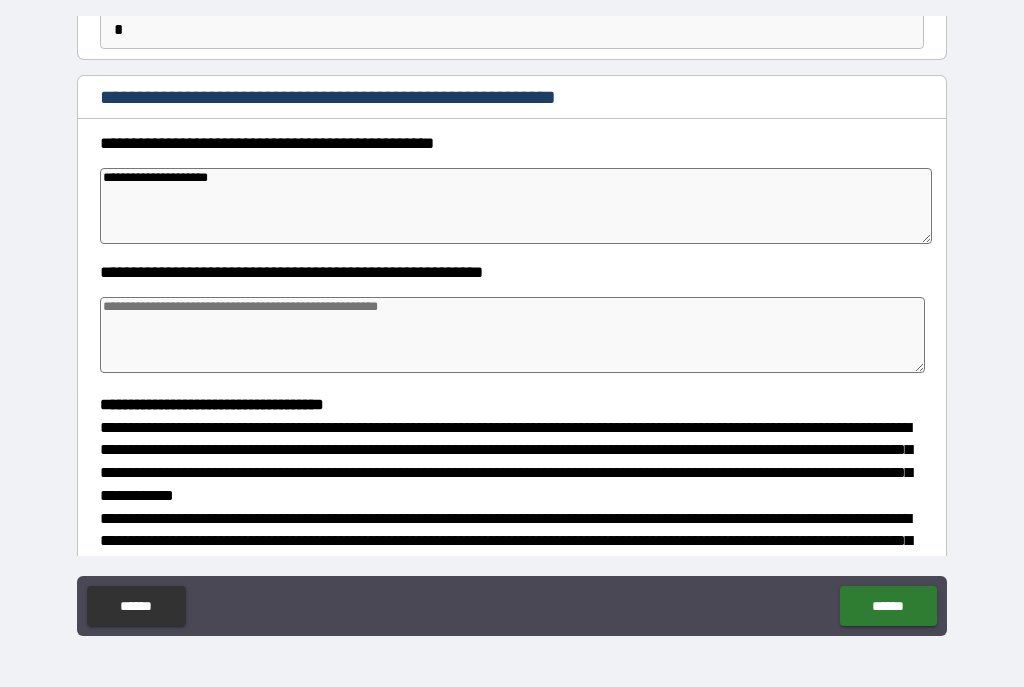 type on "*" 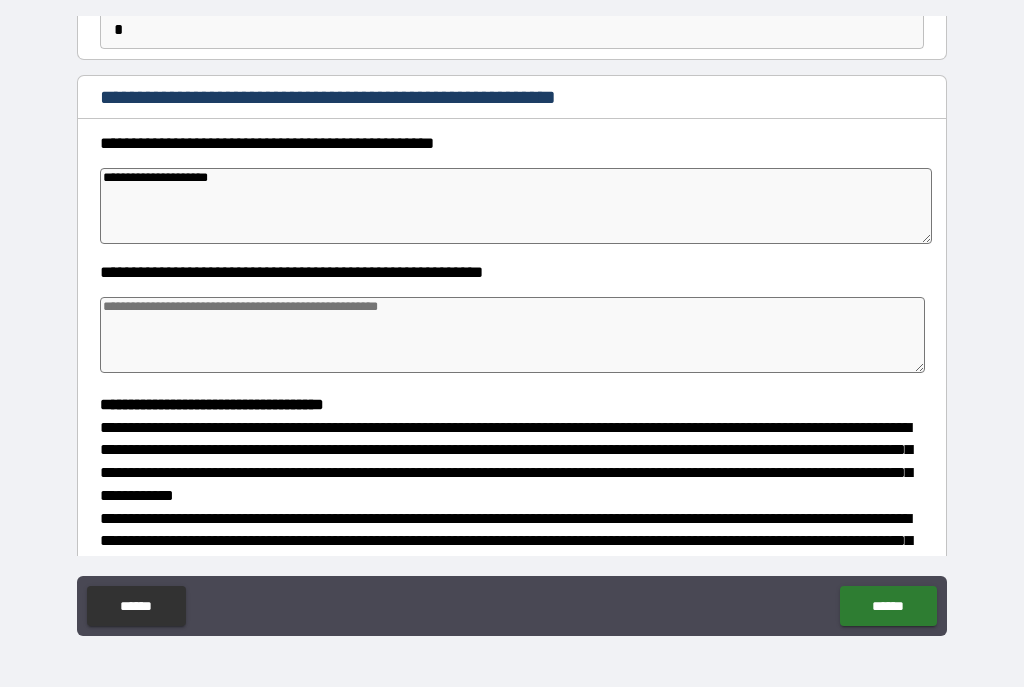 type on "*" 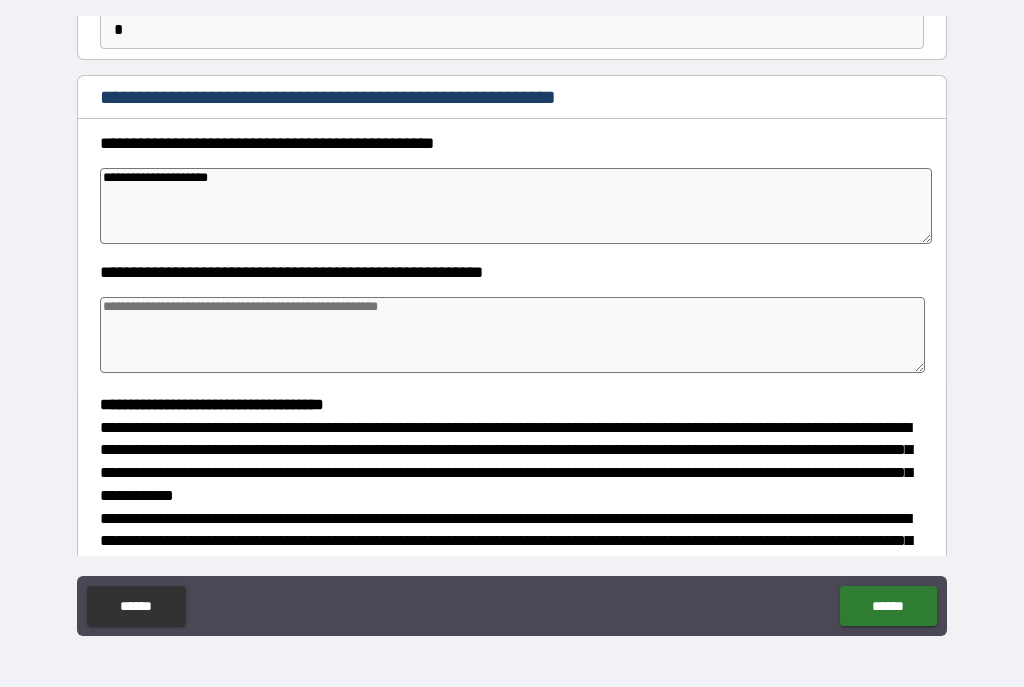 type on "*" 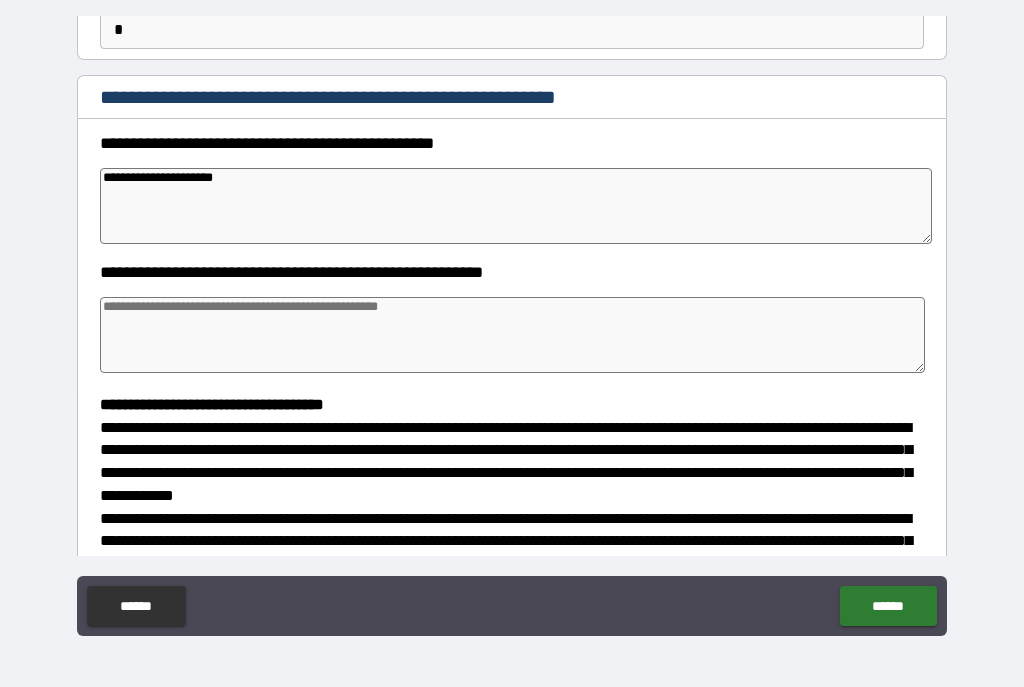 type on "*" 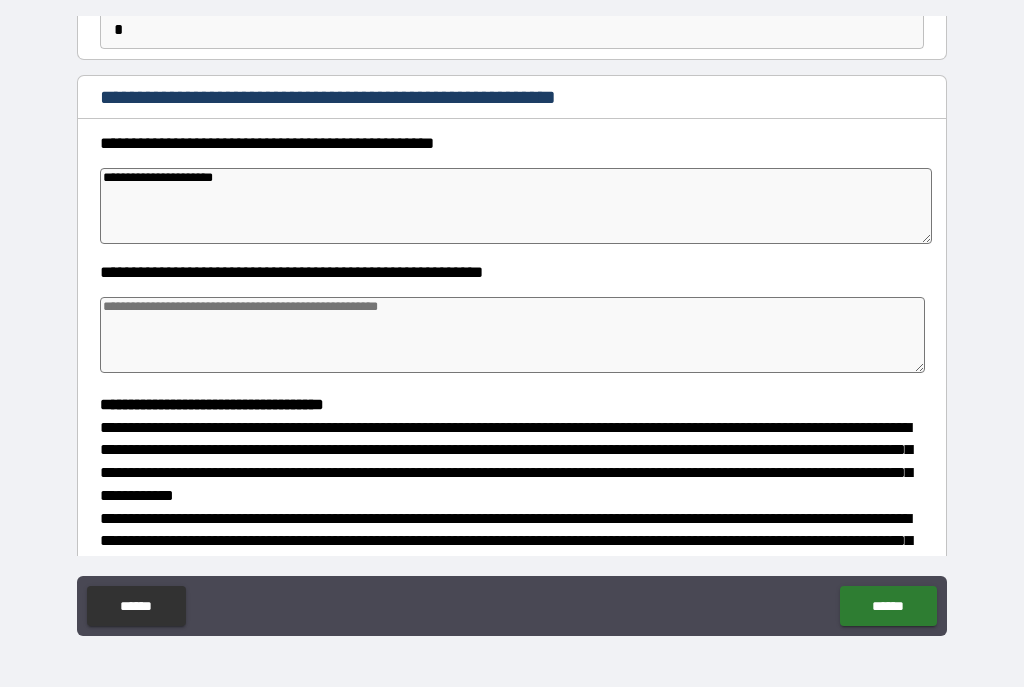 type on "*" 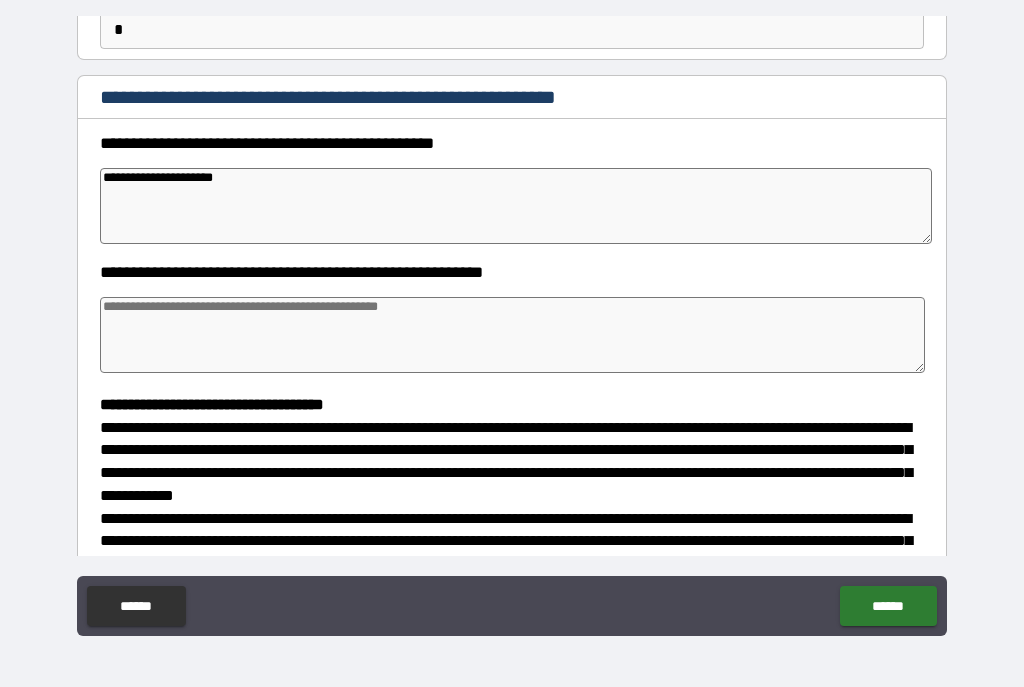 type on "*" 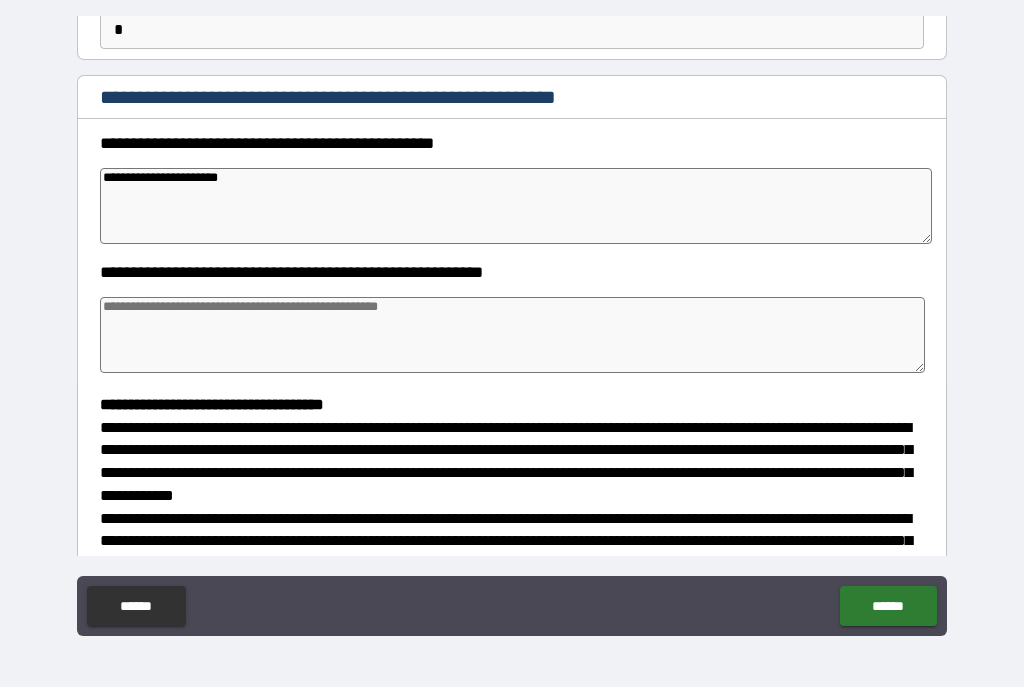 type on "*" 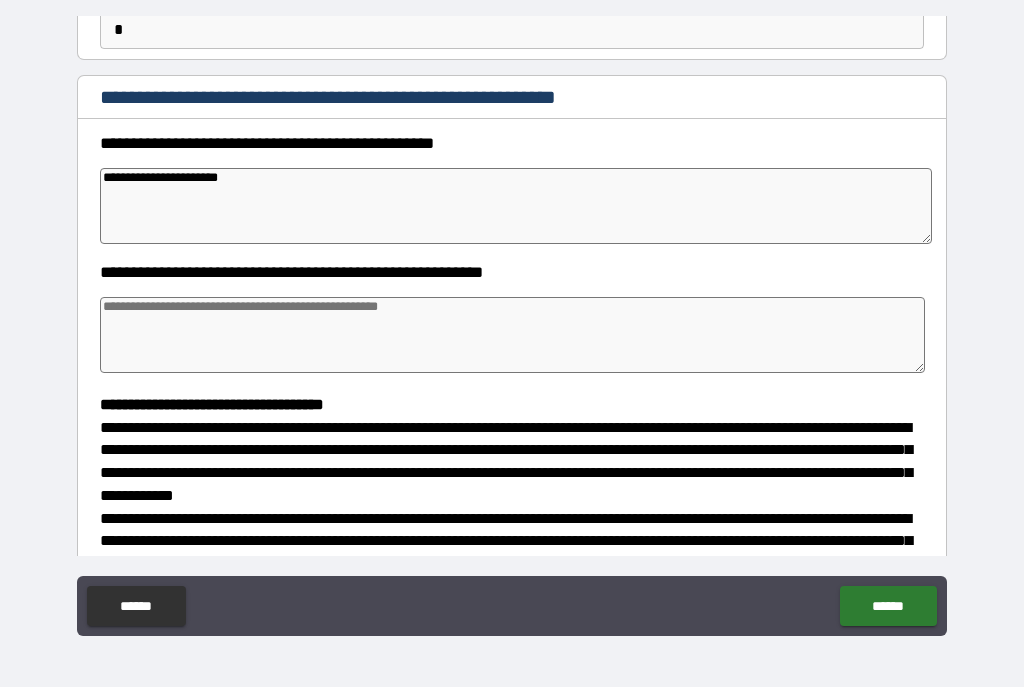 type on "*" 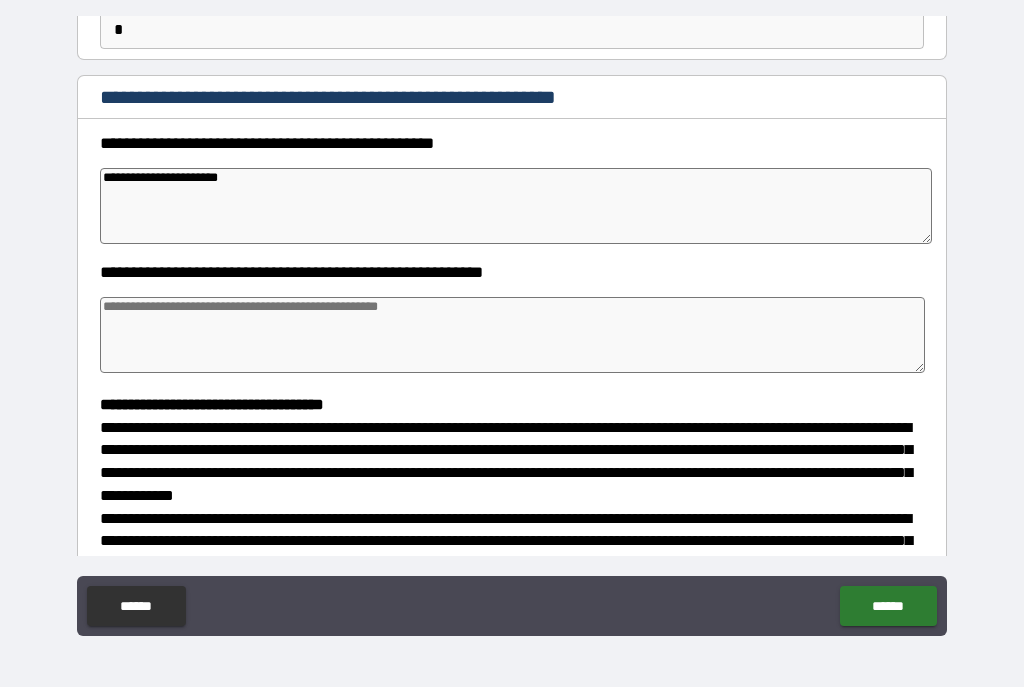 type on "*" 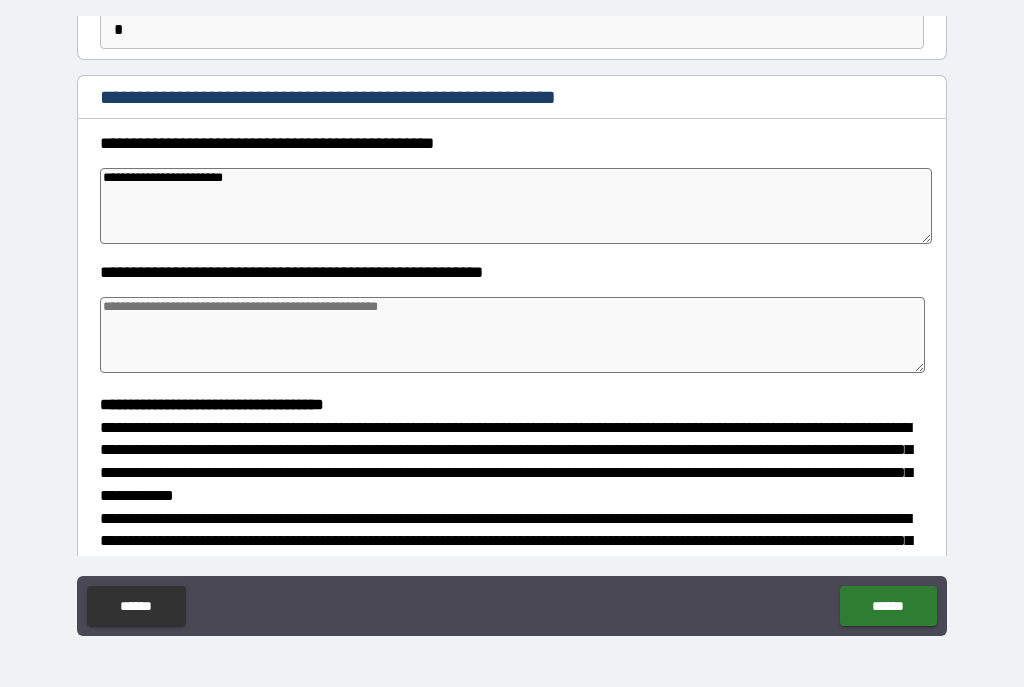 type on "*" 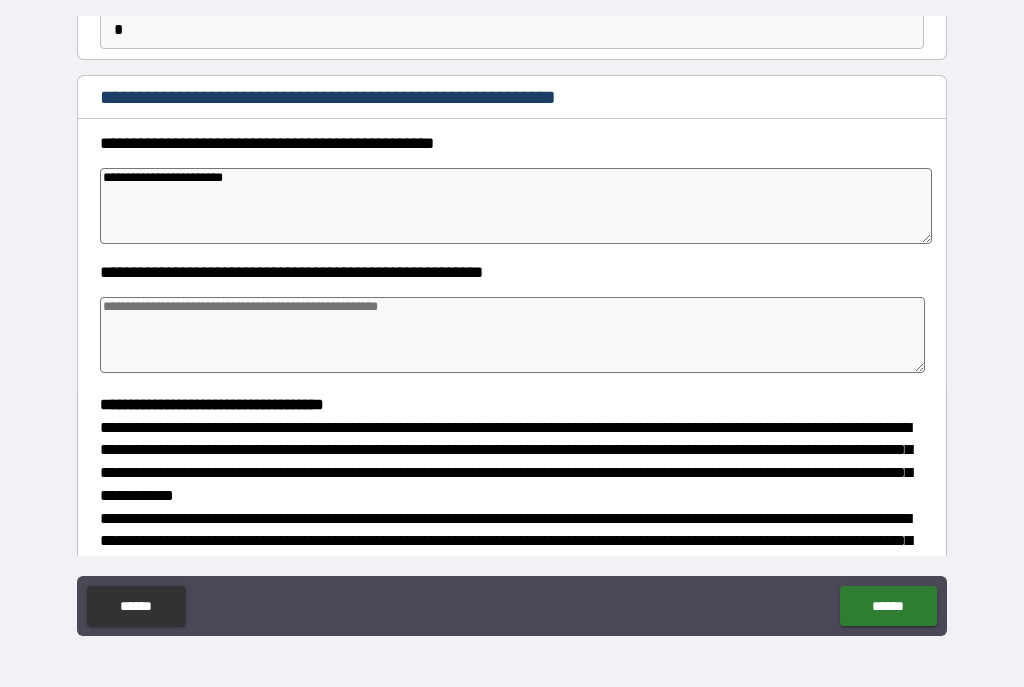 type on "*" 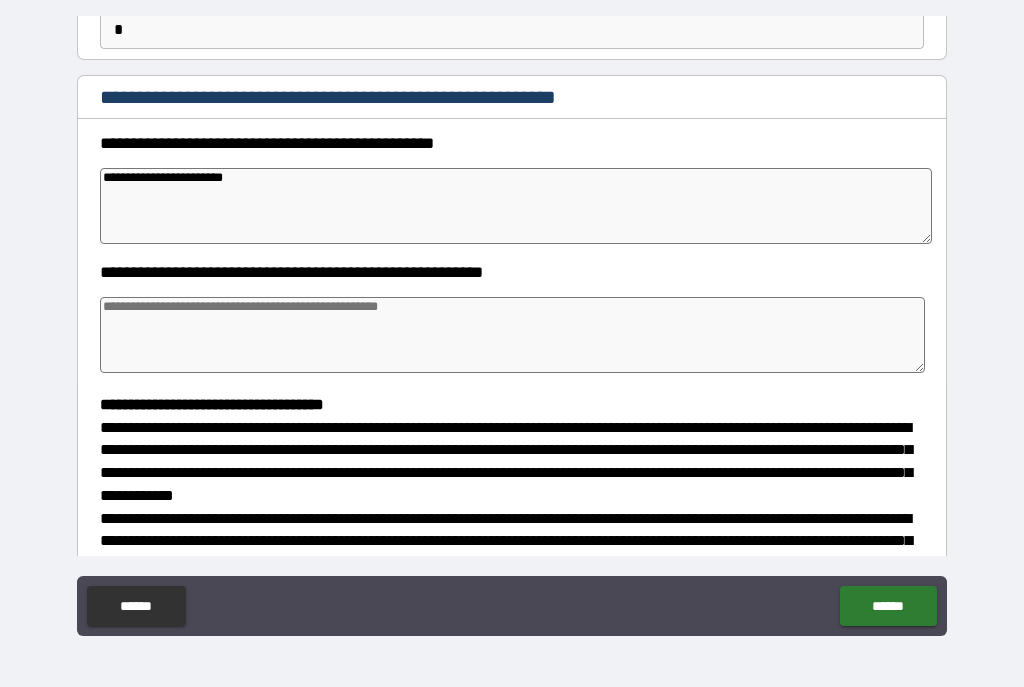 type on "**********" 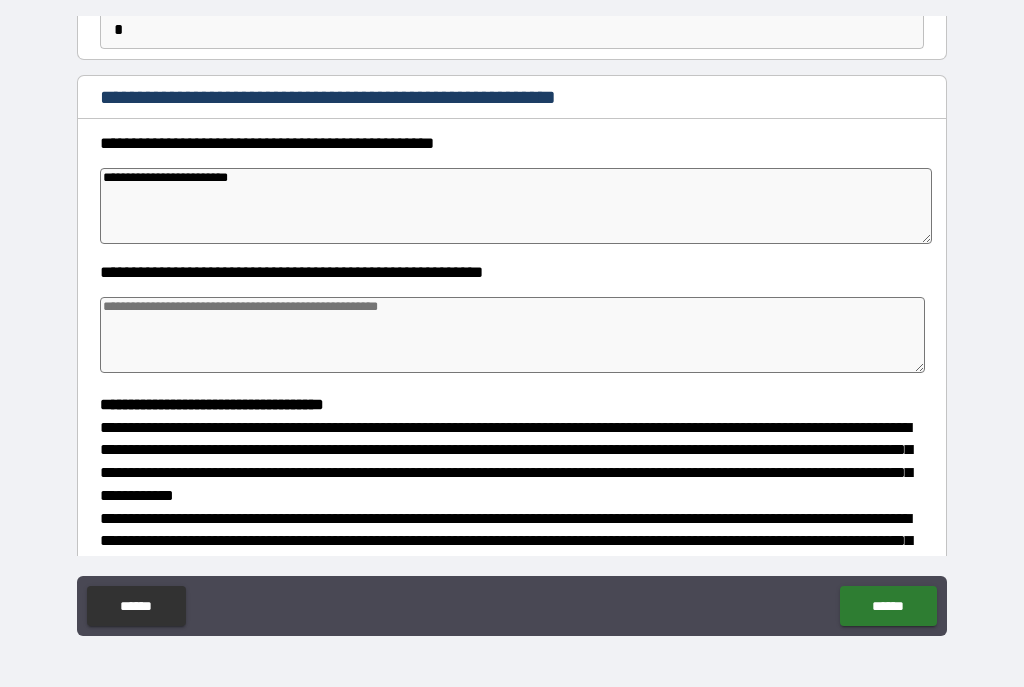 type on "*" 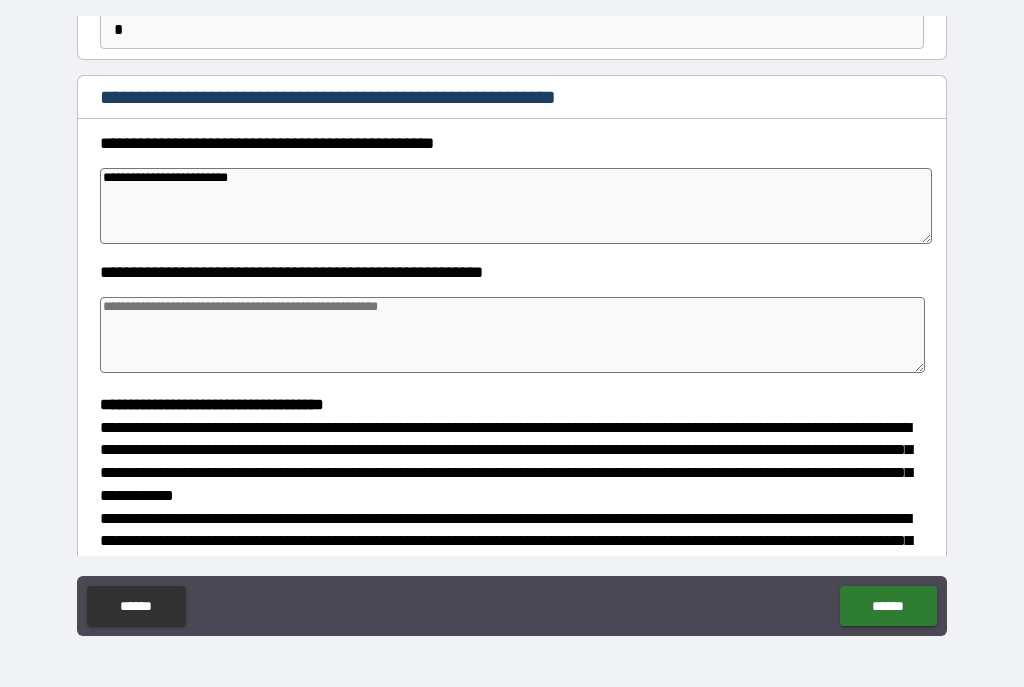type on "*" 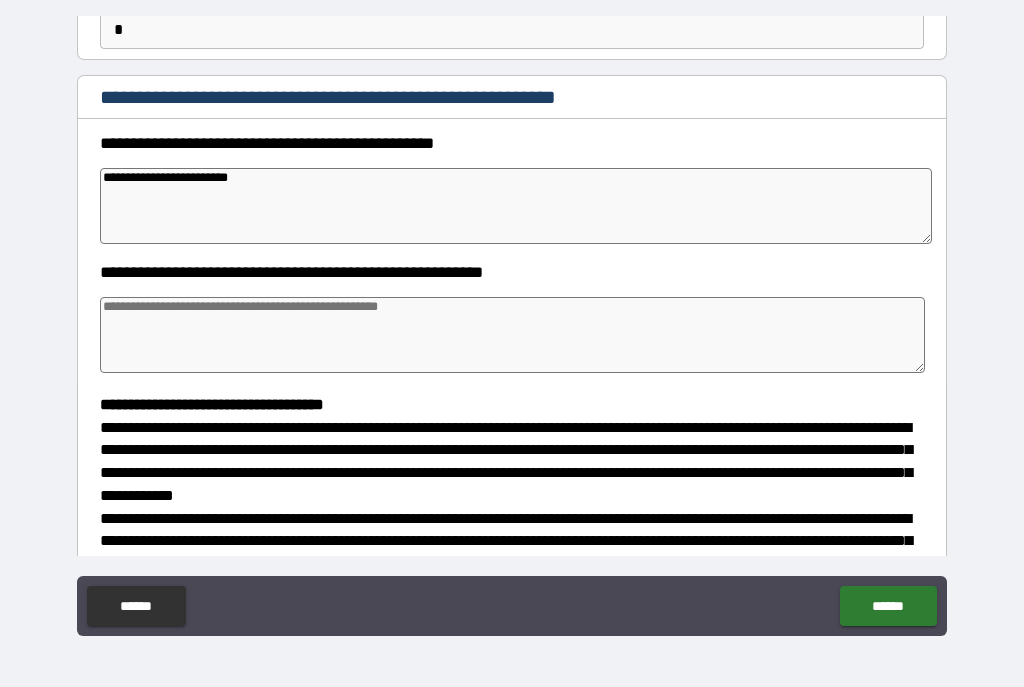 type on "*" 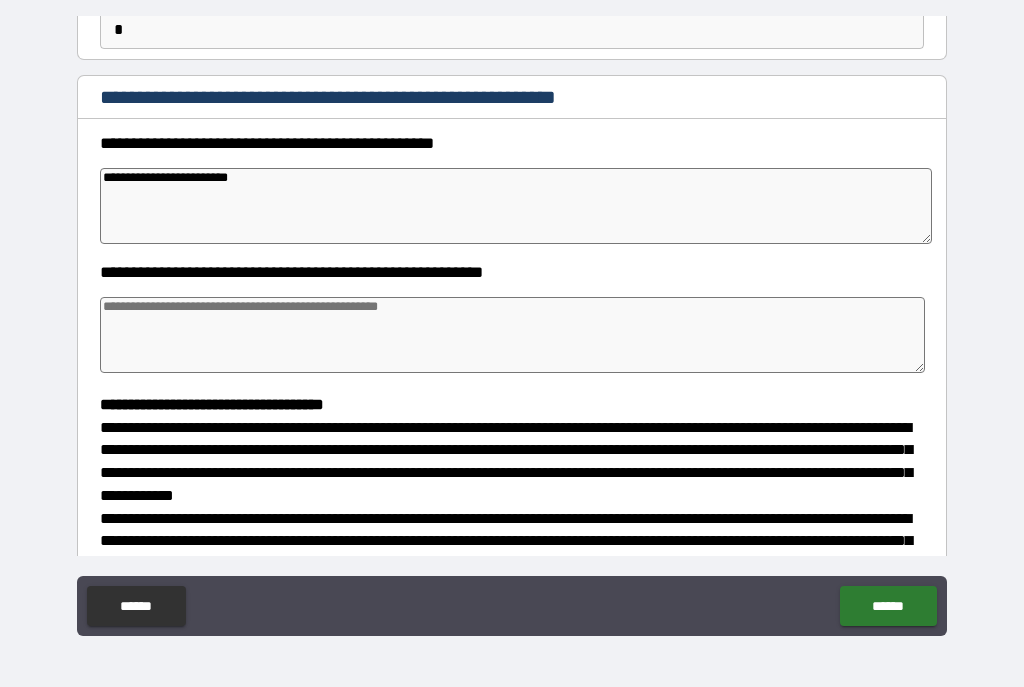 type on "**********" 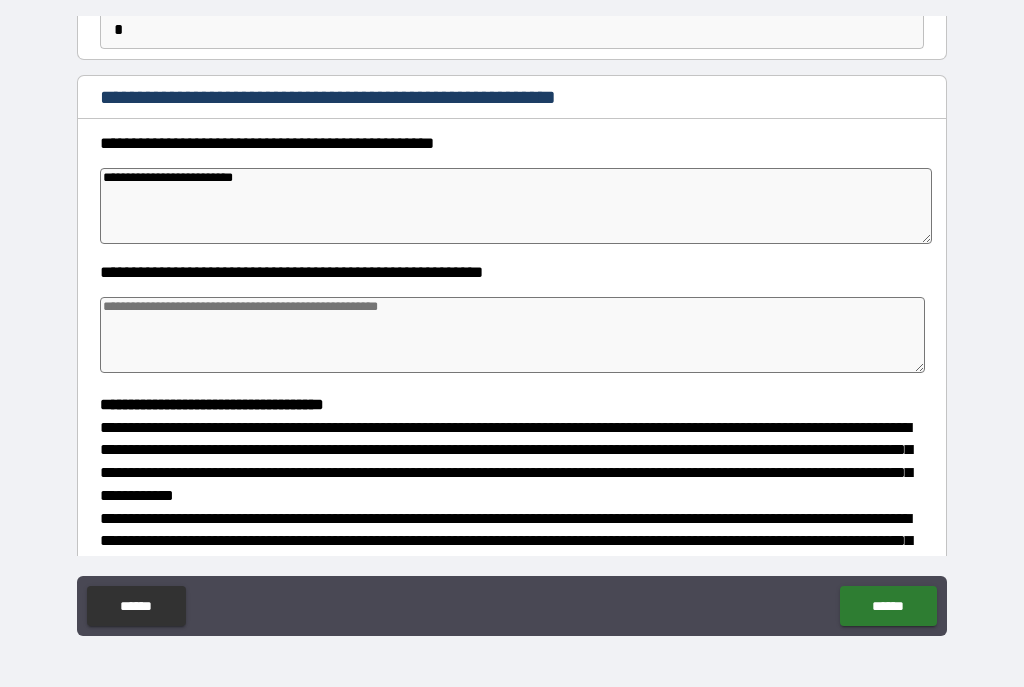 type on "*" 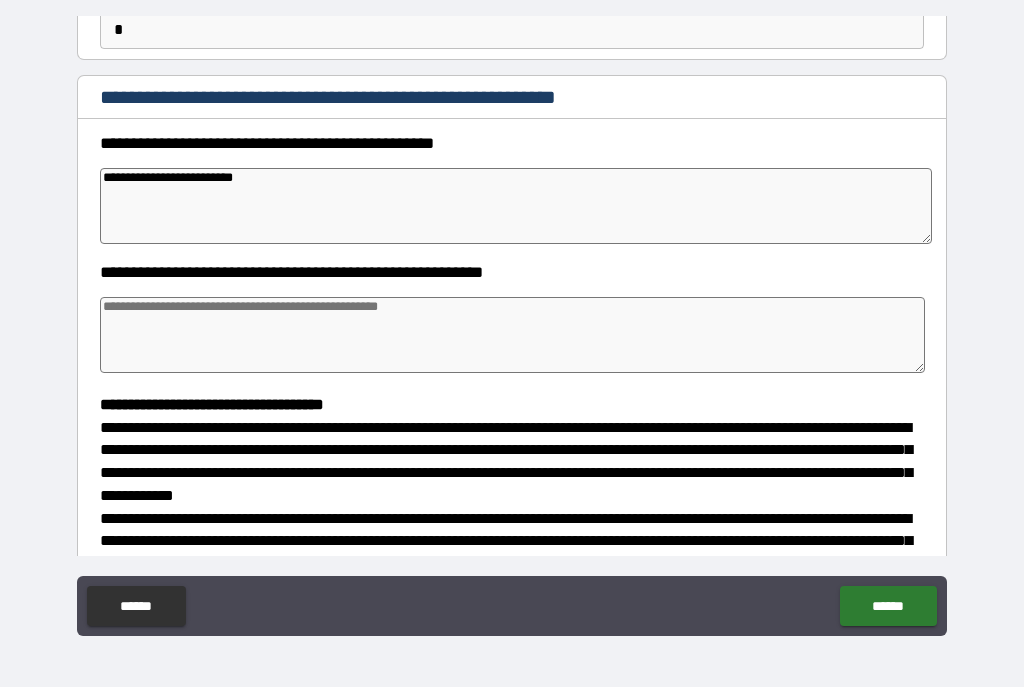 type on "*" 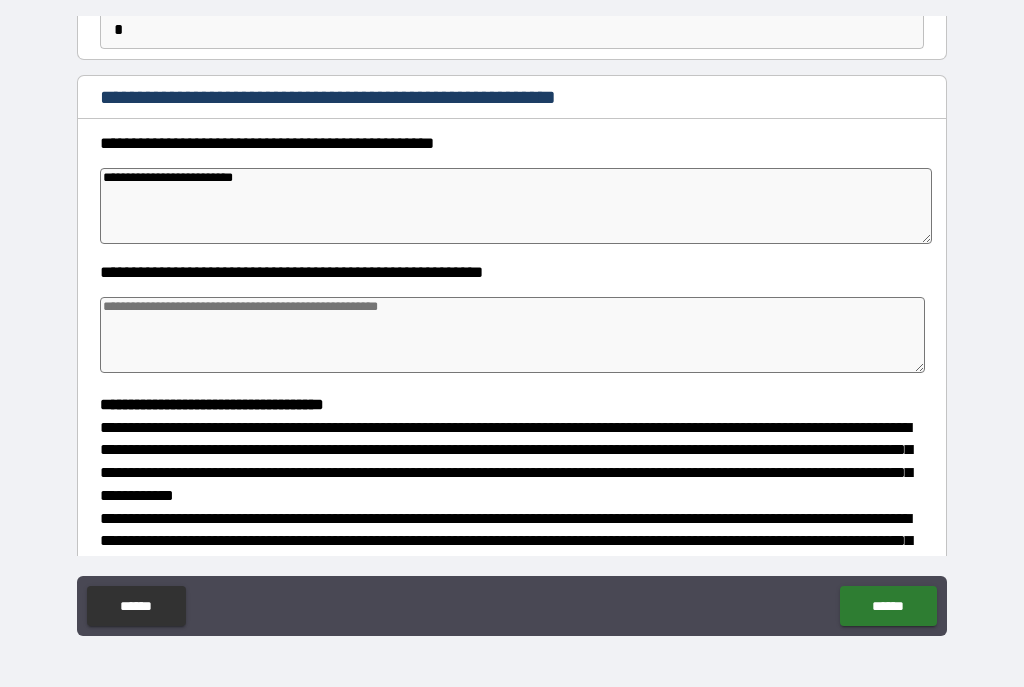 type on "*" 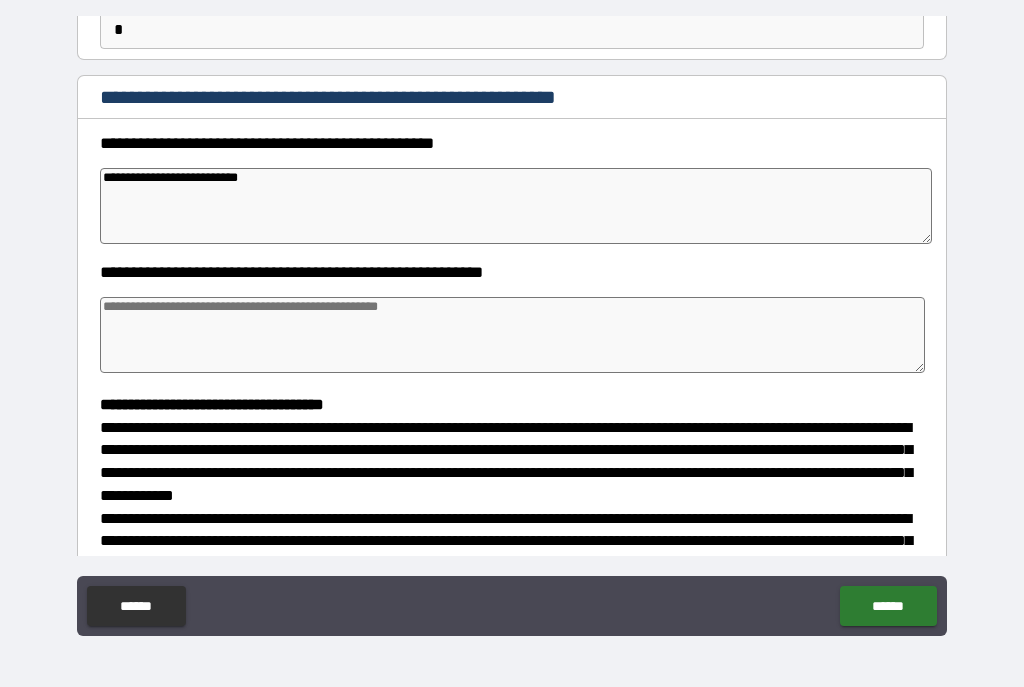 type on "*" 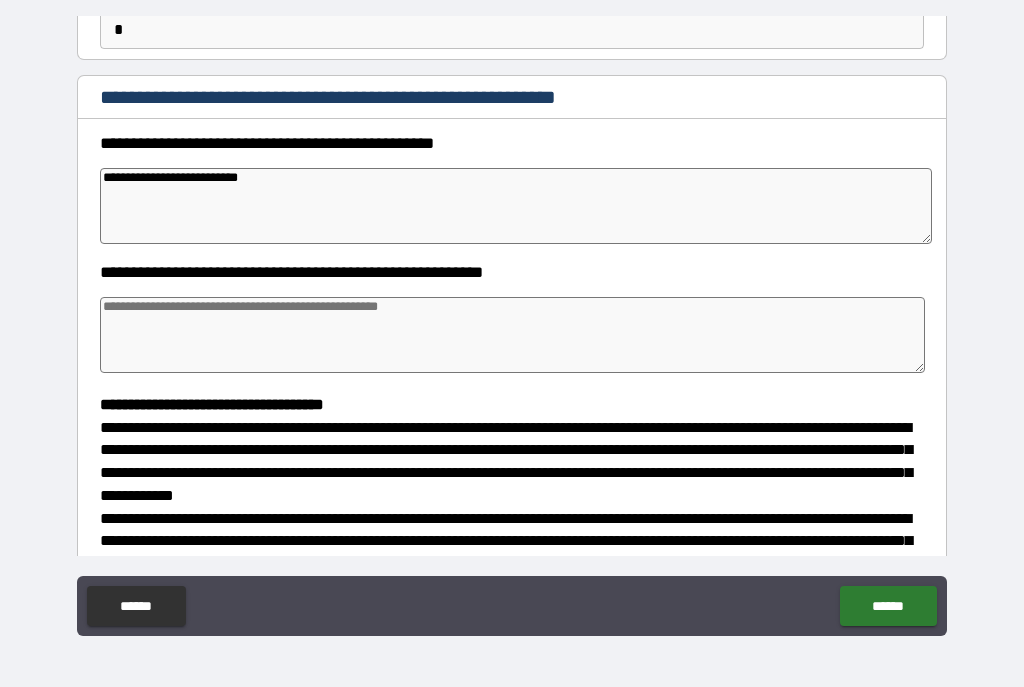 type on "**********" 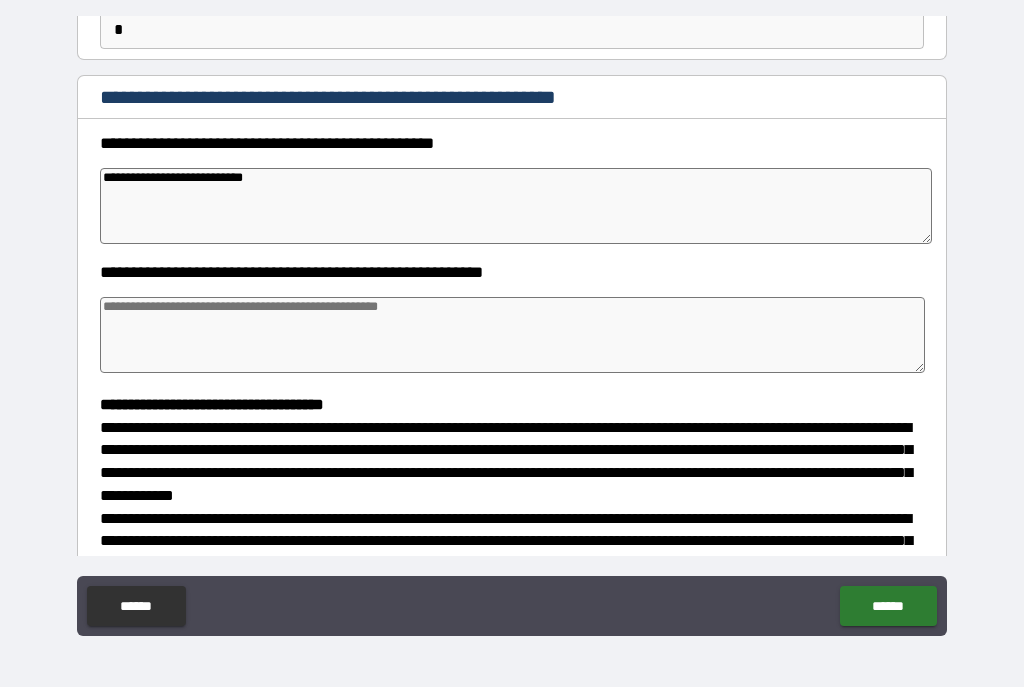 type on "*" 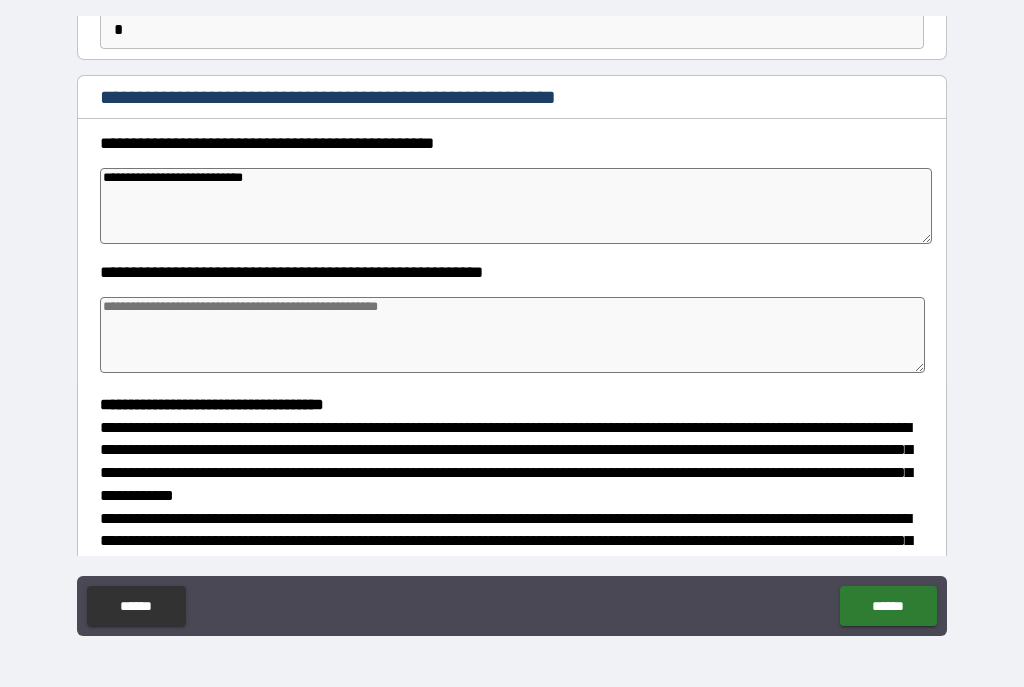 type on "*" 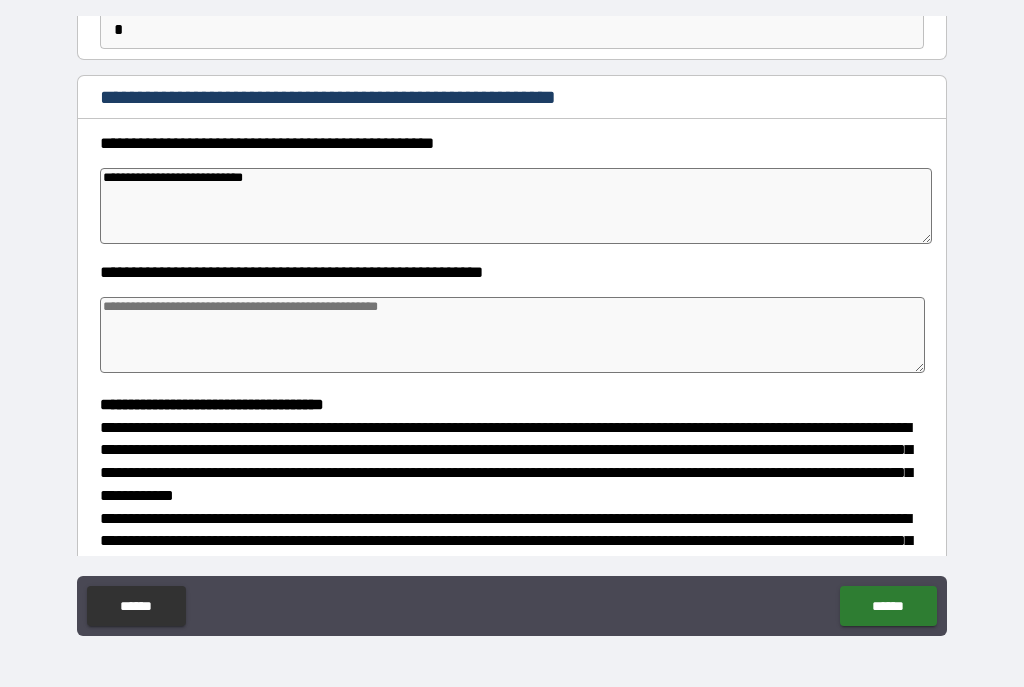 type on "*" 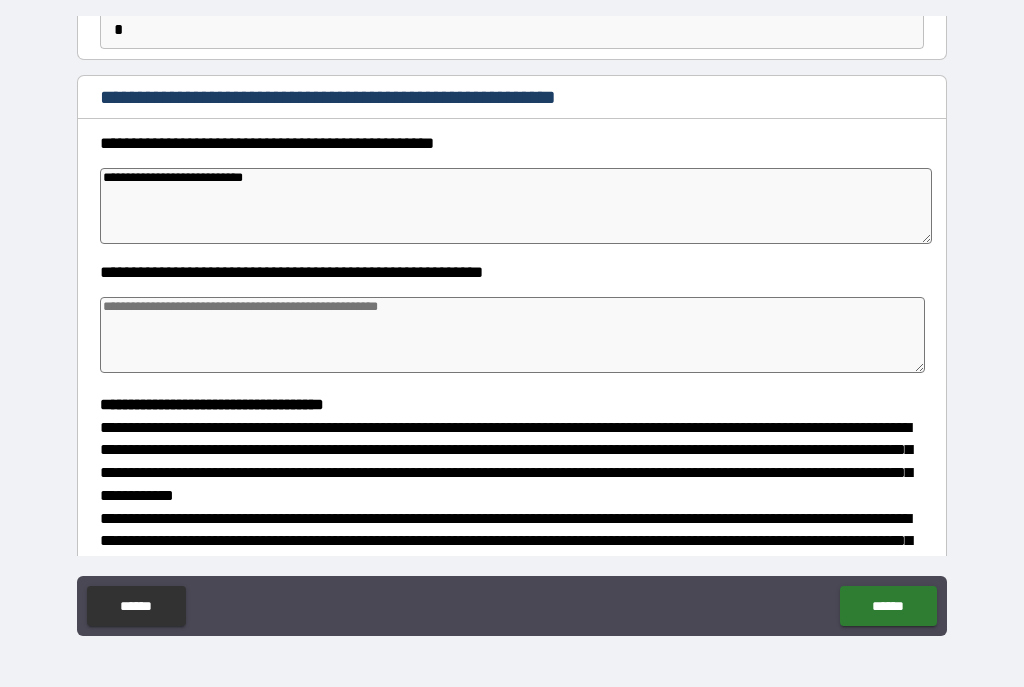 type on "**********" 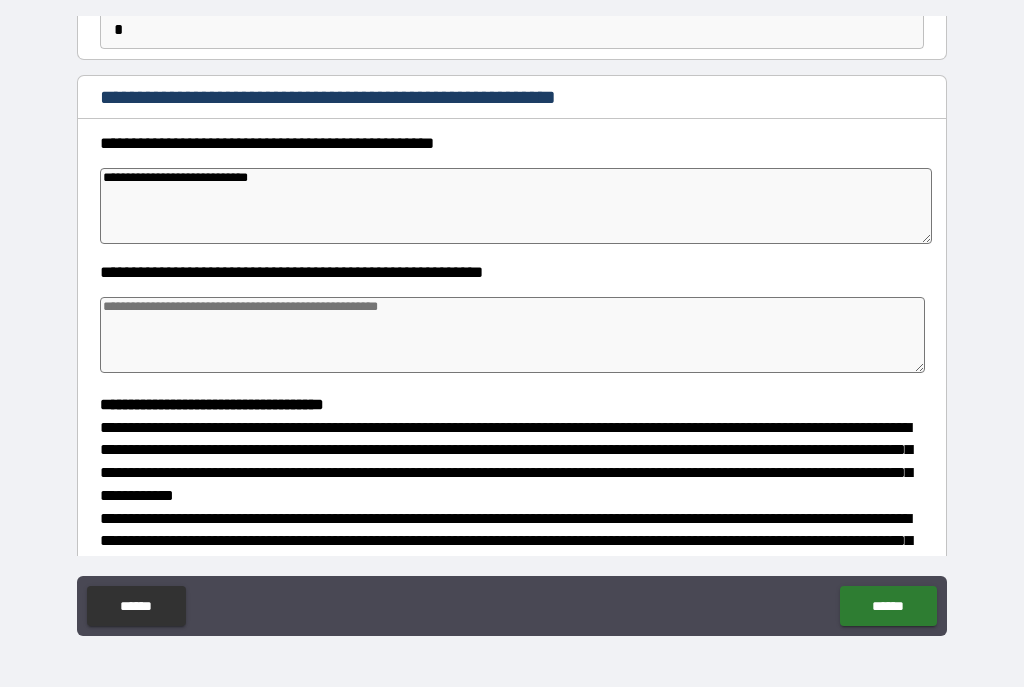 type on "*" 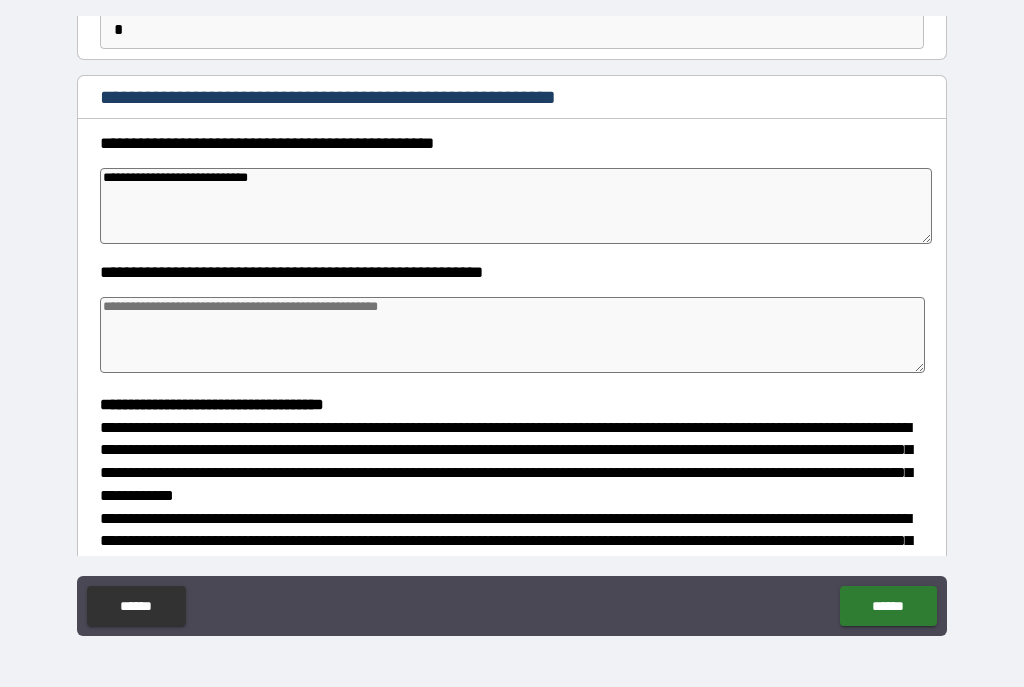 type on "*" 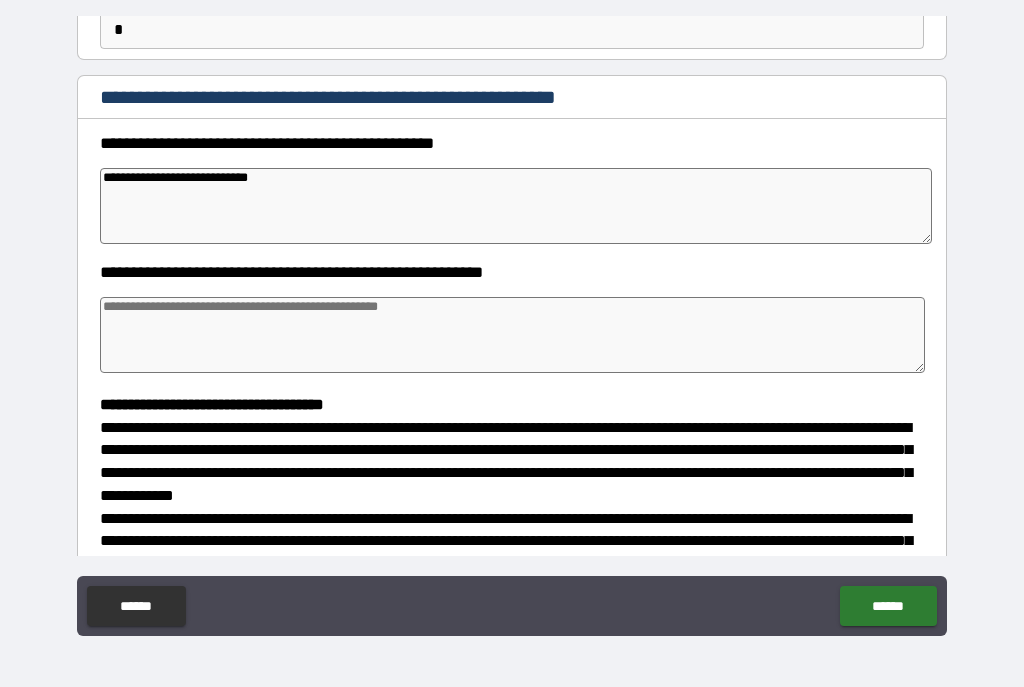 type on "*" 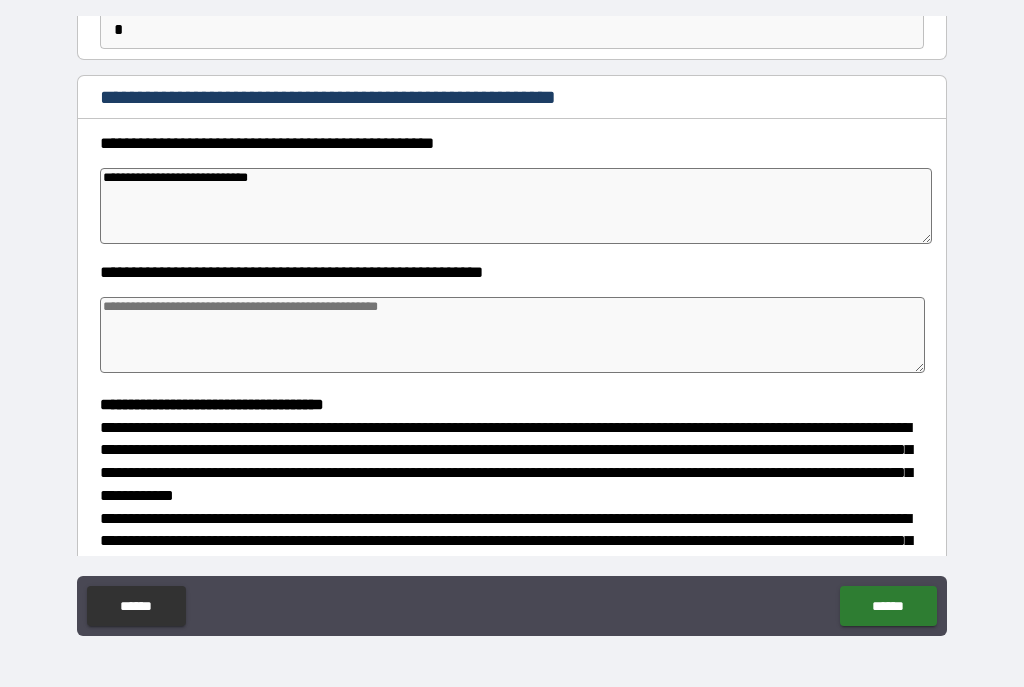 type on "**********" 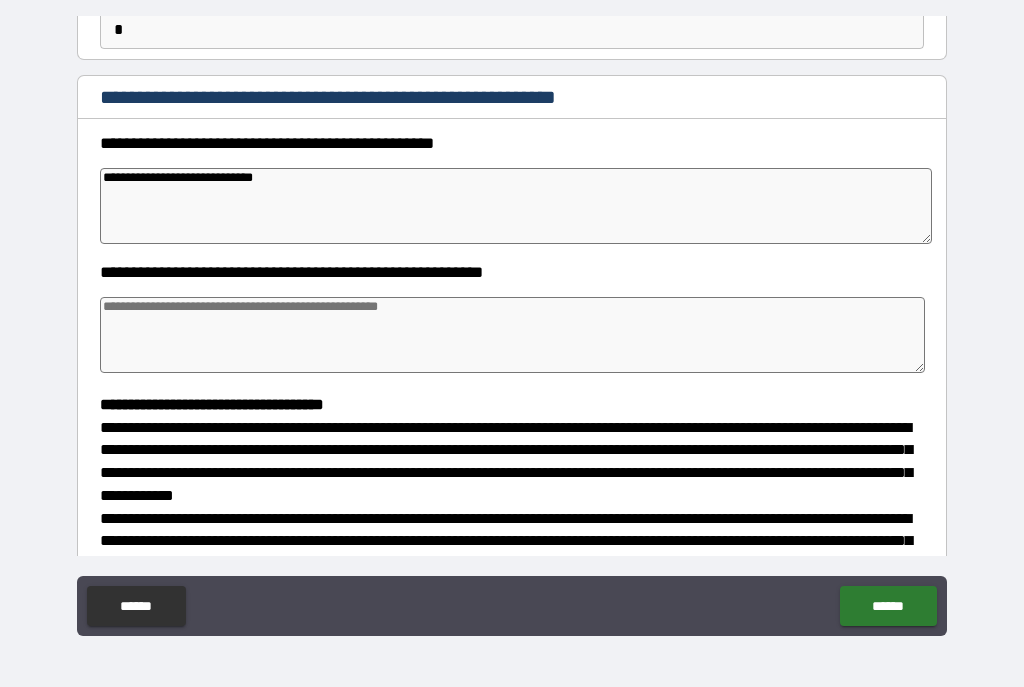 type on "*" 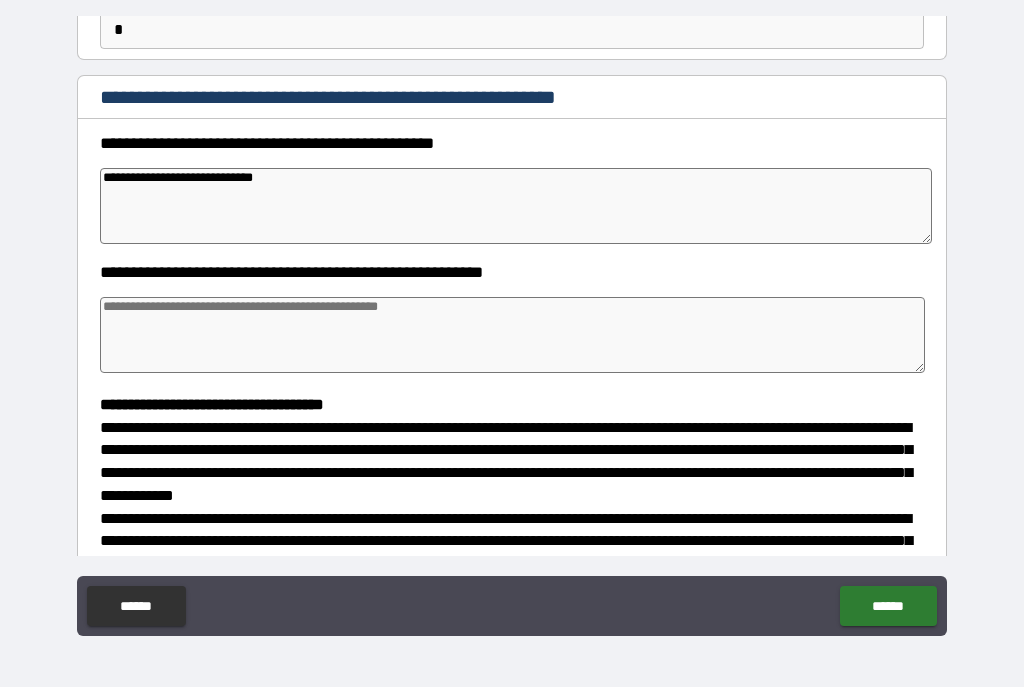 type on "*" 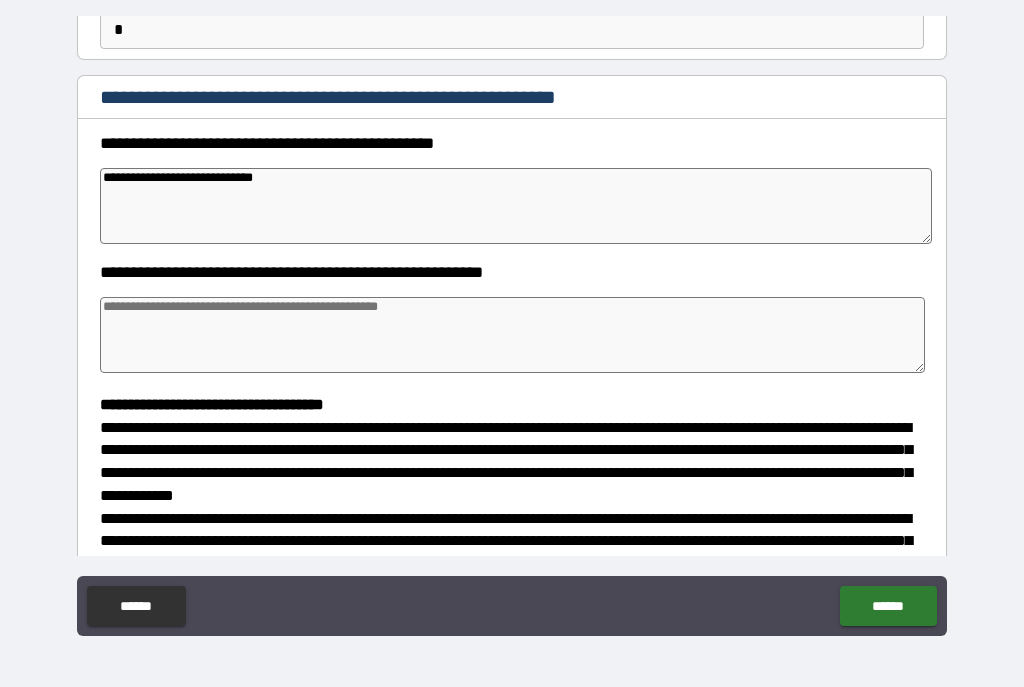type on "*" 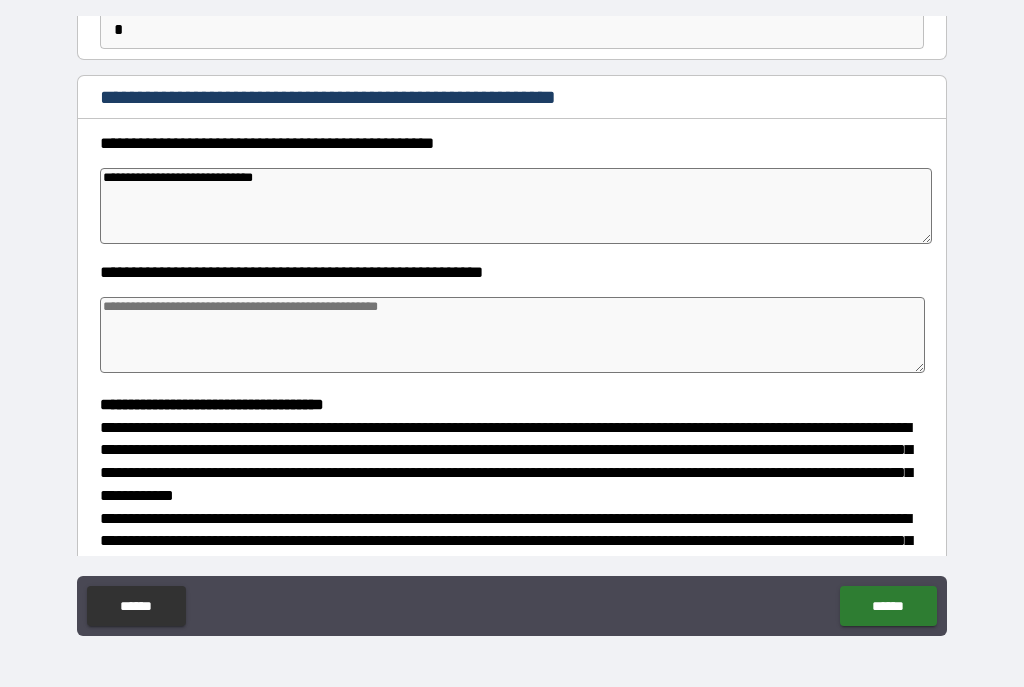 type on "**********" 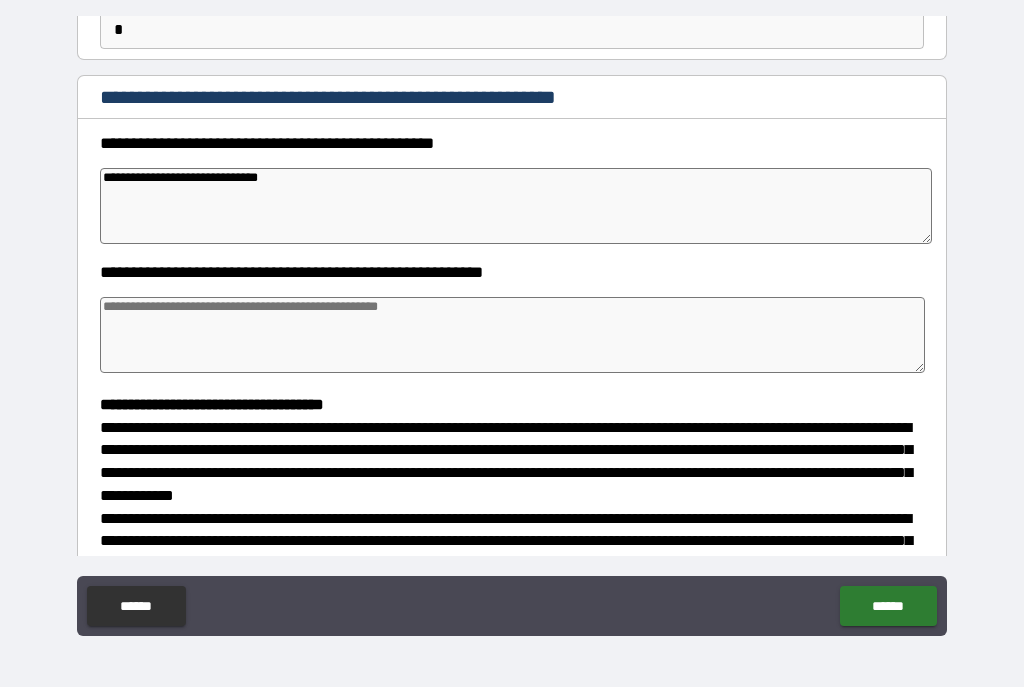 type on "*" 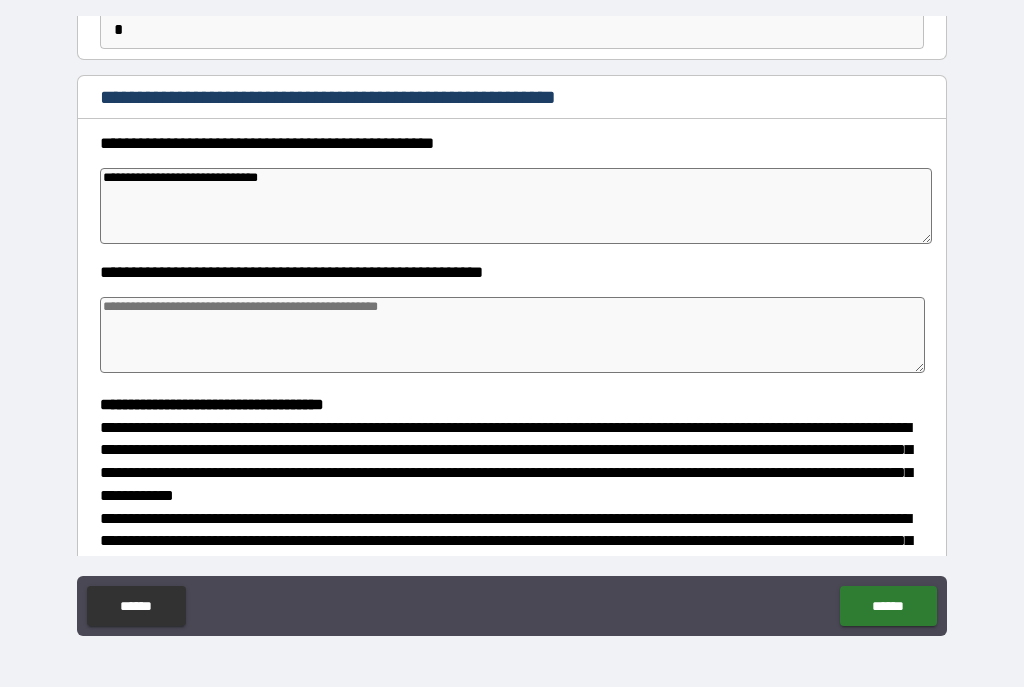 type on "*" 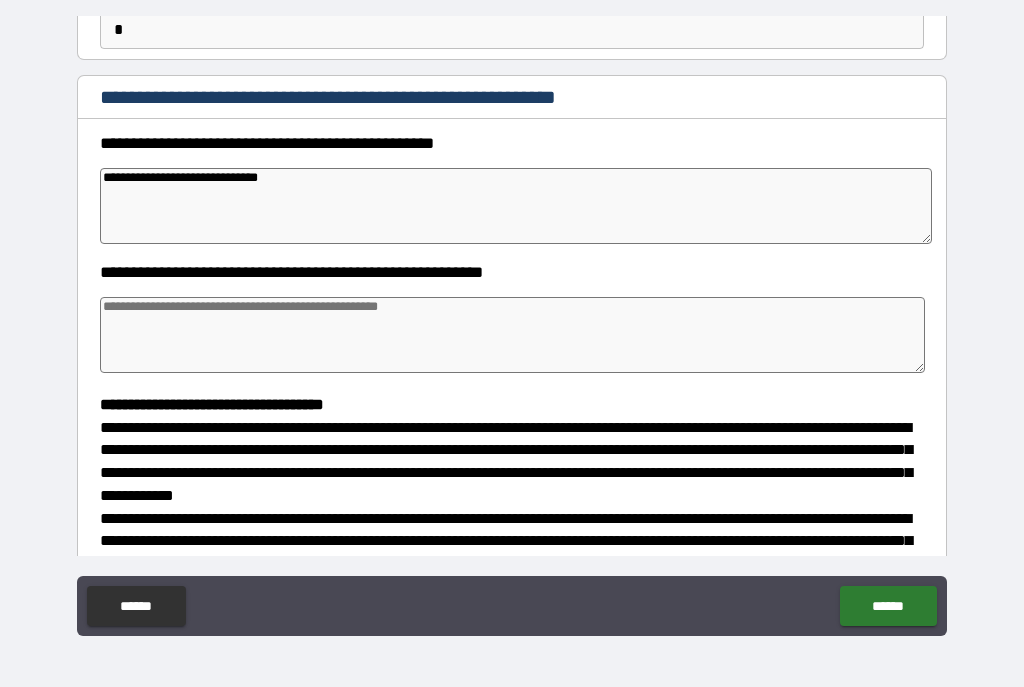 type on "**********" 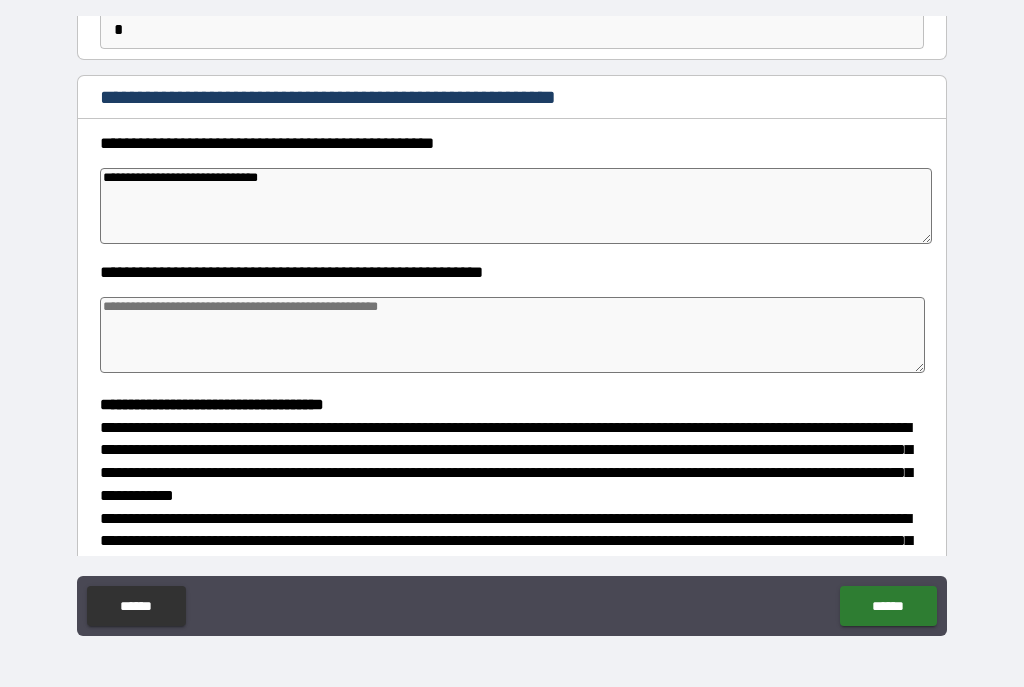 type on "*" 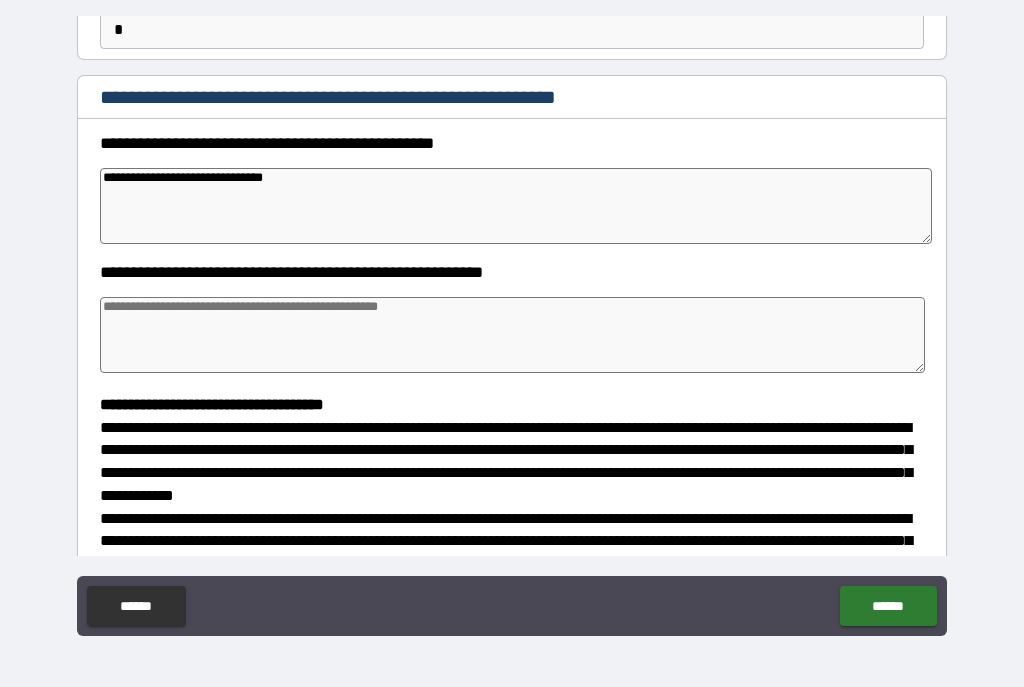 type on "*" 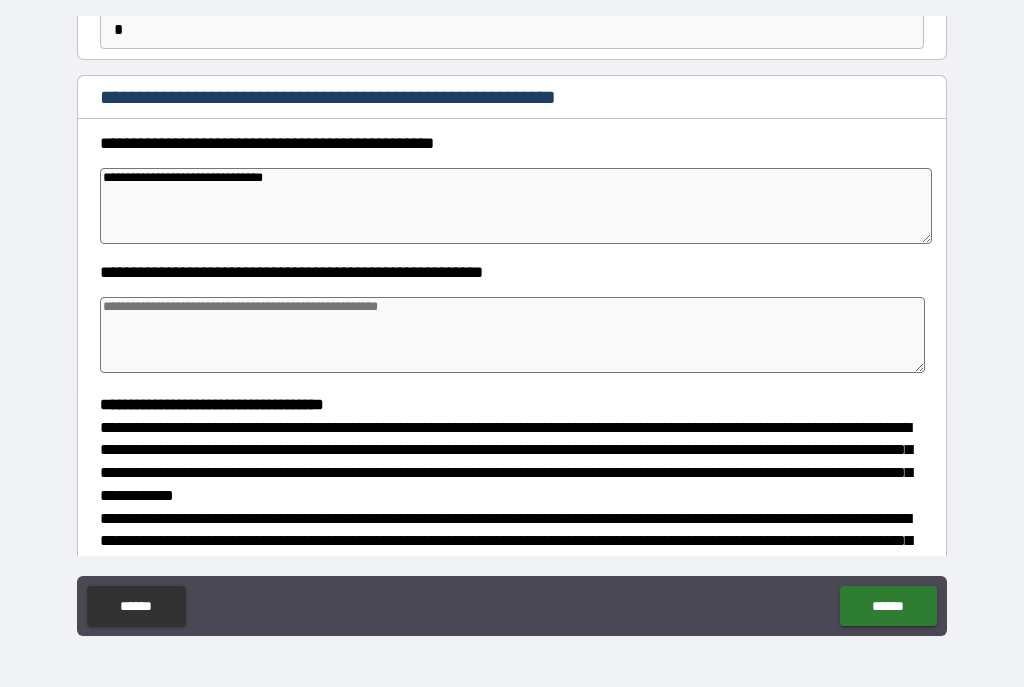 type on "*" 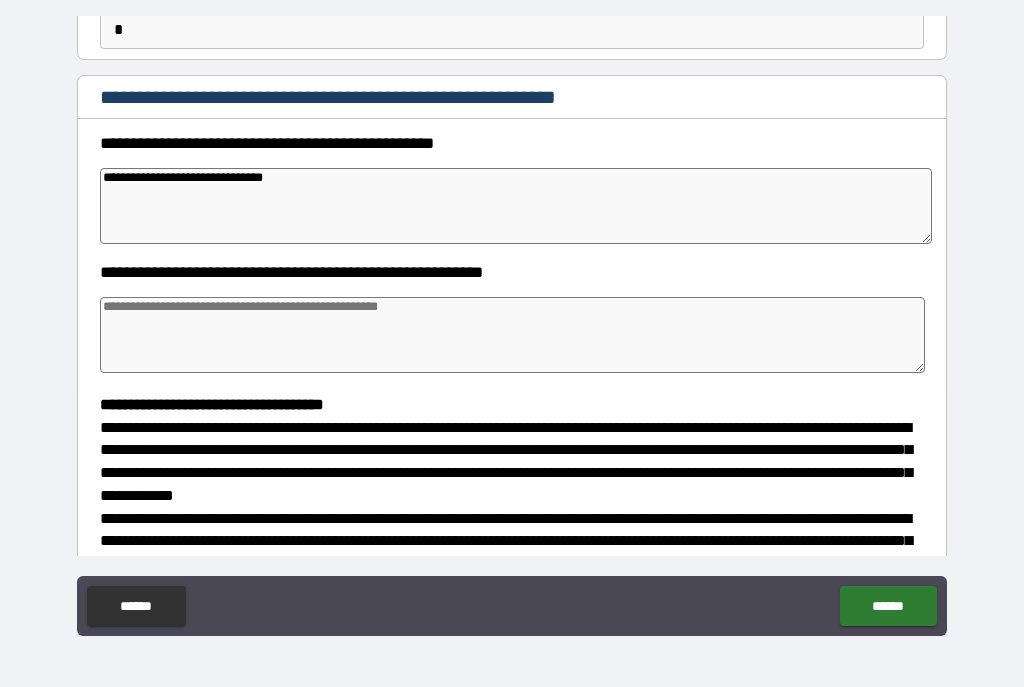 type on "**********" 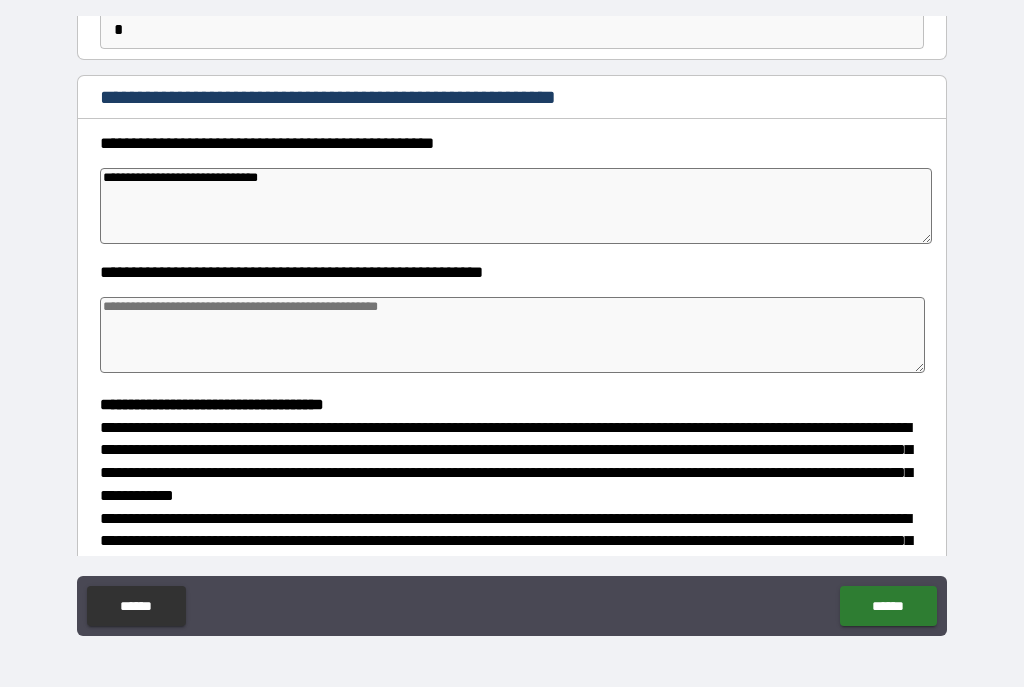 type on "*" 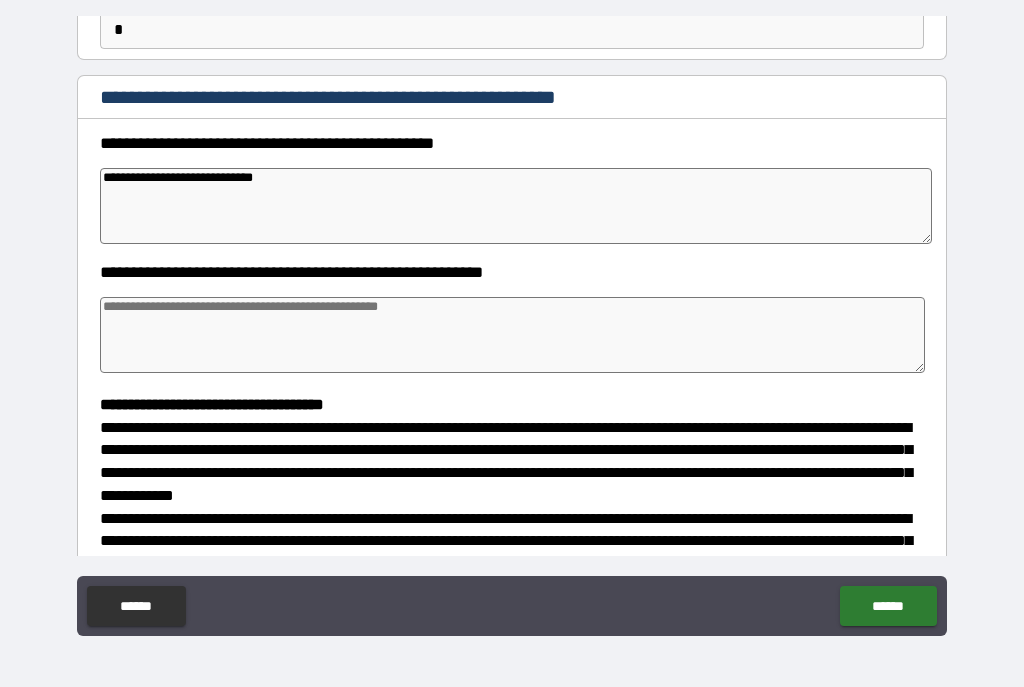 type on "*" 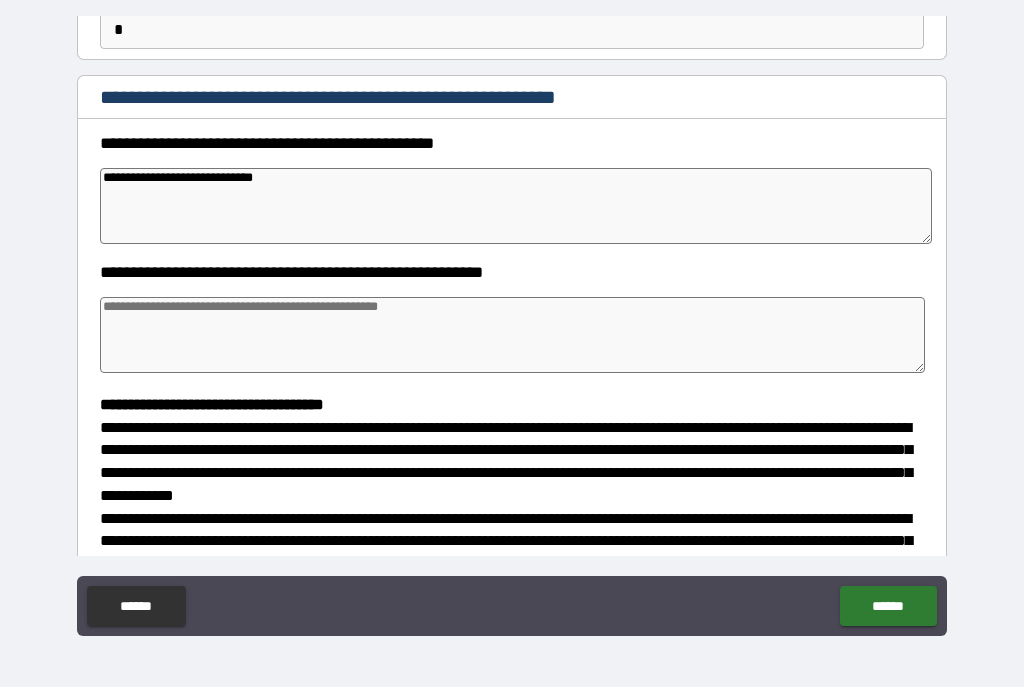 type on "*" 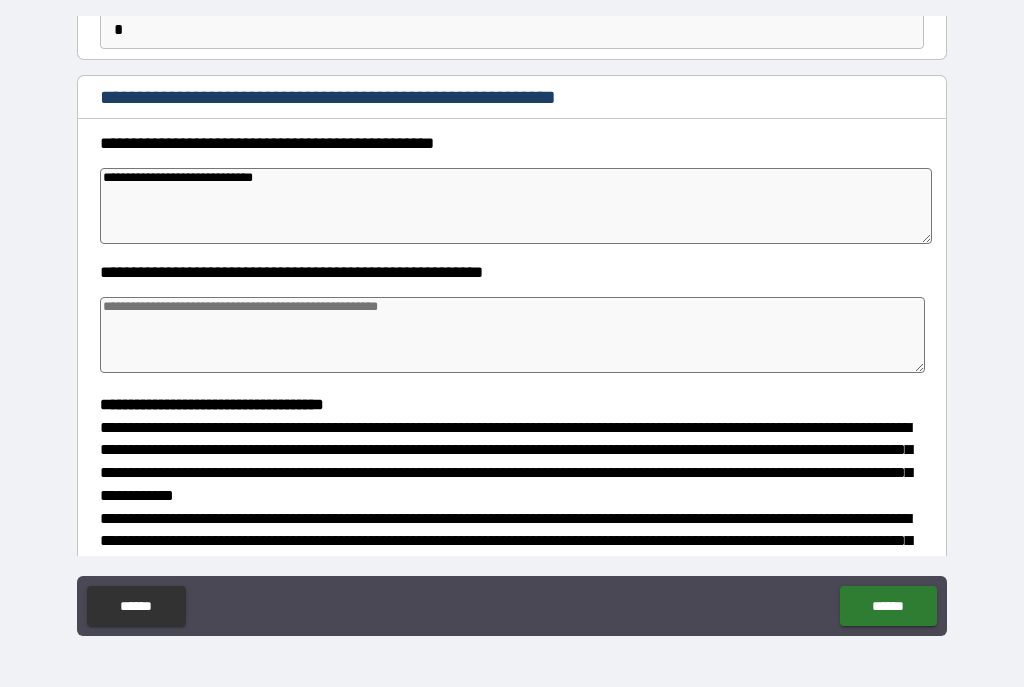 type on "*" 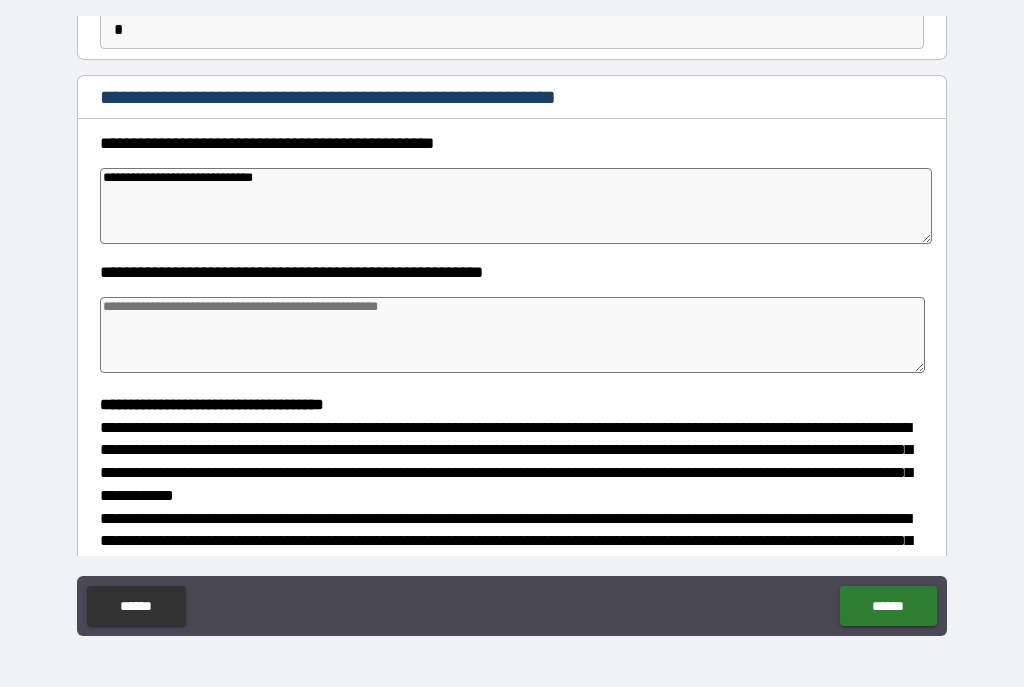 type on "**********" 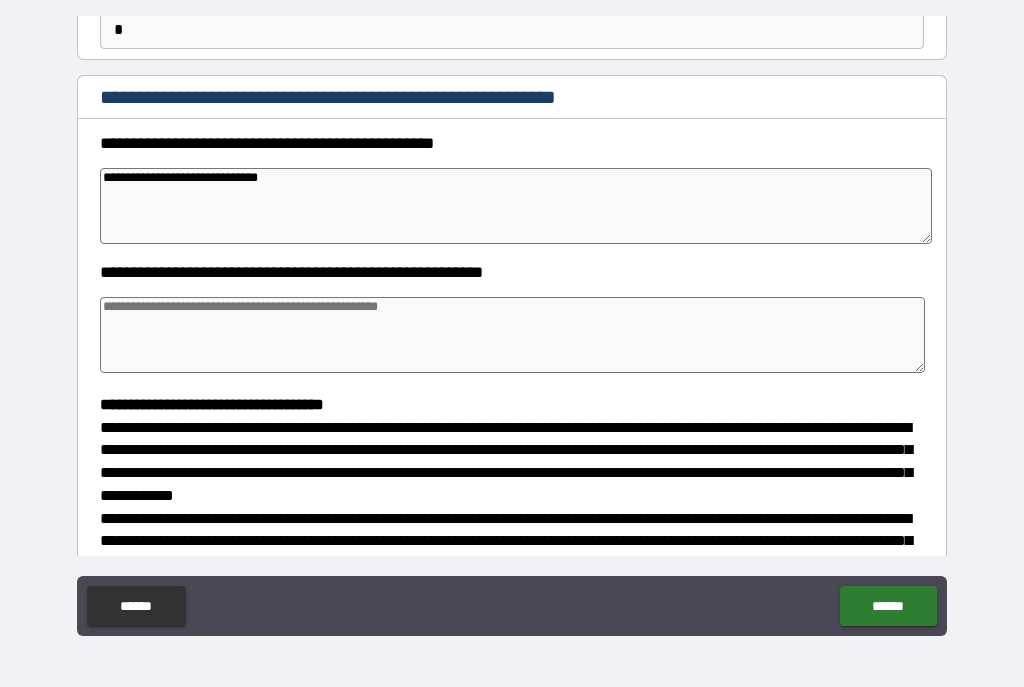 type on "*" 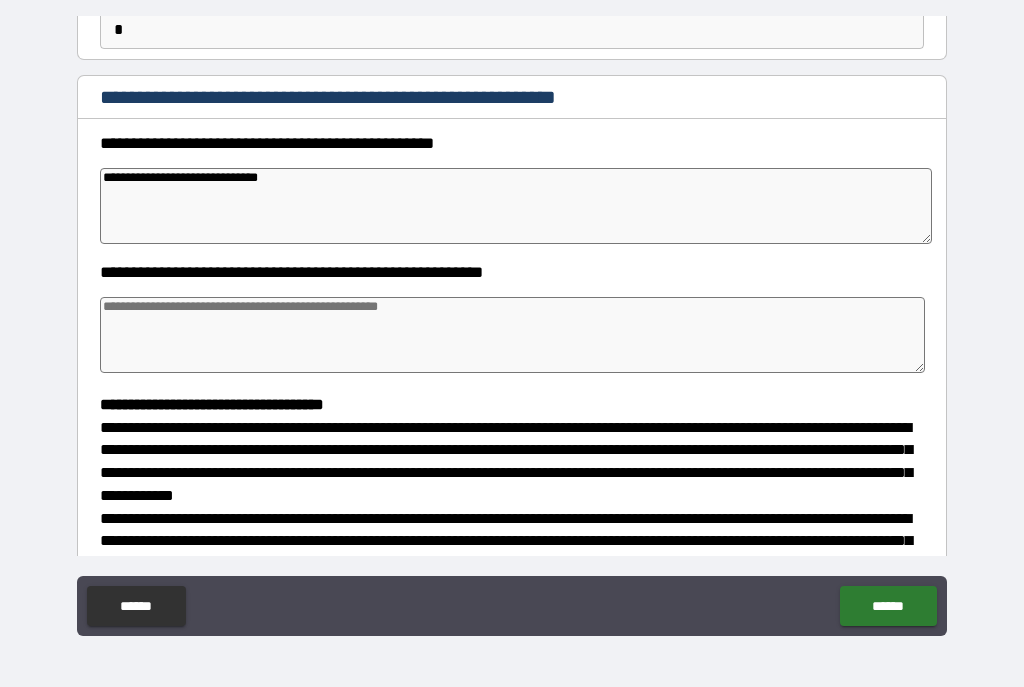 type on "**********" 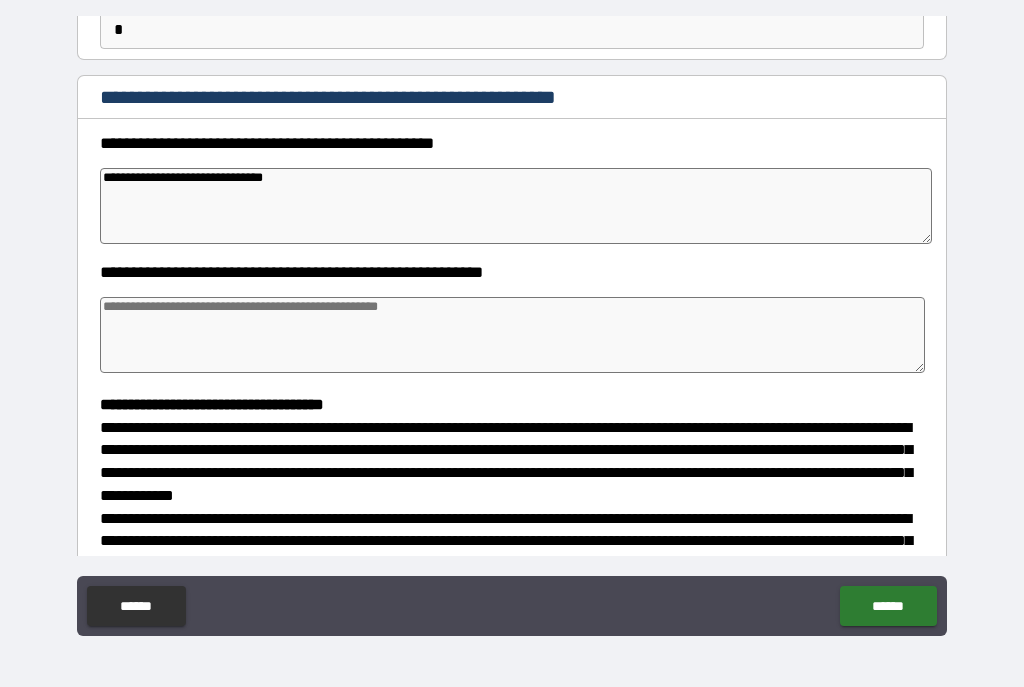 type on "*" 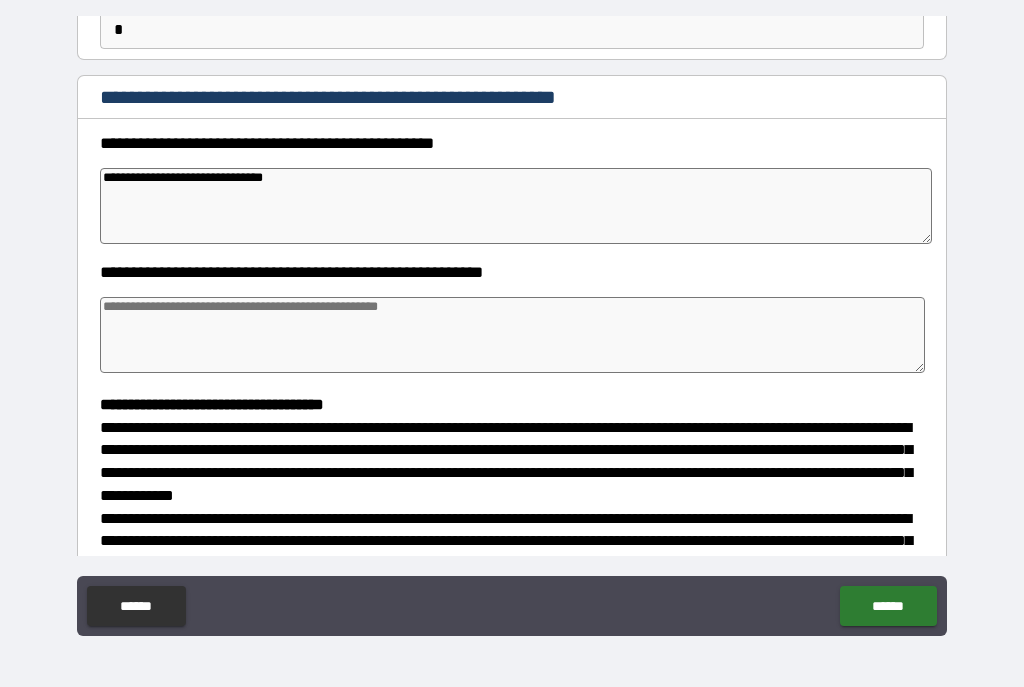 type on "*" 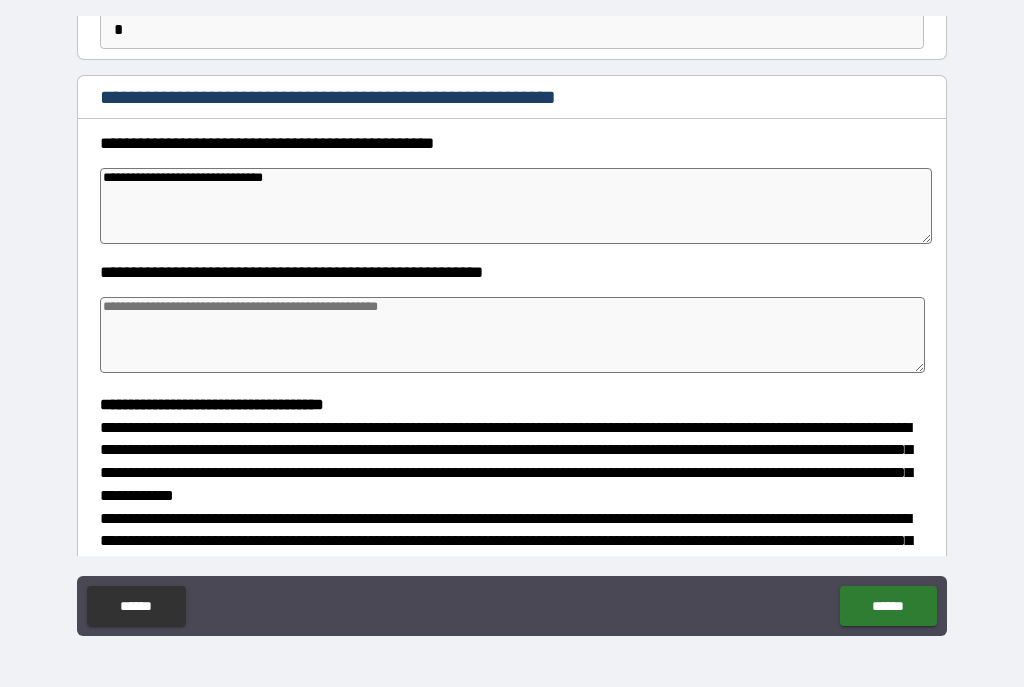 type on "*" 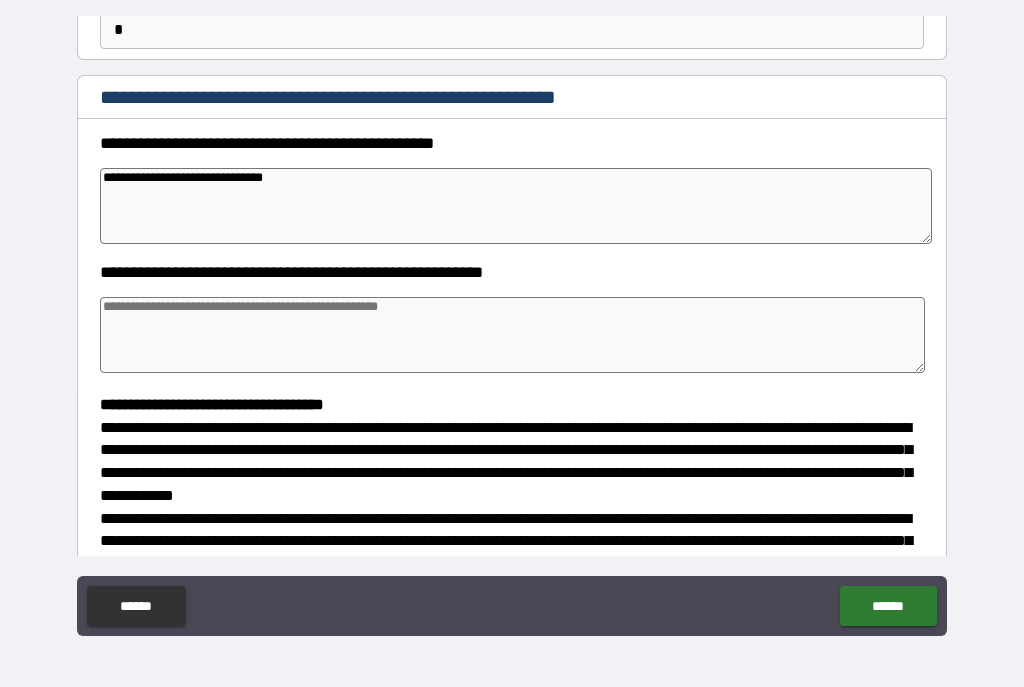 type on "**********" 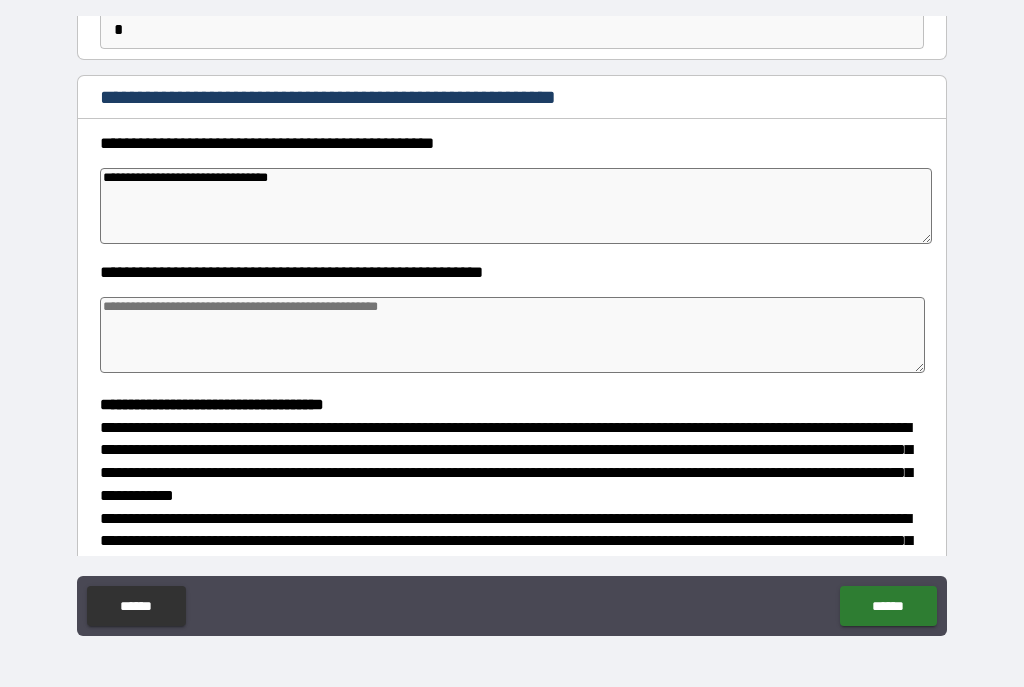 type on "*" 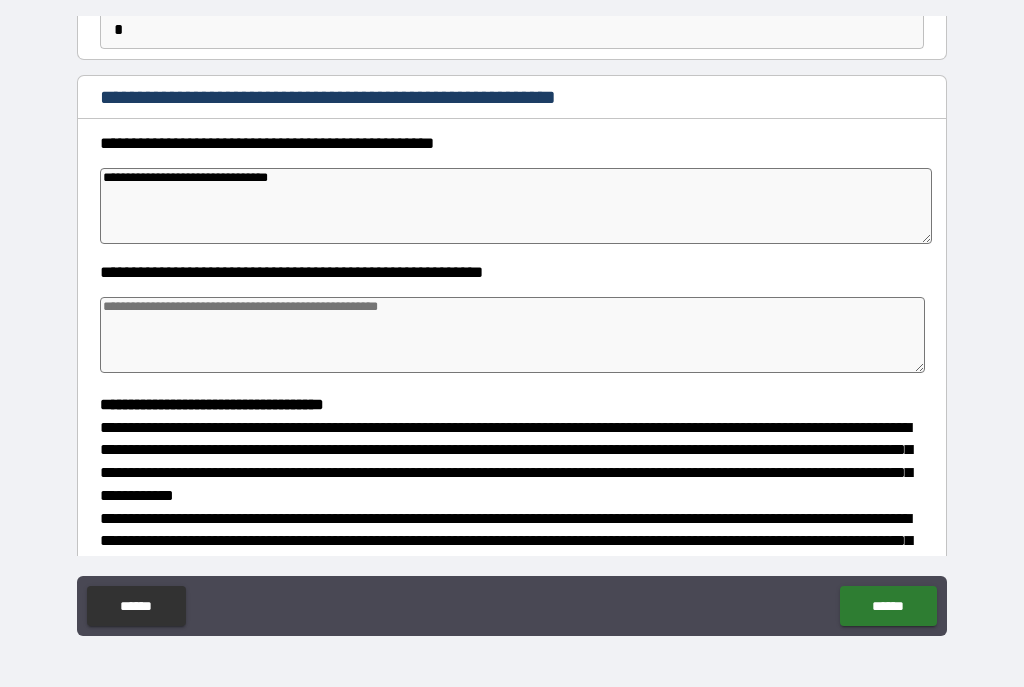 type on "**********" 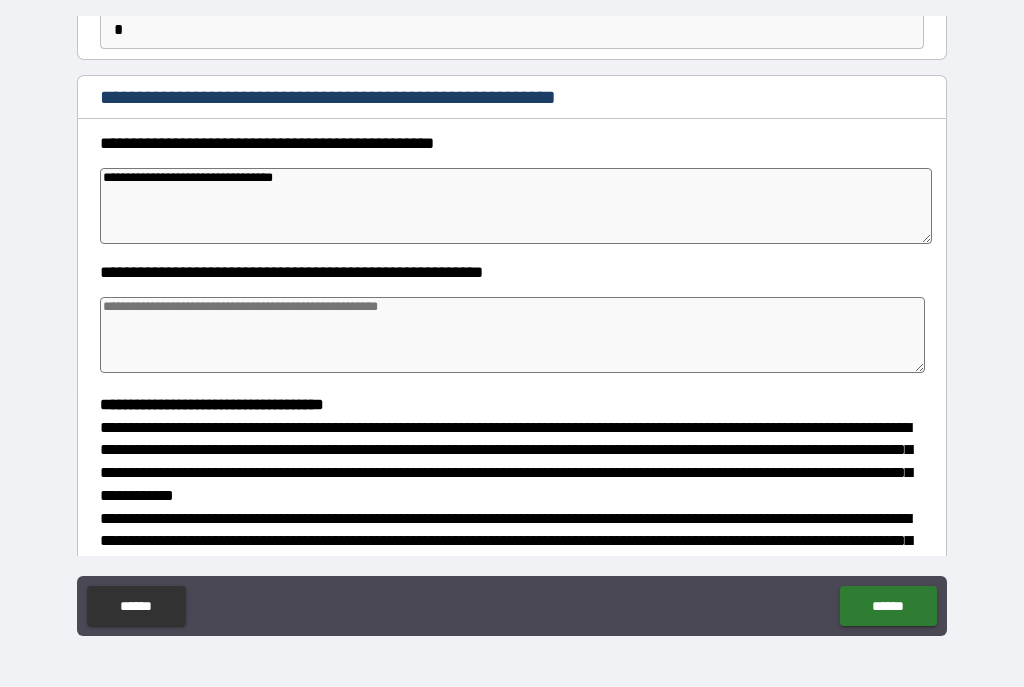 type on "*" 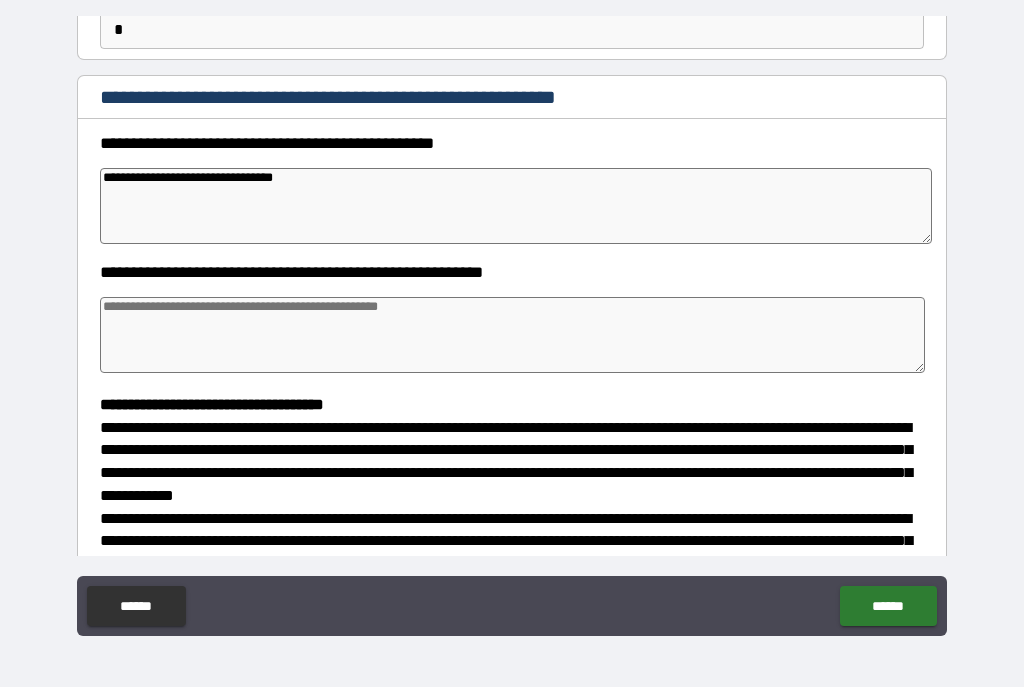 type on "**********" 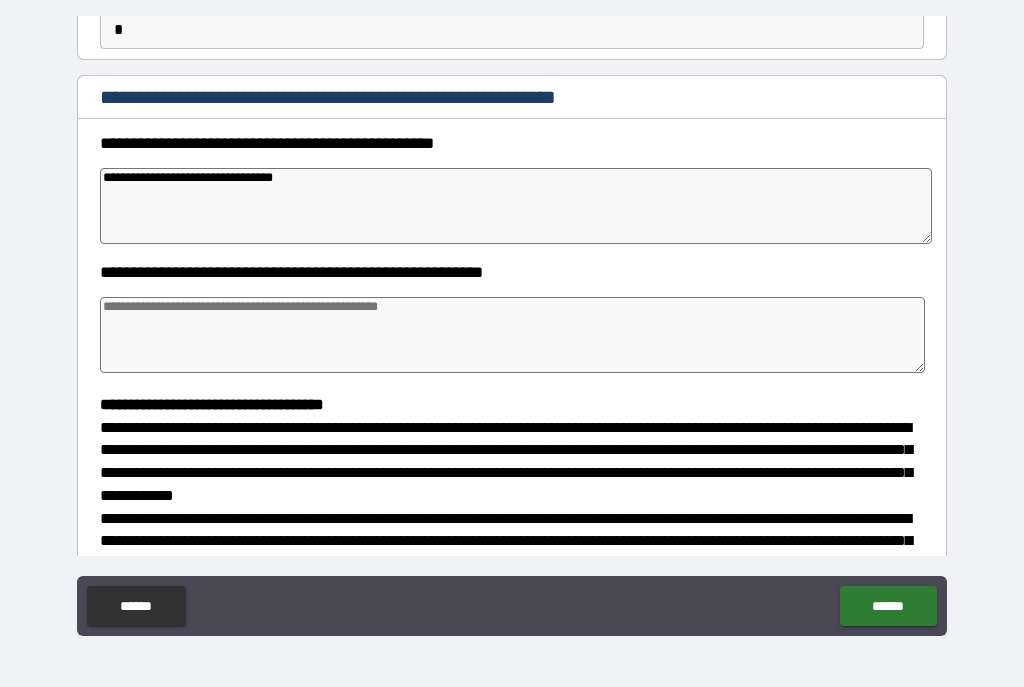 type 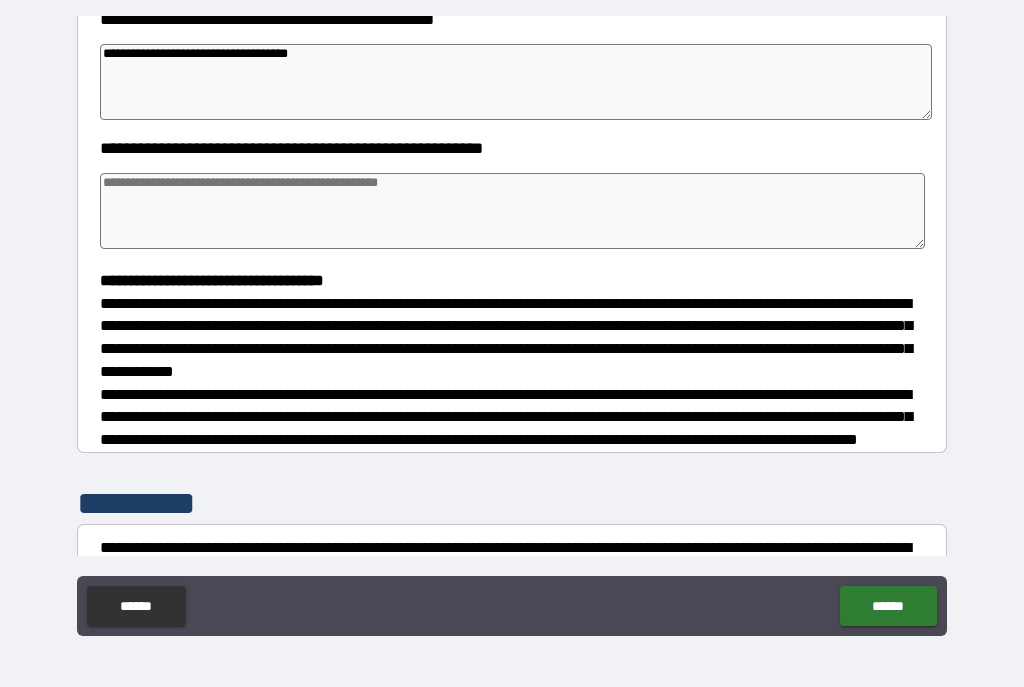 scroll, scrollTop: 323, scrollLeft: 0, axis: vertical 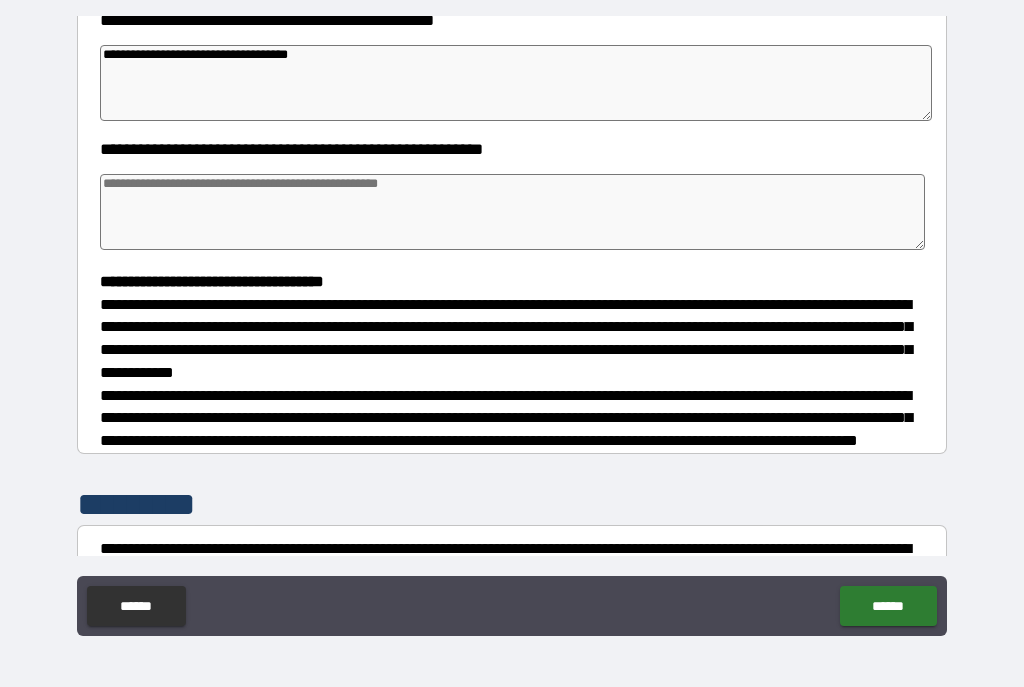 click at bounding box center (513, 212) 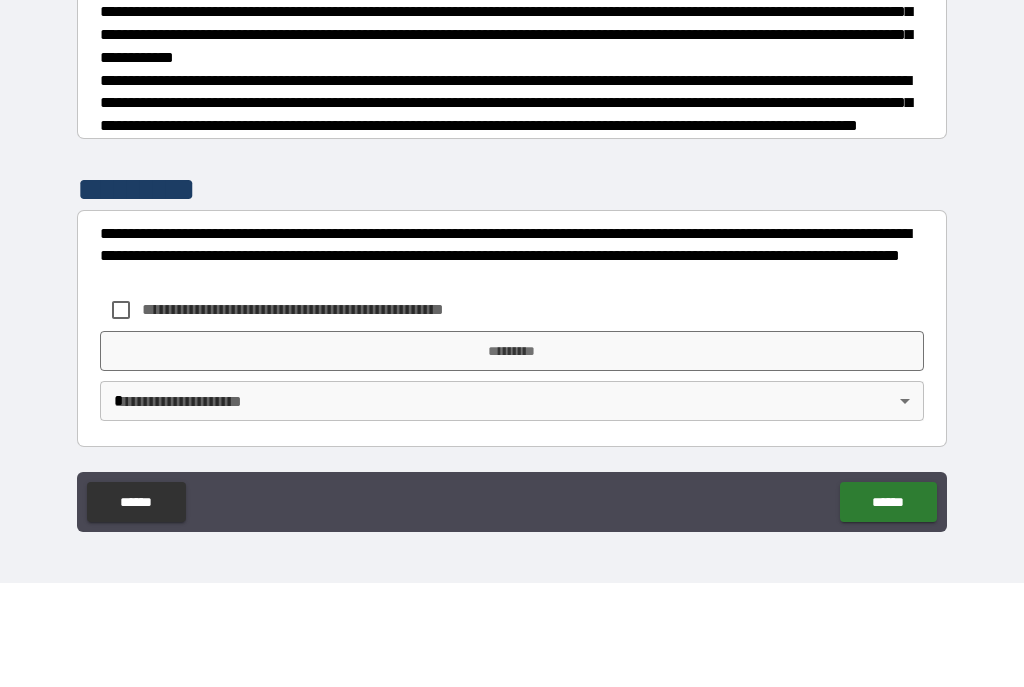 scroll, scrollTop: 550, scrollLeft: 0, axis: vertical 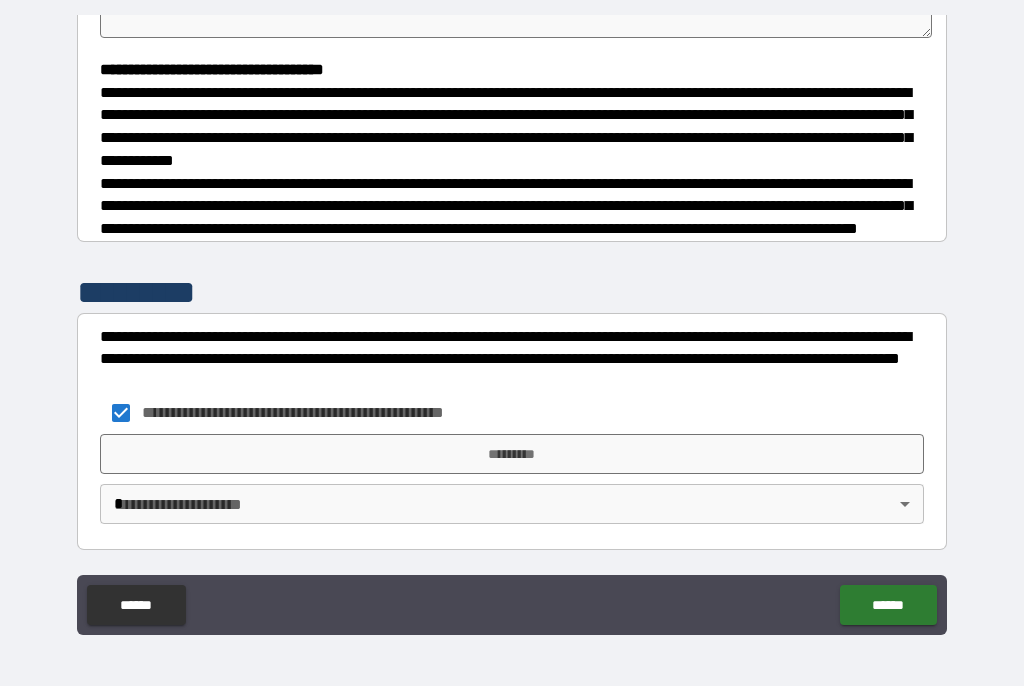 click on "**********" at bounding box center (512, 325) 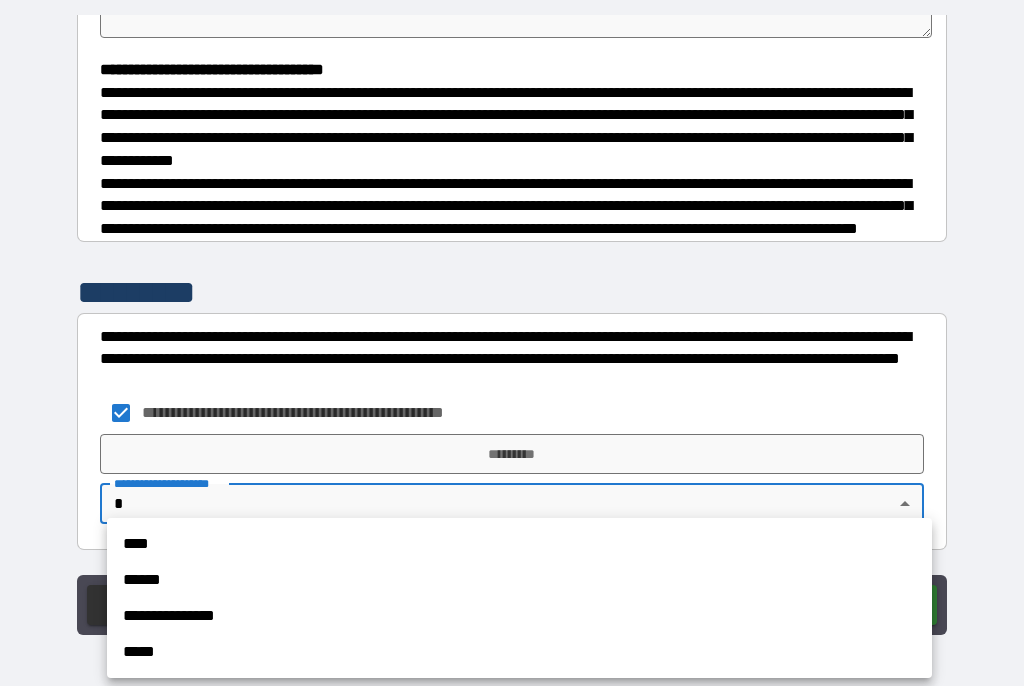 click on "****" at bounding box center (519, 545) 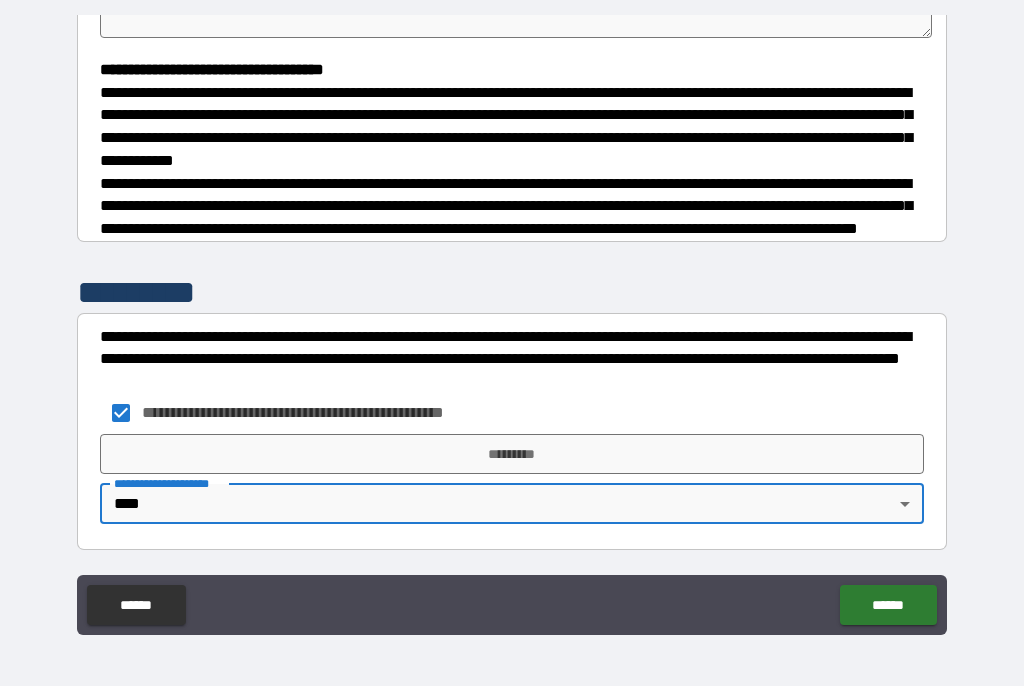 click on "*********" at bounding box center [512, 455] 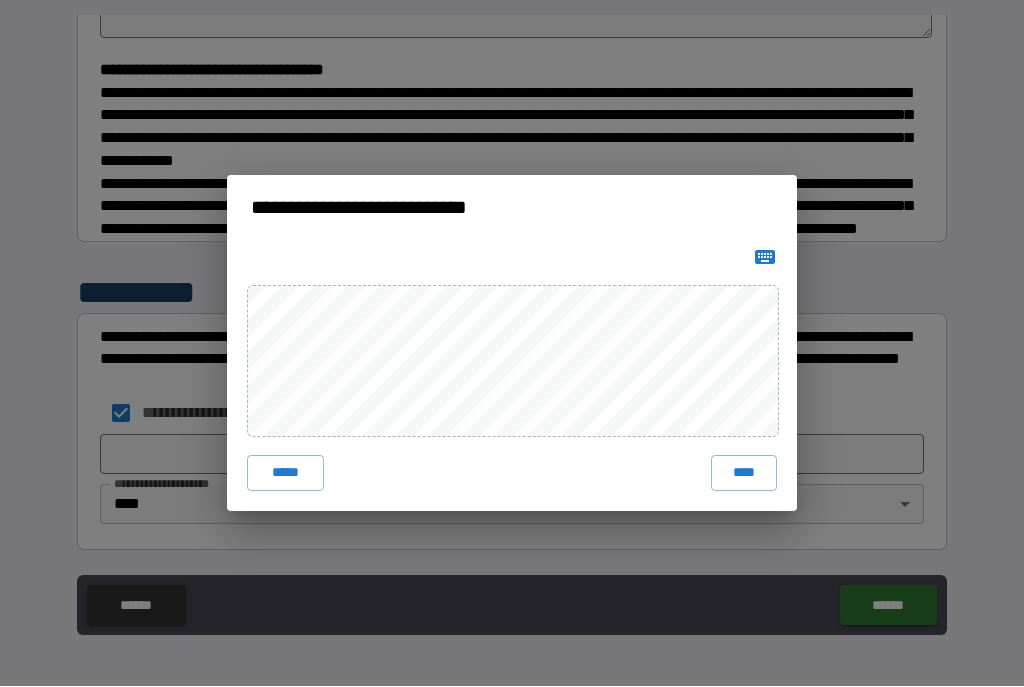 click on "****" at bounding box center [744, 474] 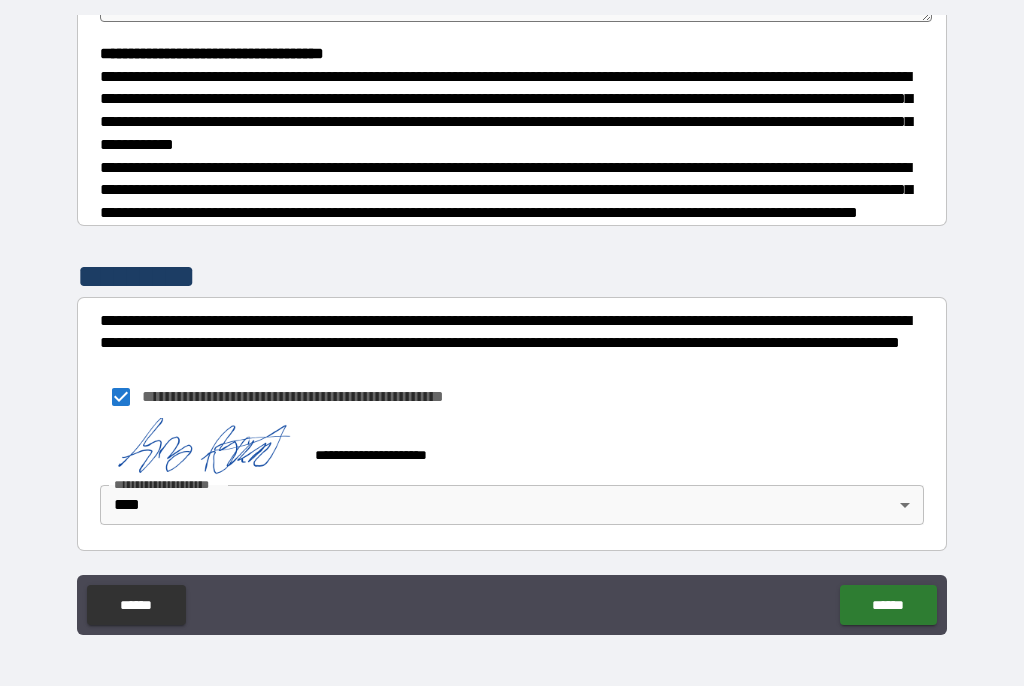 scroll, scrollTop: 540, scrollLeft: 0, axis: vertical 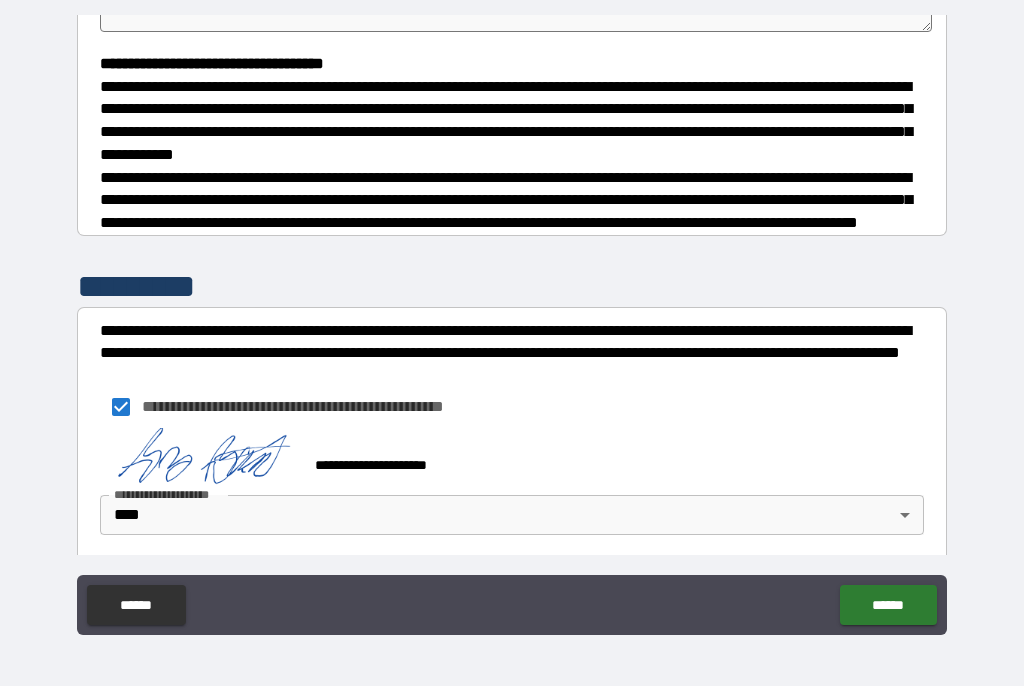 click on "******" at bounding box center [888, 606] 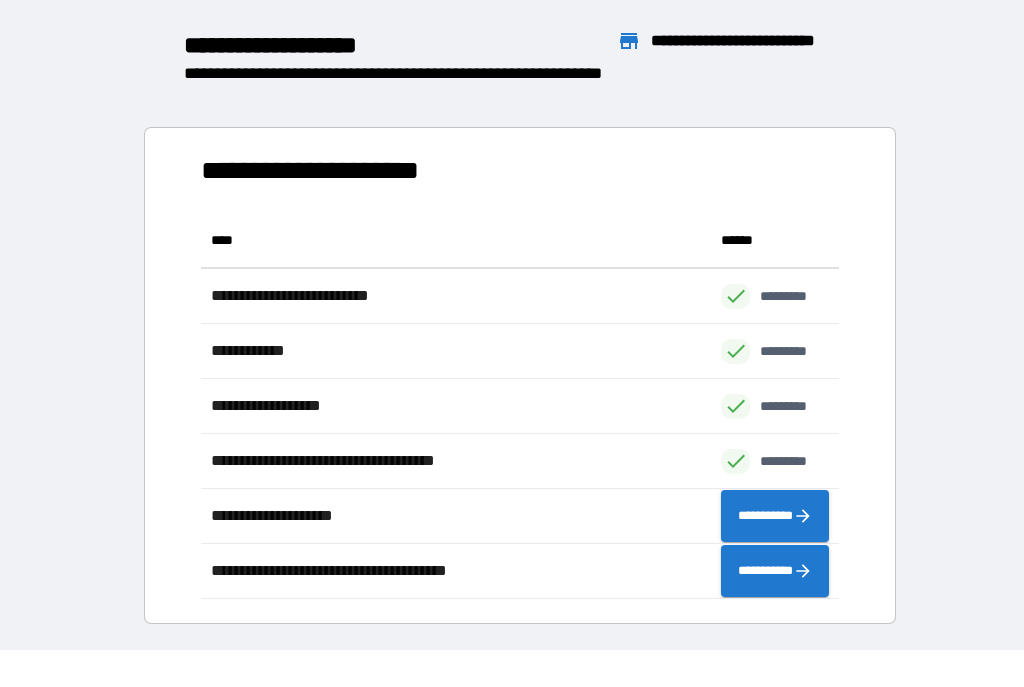 scroll, scrollTop: 386, scrollLeft: 638, axis: both 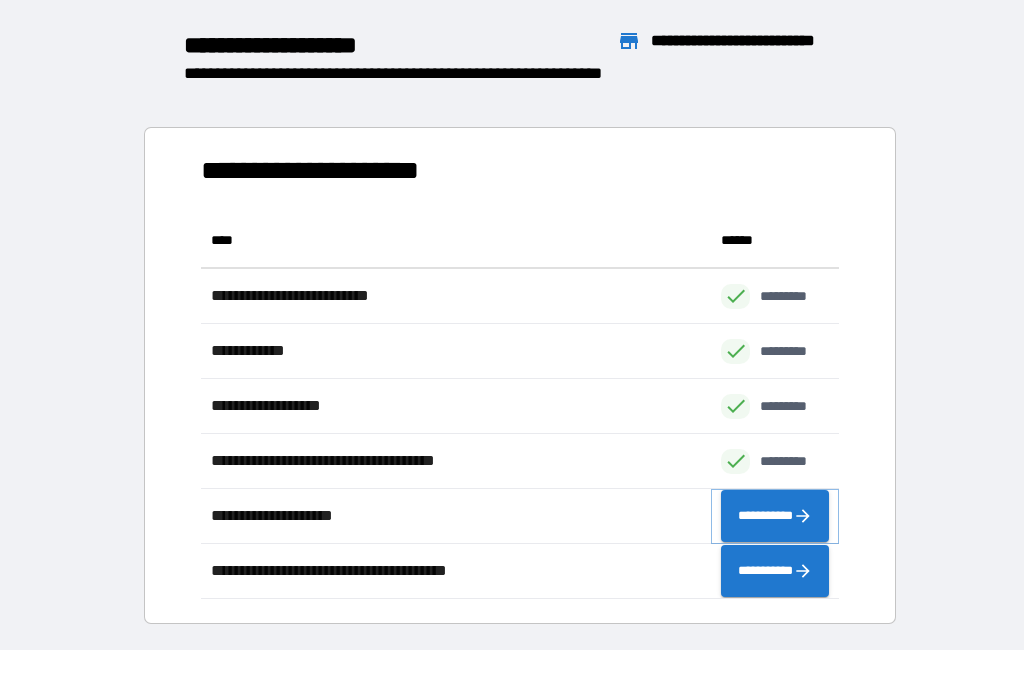 click on "**********" at bounding box center [775, 517] 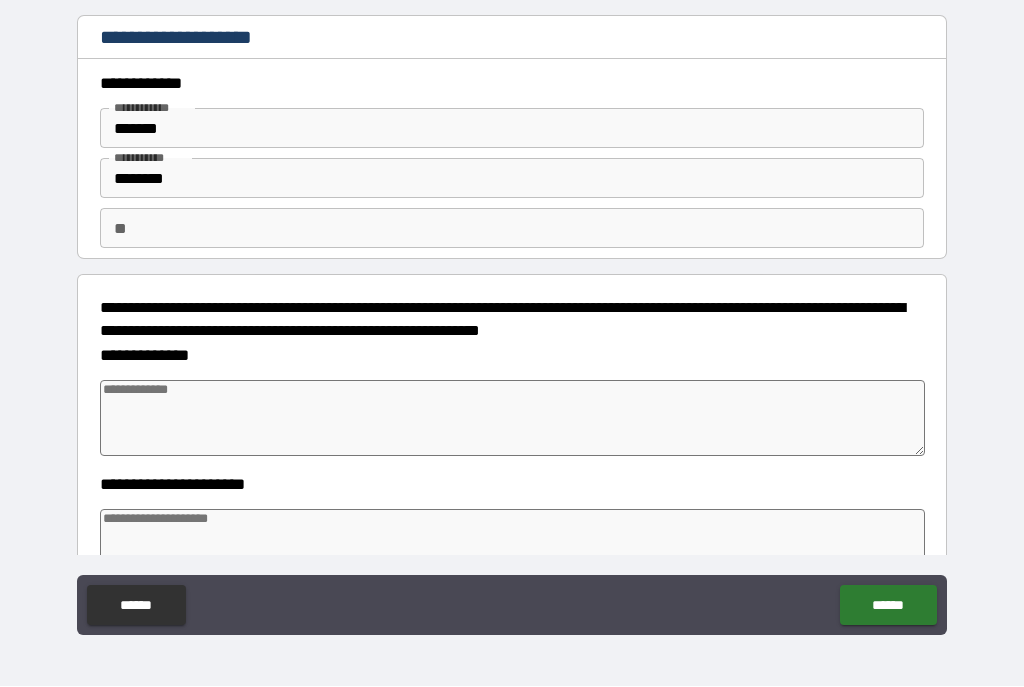 click on "**" at bounding box center (512, 229) 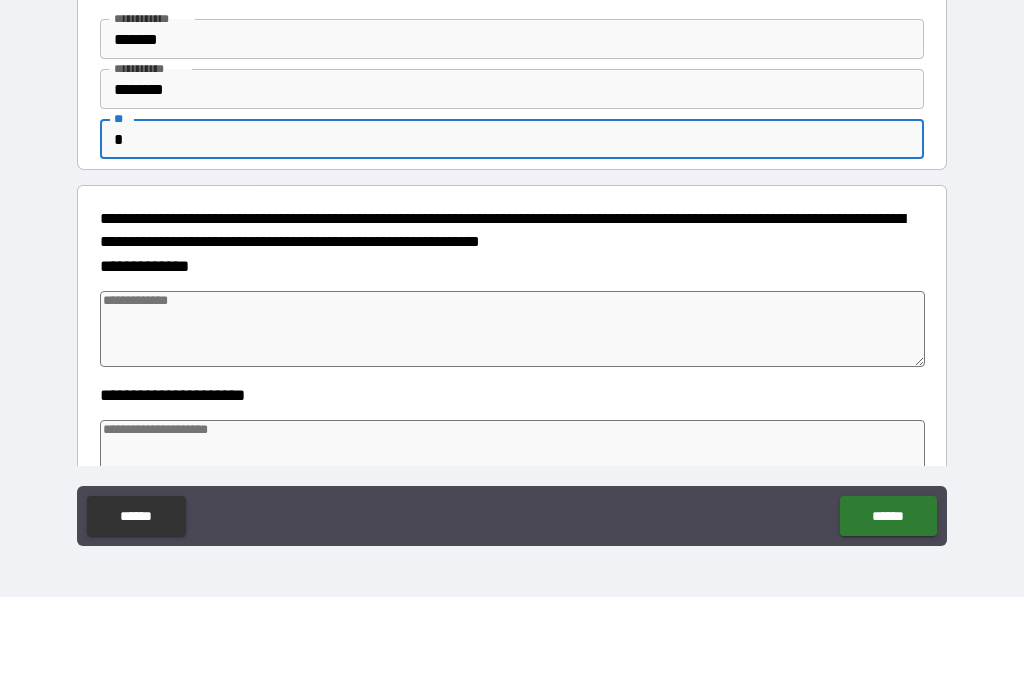 click on "**********" at bounding box center (512, 320) 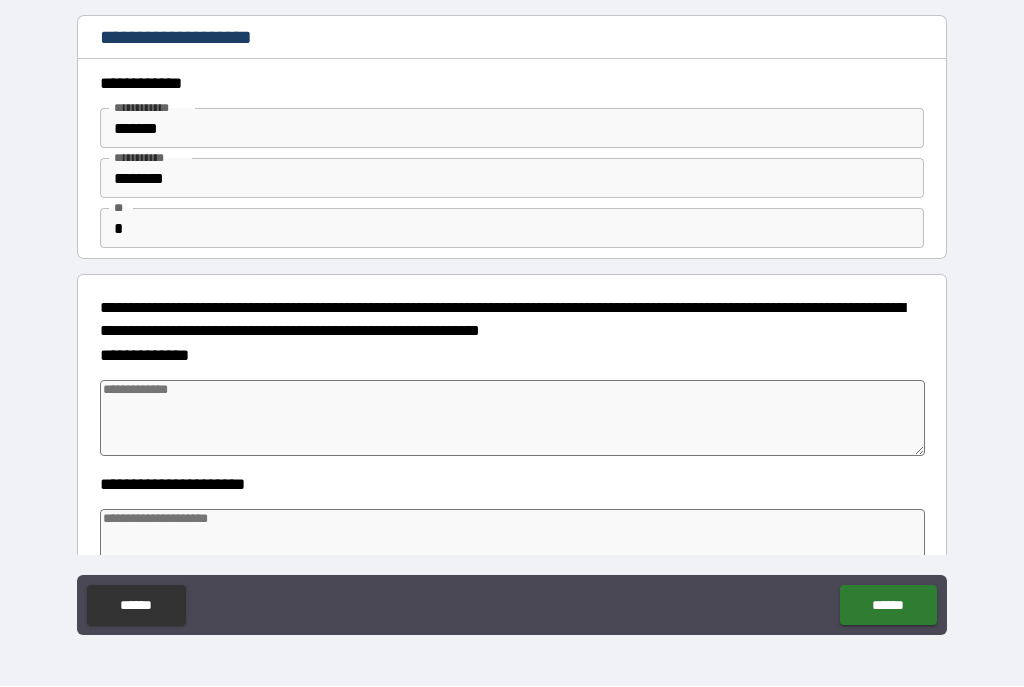 click at bounding box center [513, 419] 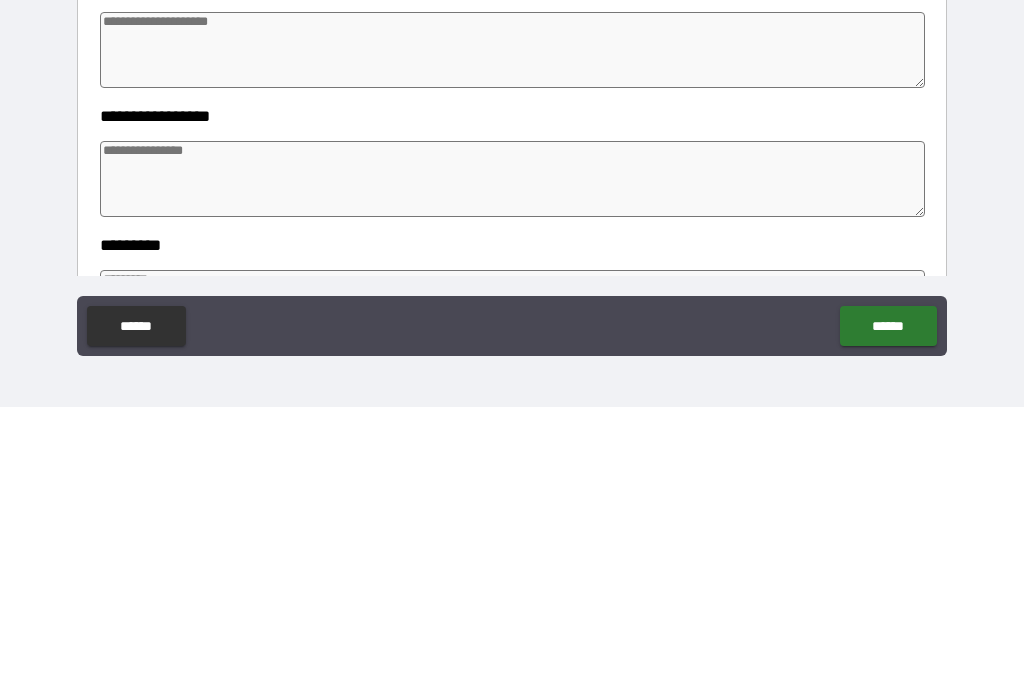 scroll, scrollTop: 225, scrollLeft: 0, axis: vertical 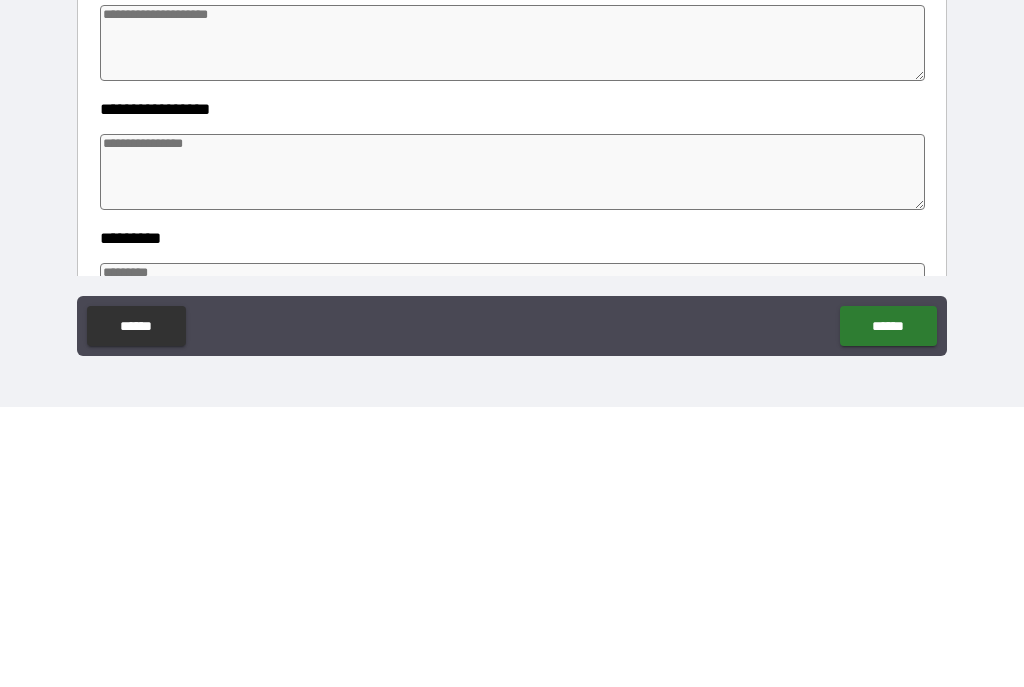 click at bounding box center [513, 452] 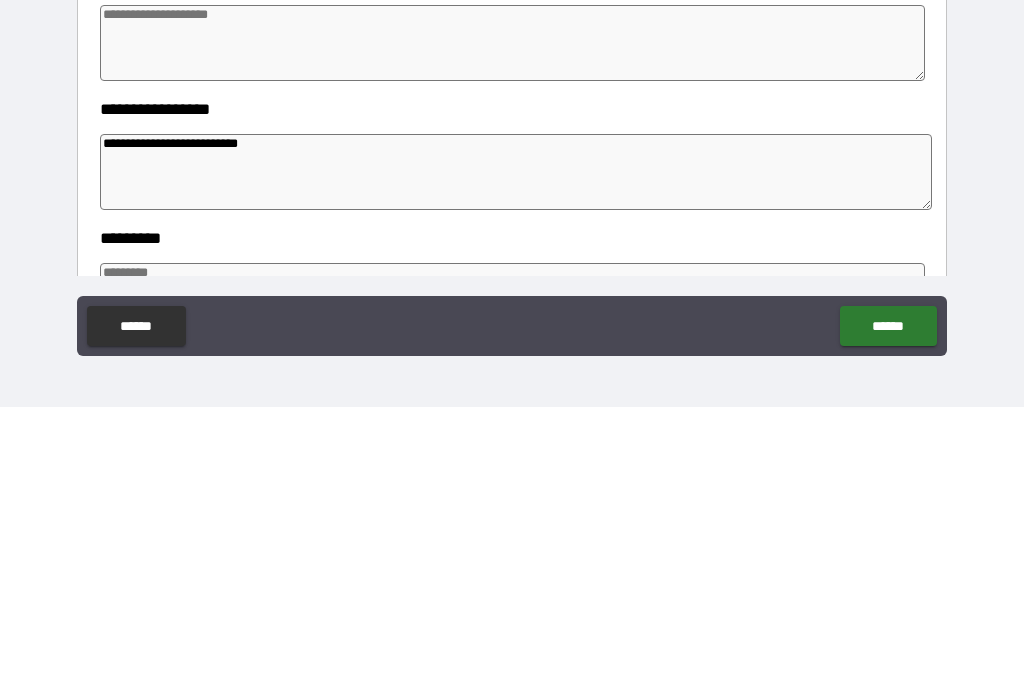 click at bounding box center [513, 323] 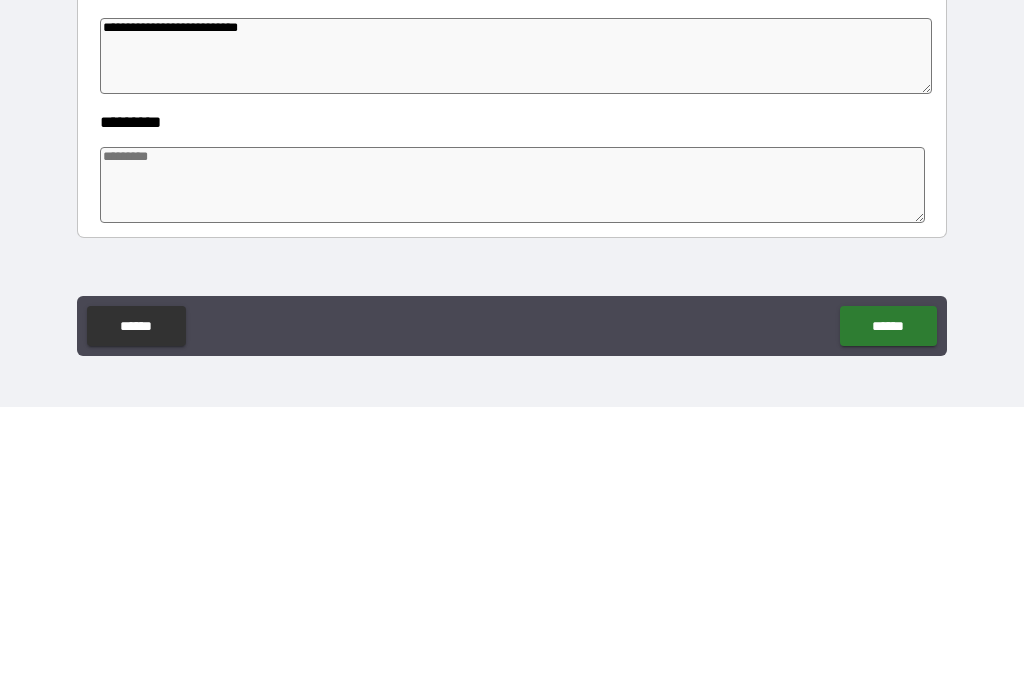 scroll, scrollTop: 374, scrollLeft: 0, axis: vertical 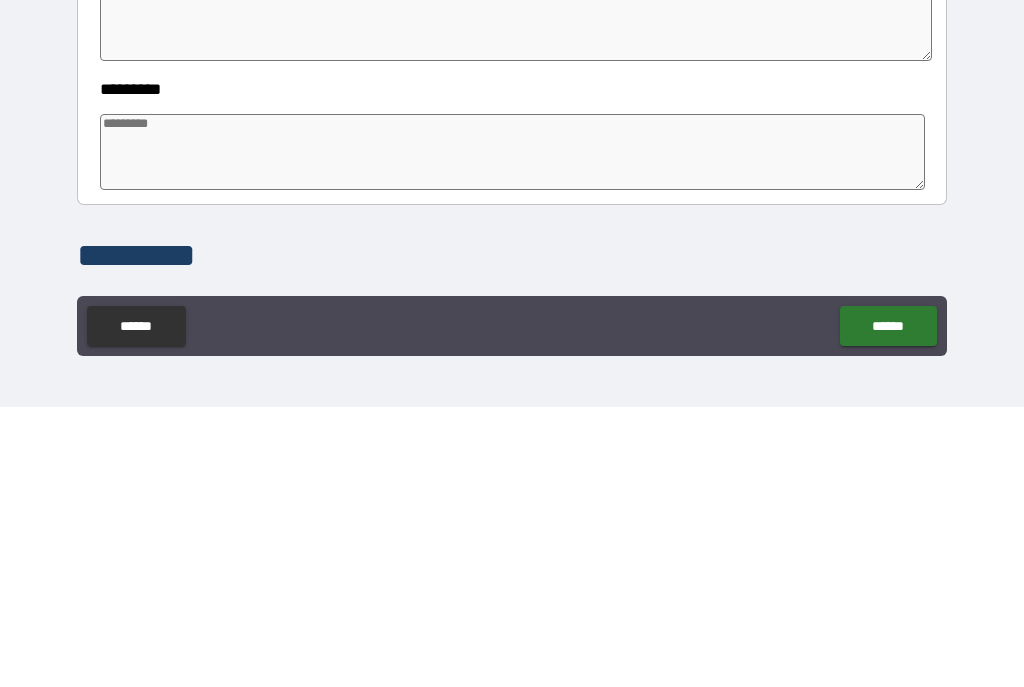 click at bounding box center [513, 432] 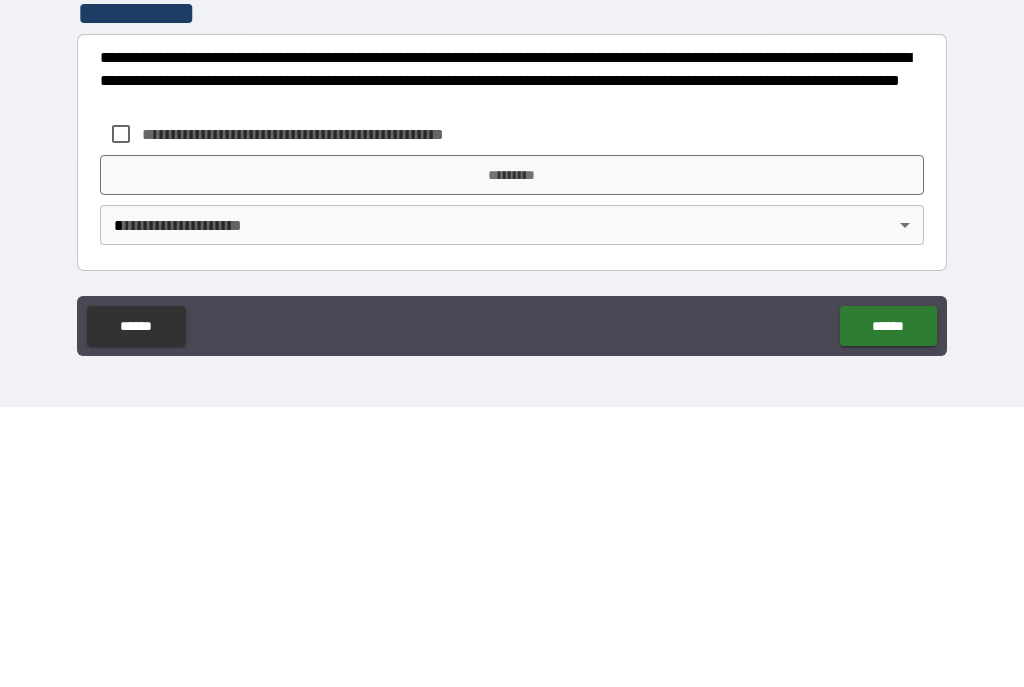 scroll, scrollTop: 616, scrollLeft: 0, axis: vertical 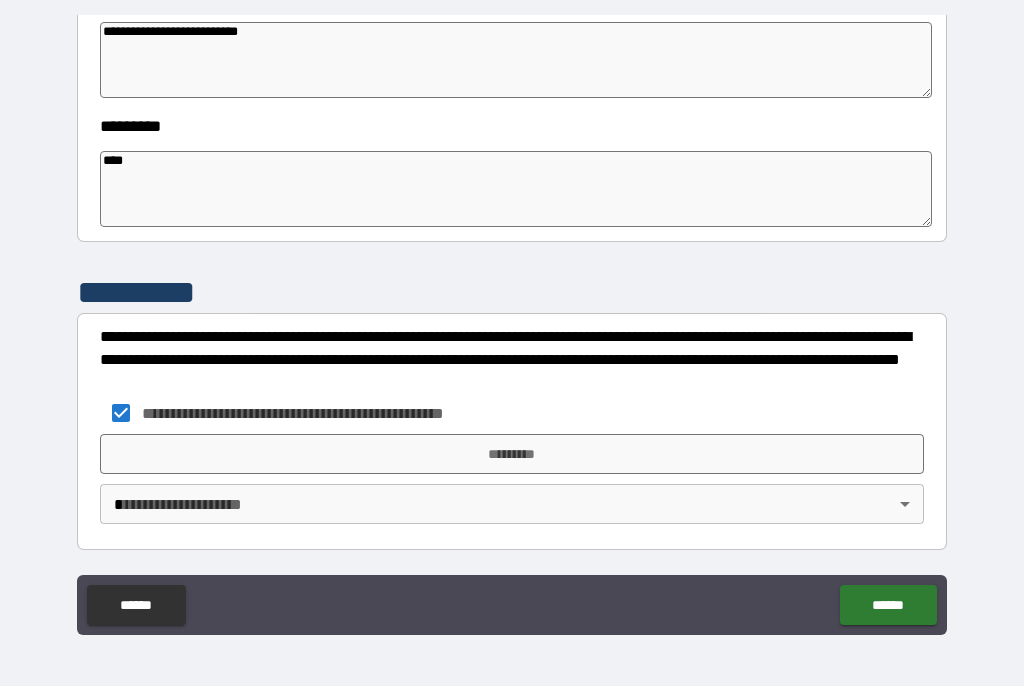 click on "**********" at bounding box center (512, 325) 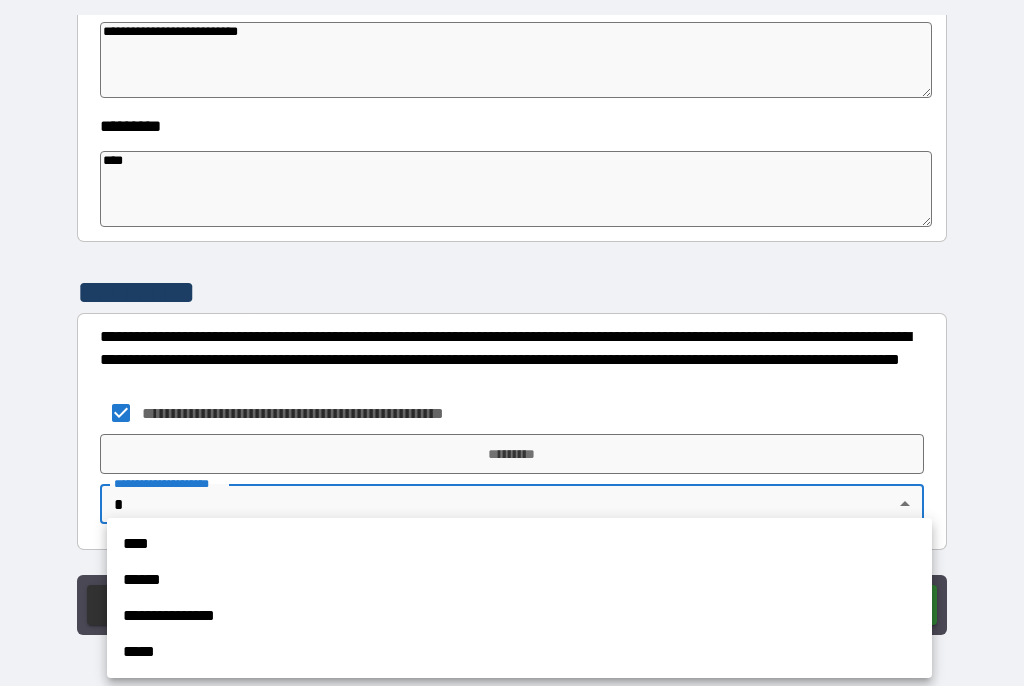 click on "****" at bounding box center (519, 545) 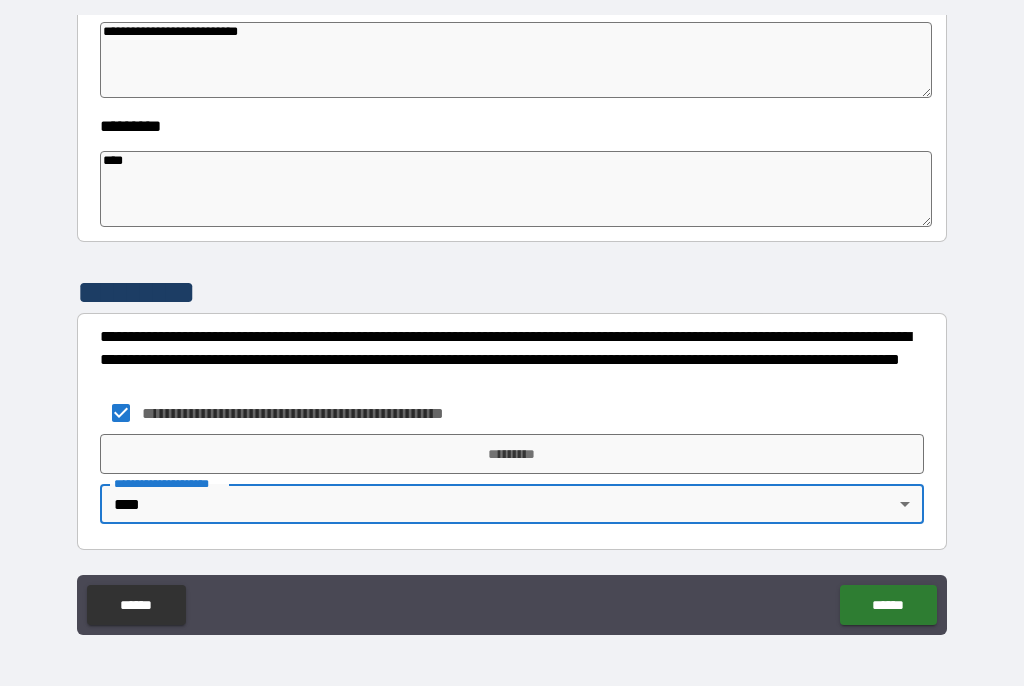 click on "*********" at bounding box center (512, 455) 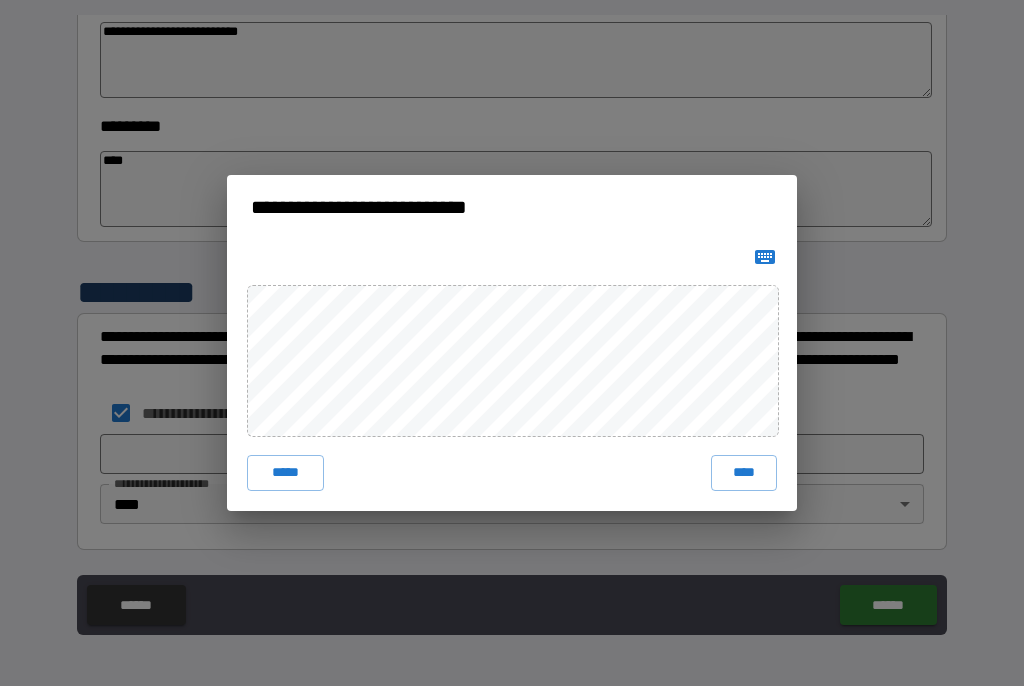 click on "****" at bounding box center (744, 474) 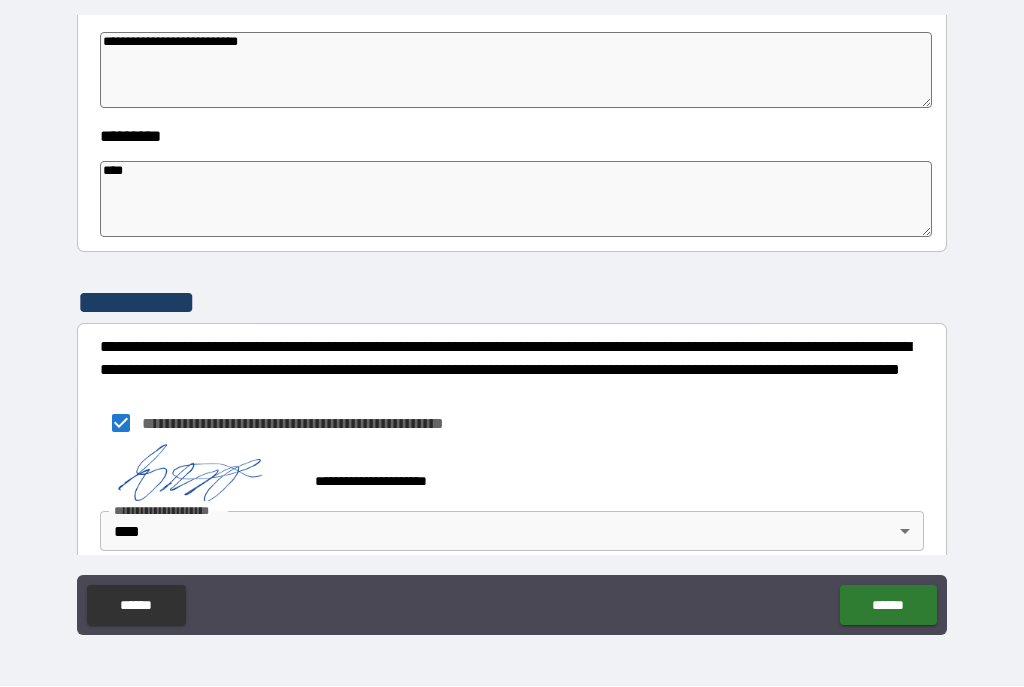 click on "******" at bounding box center (888, 606) 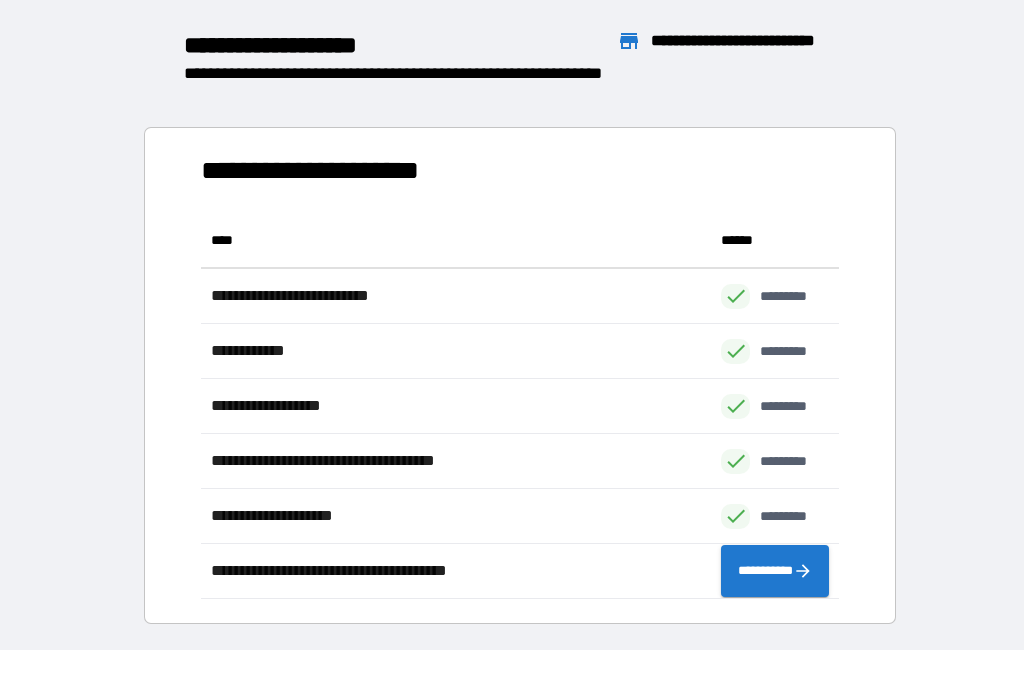 scroll, scrollTop: 1, scrollLeft: 1, axis: both 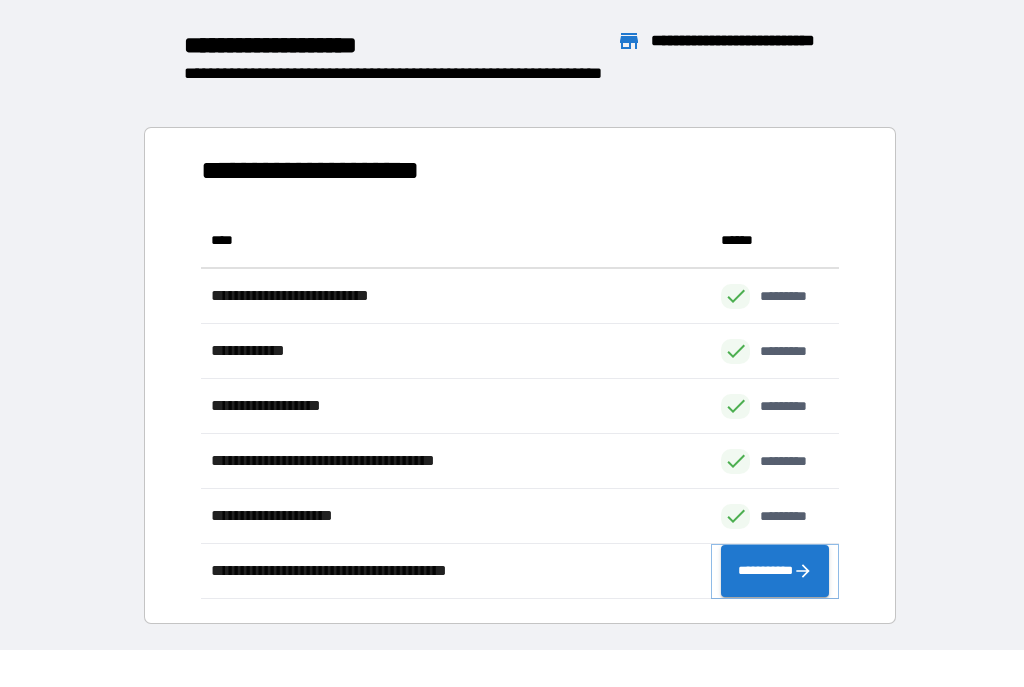 click on "**********" at bounding box center (775, 572) 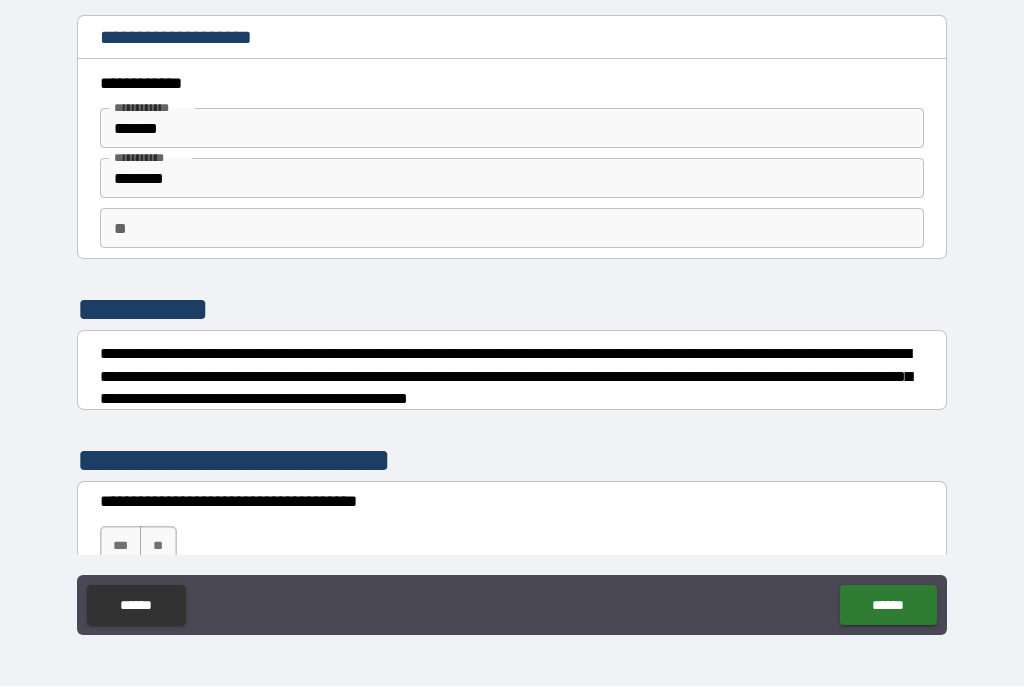 click on "**" at bounding box center (512, 229) 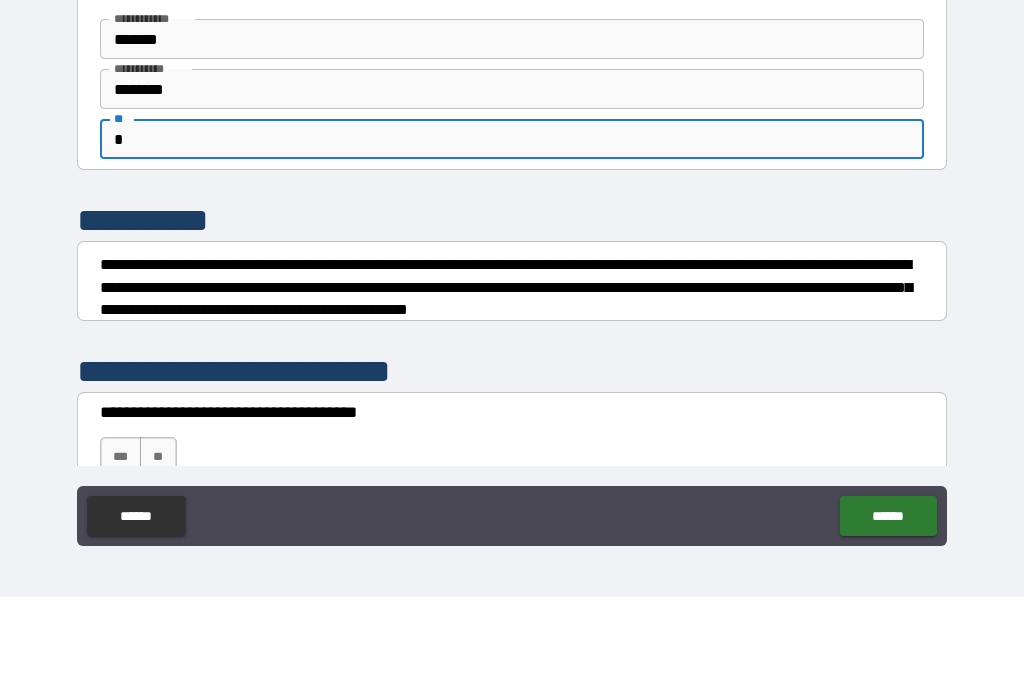 click on "**********" at bounding box center (512, 328) 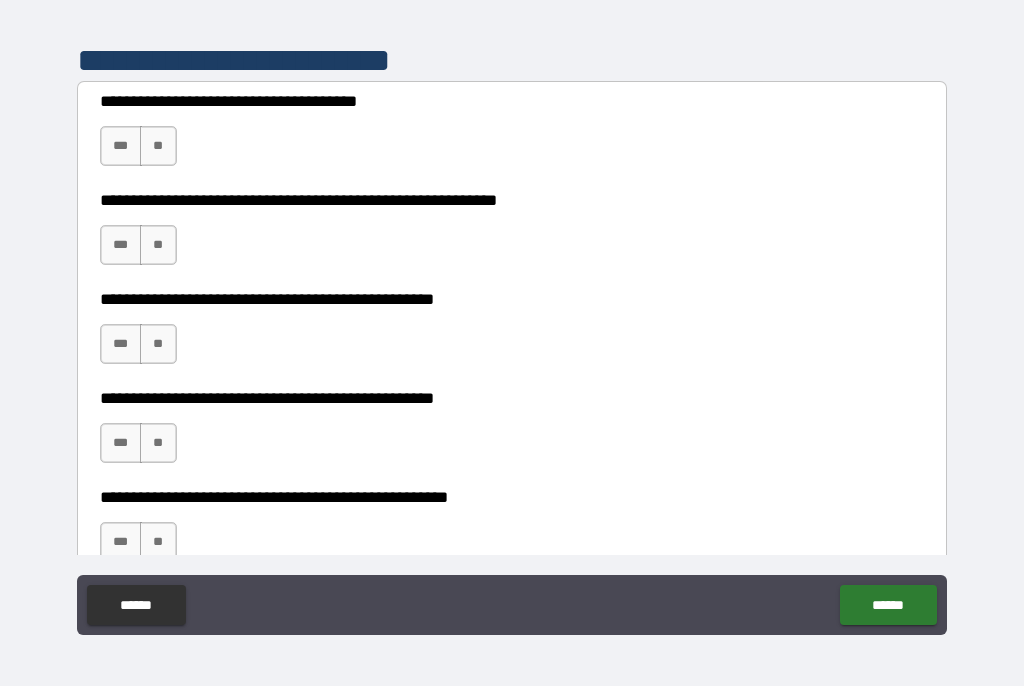 scroll, scrollTop: 401, scrollLeft: 0, axis: vertical 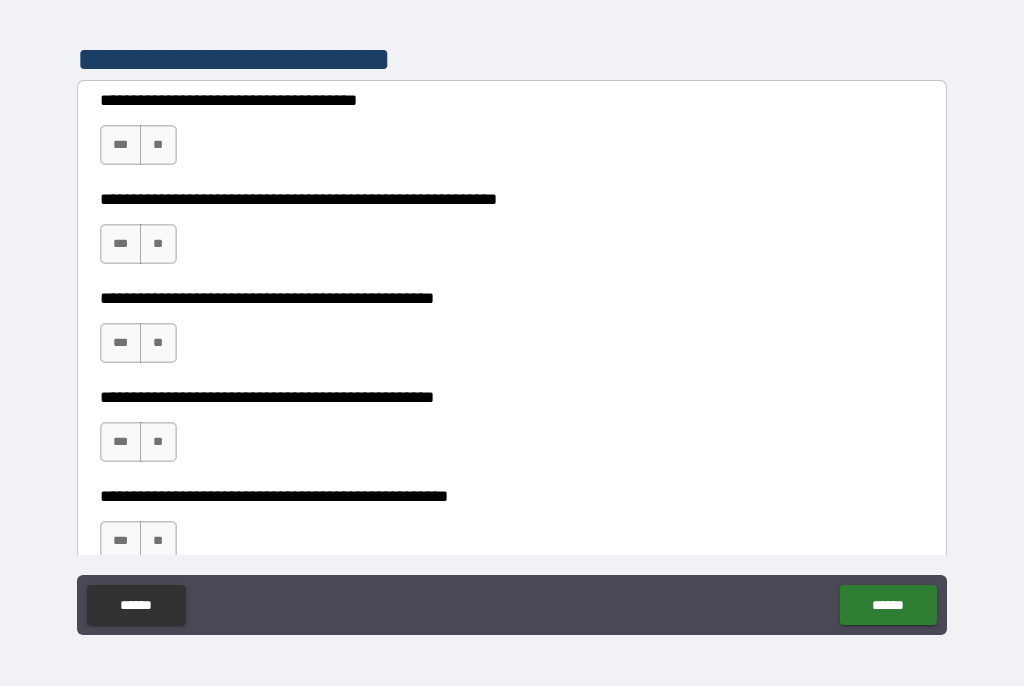 click on "**" at bounding box center (158, 146) 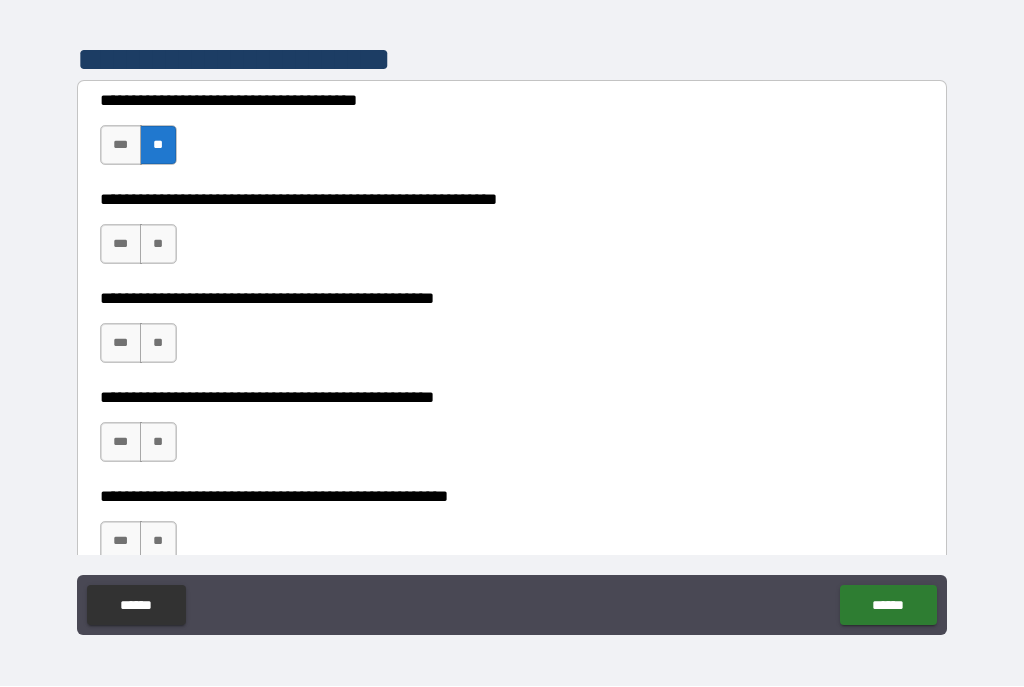 click on "**" at bounding box center (158, 245) 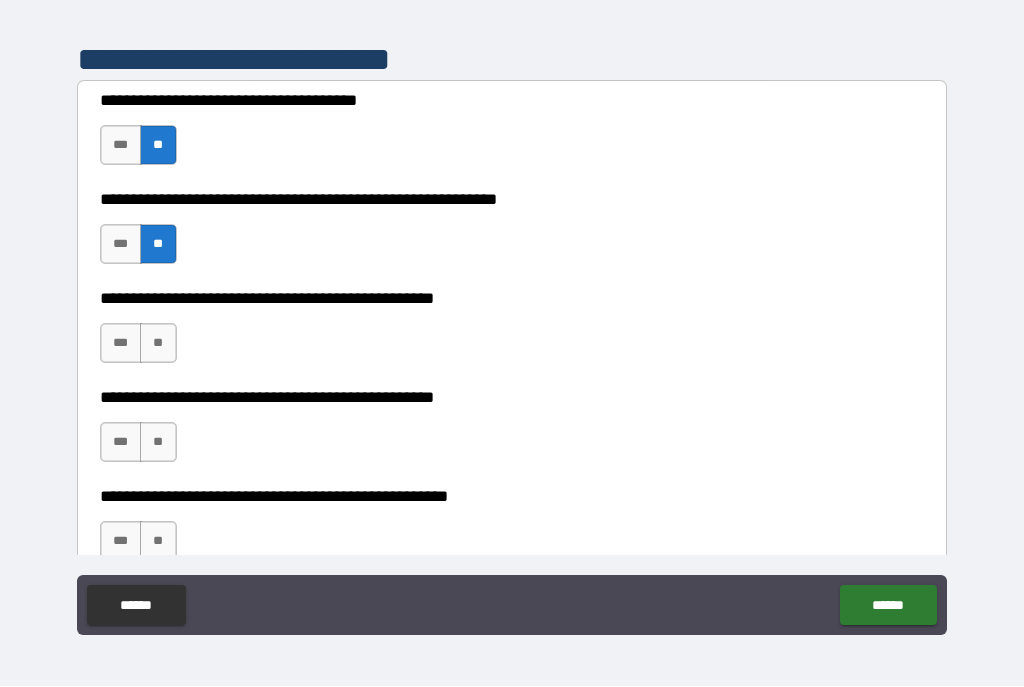 click on "**" at bounding box center [158, 344] 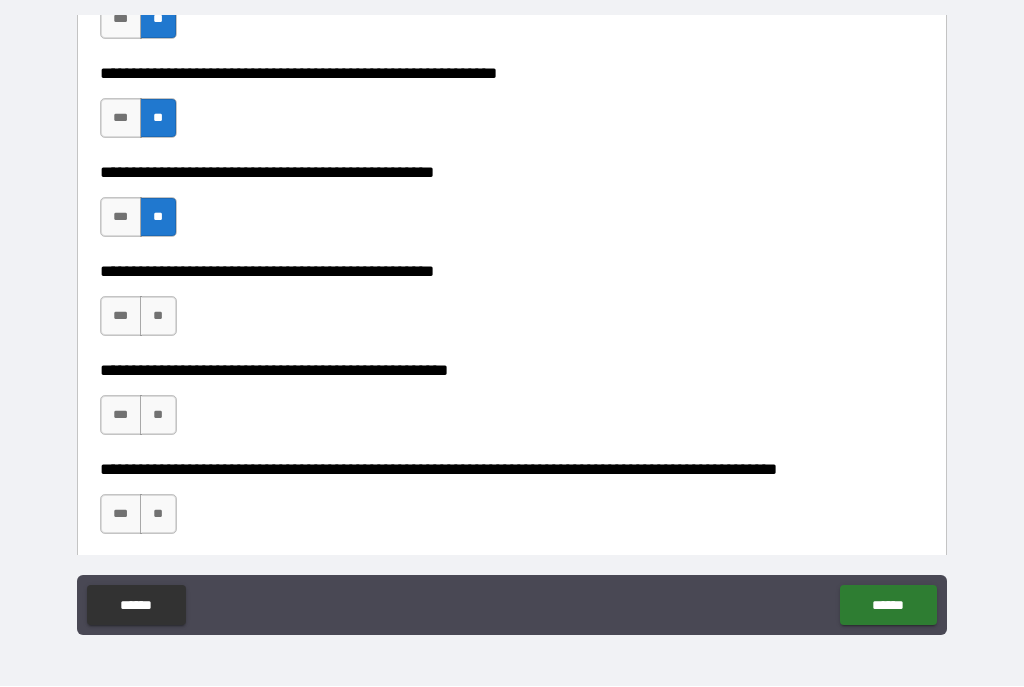 scroll, scrollTop: 529, scrollLeft: 0, axis: vertical 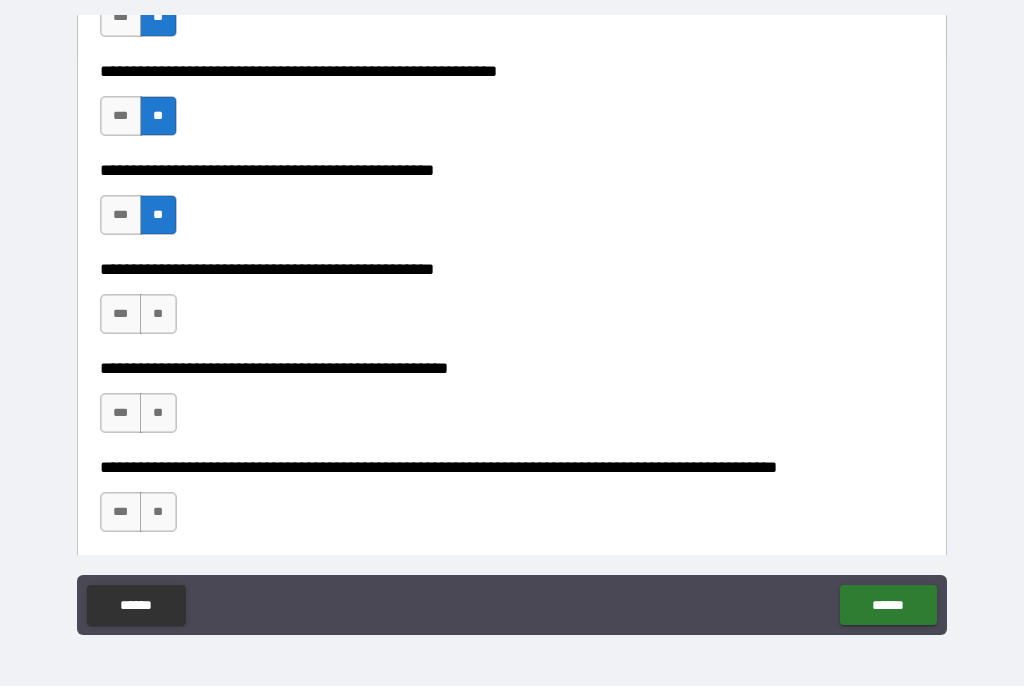 click on "***" at bounding box center [121, 315] 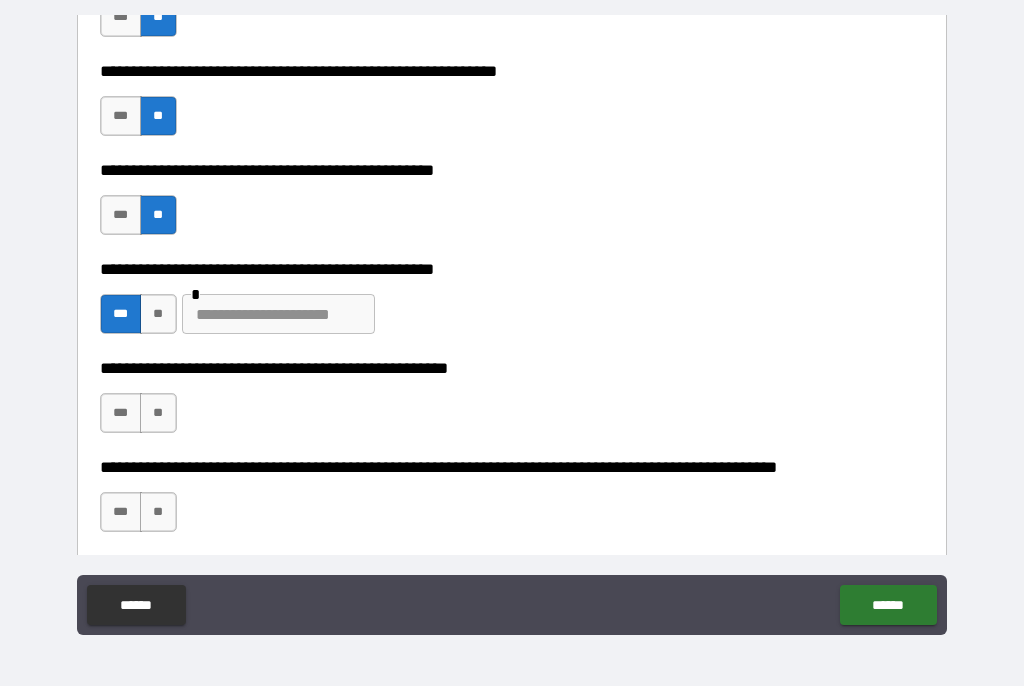click at bounding box center [278, 315] 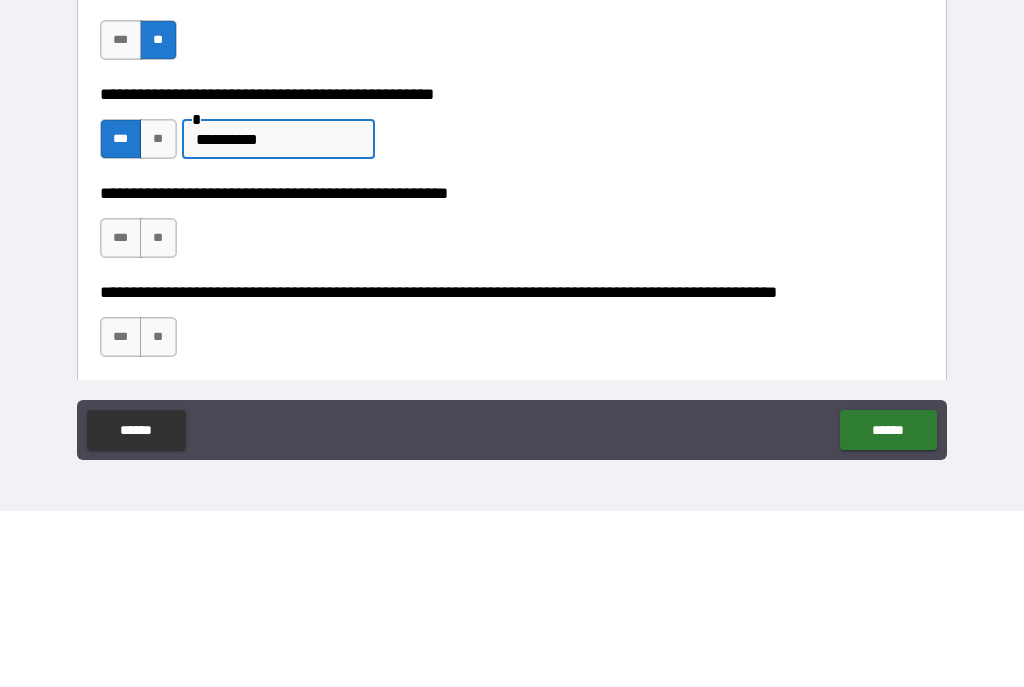 click on "**" at bounding box center (158, 414) 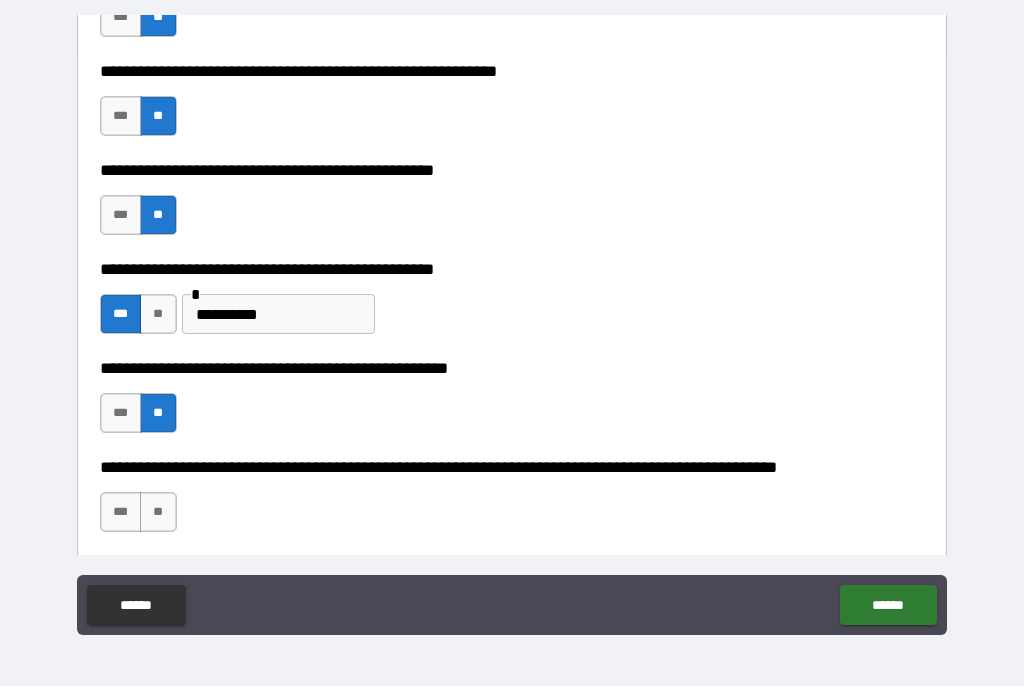 click on "**" at bounding box center (158, 513) 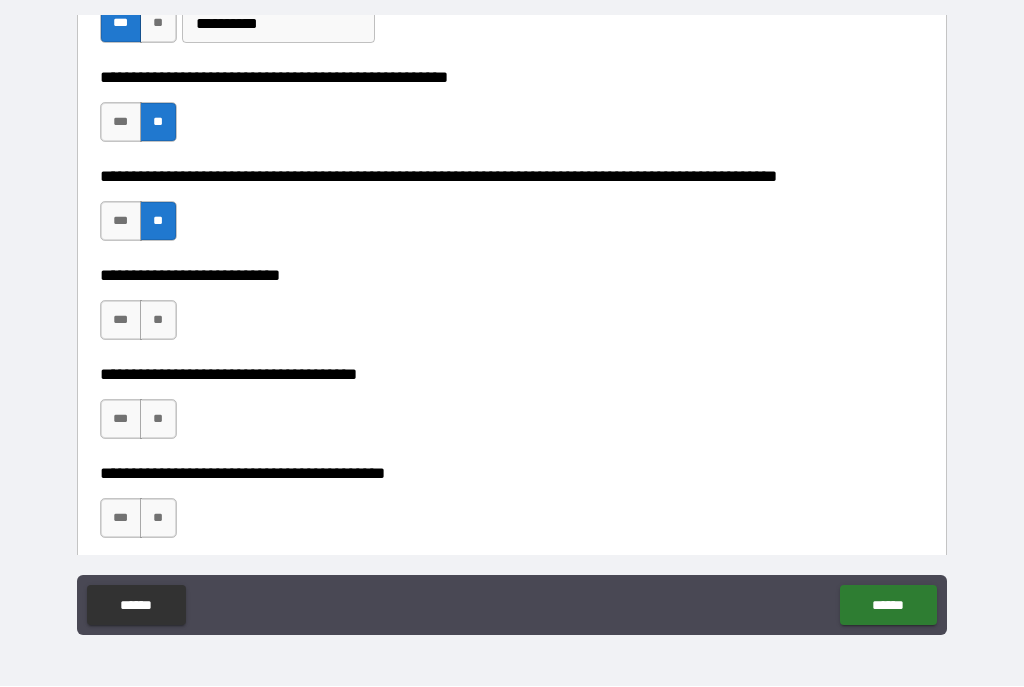 scroll, scrollTop: 827, scrollLeft: 0, axis: vertical 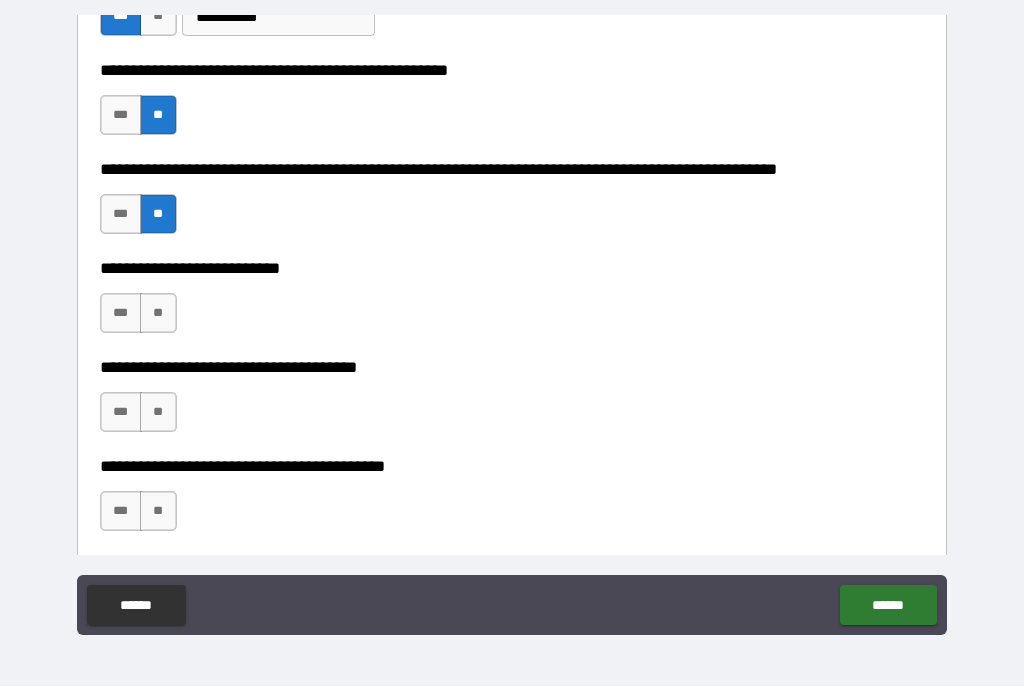 click on "**" at bounding box center [158, 314] 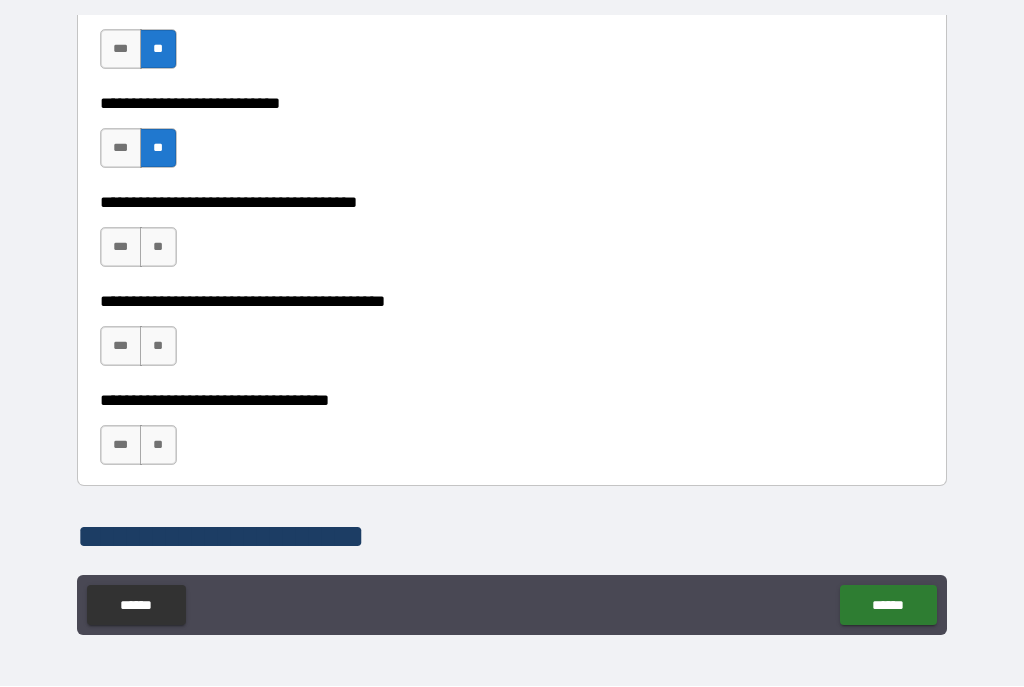 scroll, scrollTop: 1000, scrollLeft: 0, axis: vertical 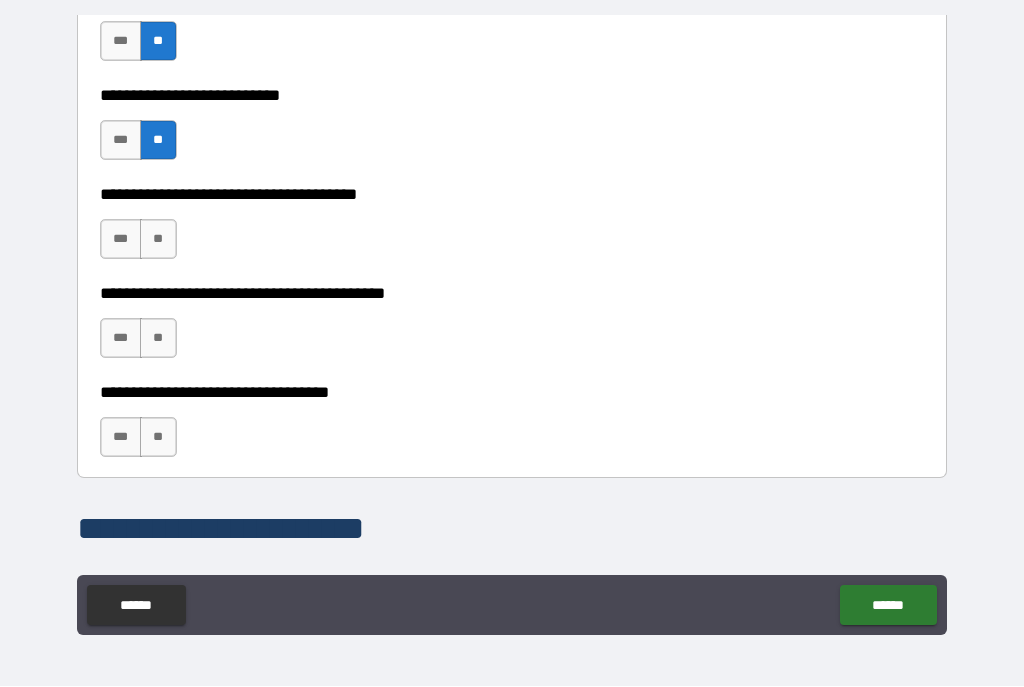 click on "***" at bounding box center [121, 240] 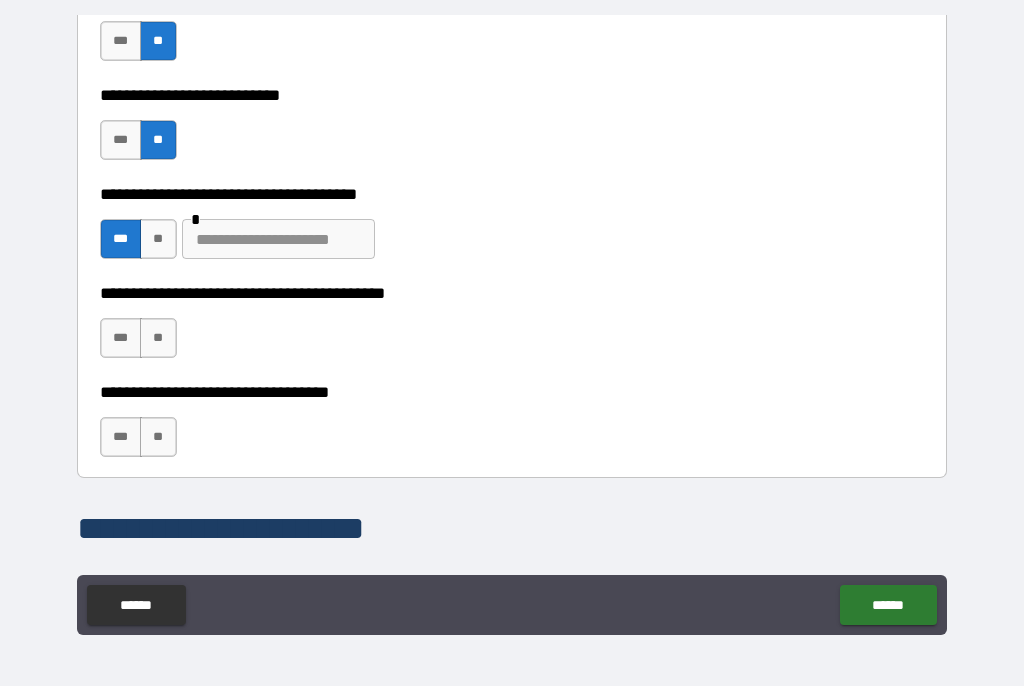 click at bounding box center (278, 240) 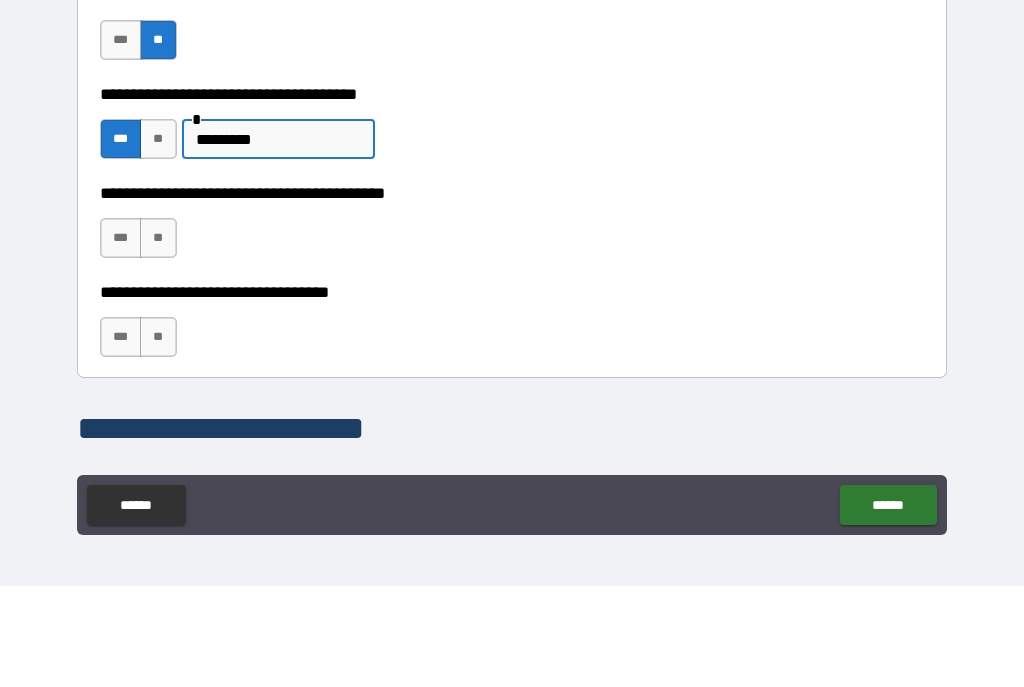 click on "**" at bounding box center (158, 339) 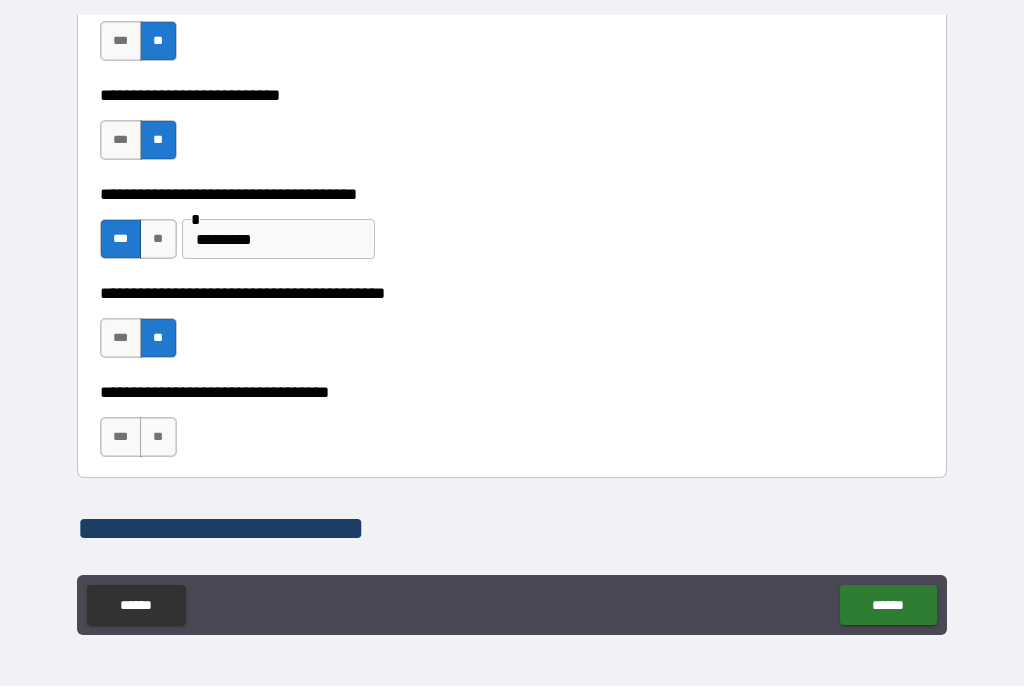 click on "***" at bounding box center [121, 339] 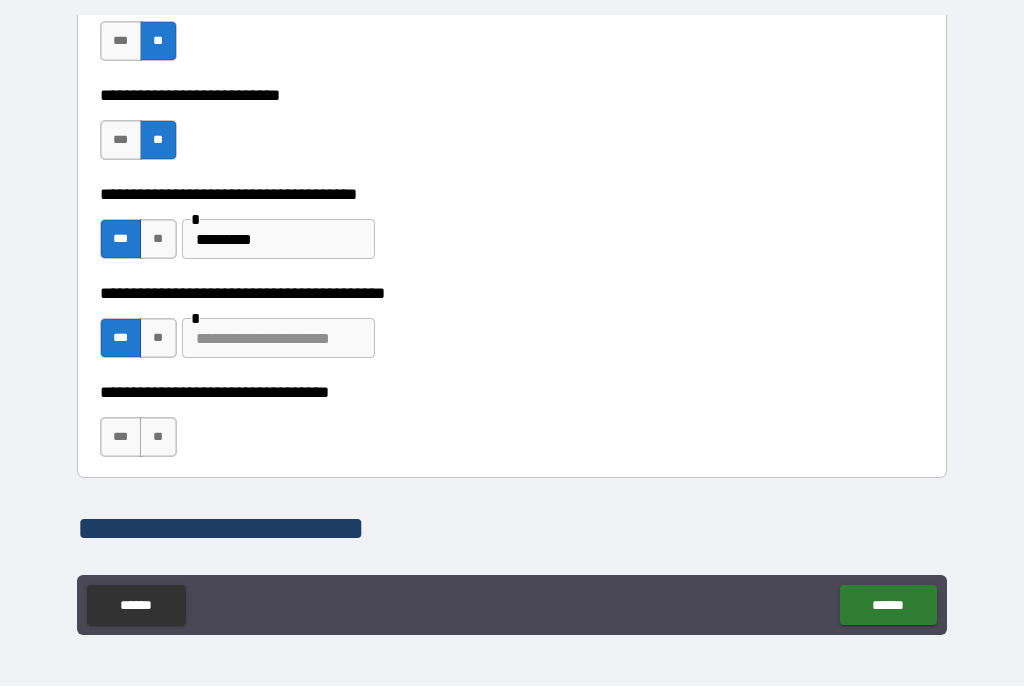 click at bounding box center (278, 339) 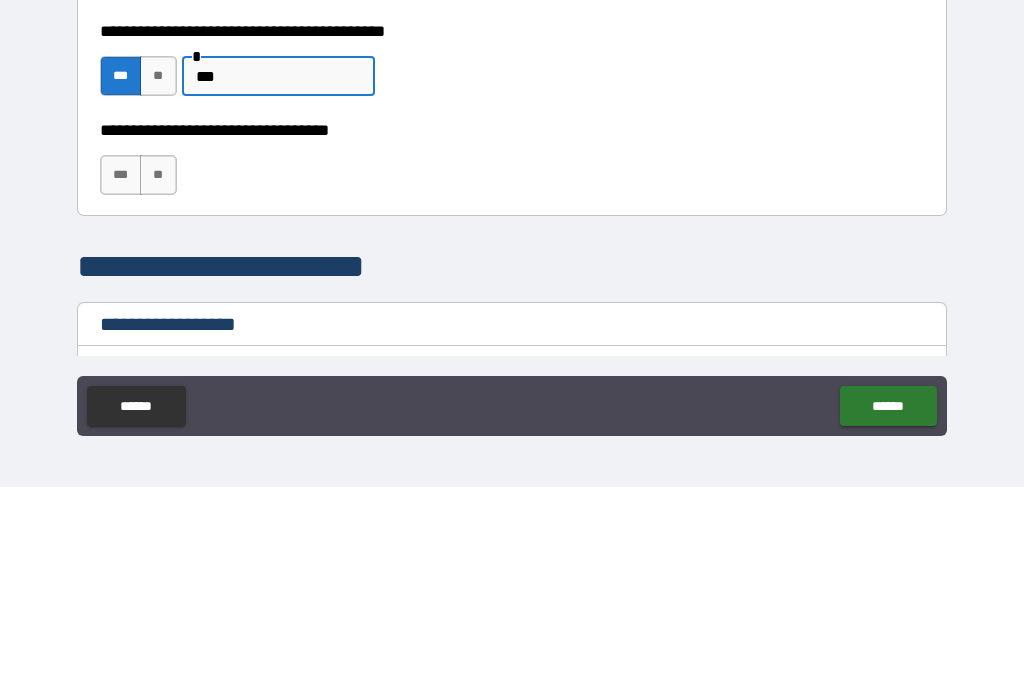 scroll, scrollTop: 1063, scrollLeft: 0, axis: vertical 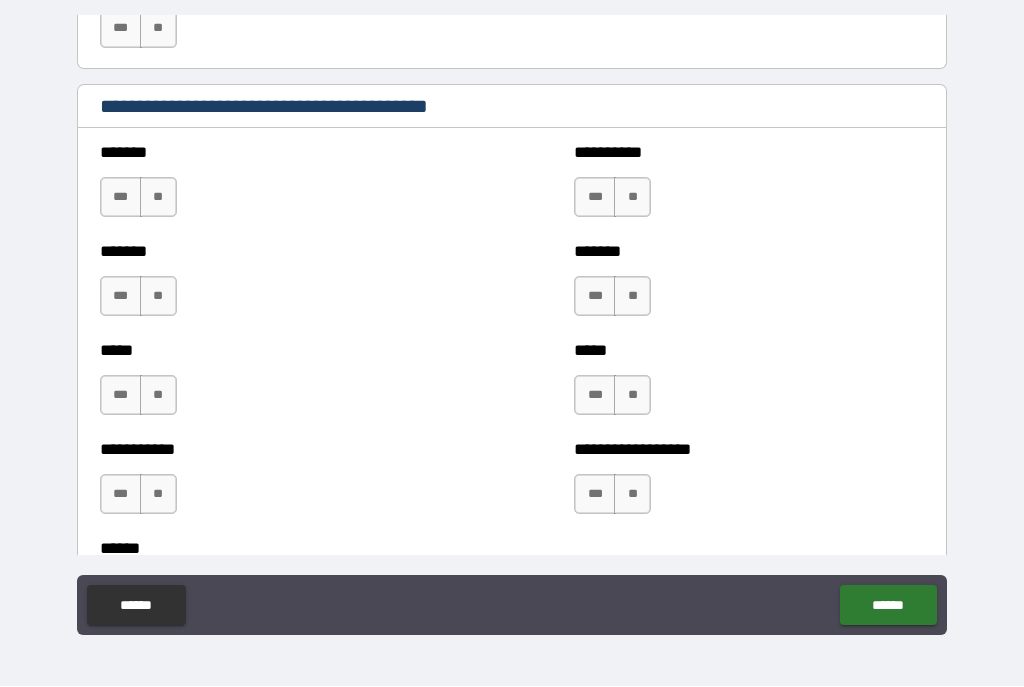 click on "**" at bounding box center [158, 198] 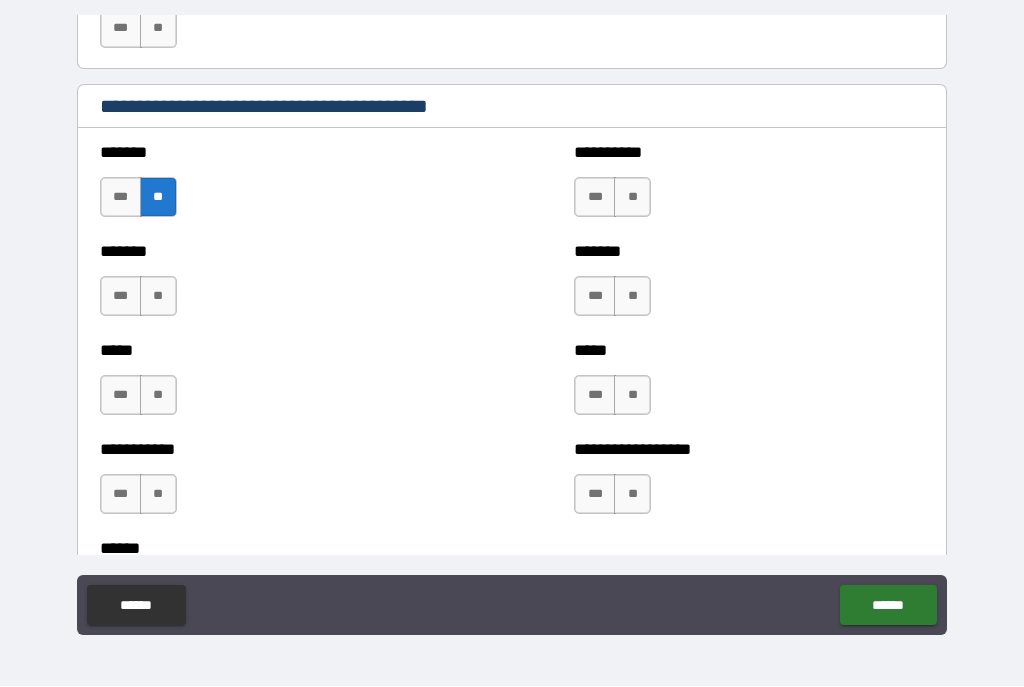 click on "**" at bounding box center (158, 297) 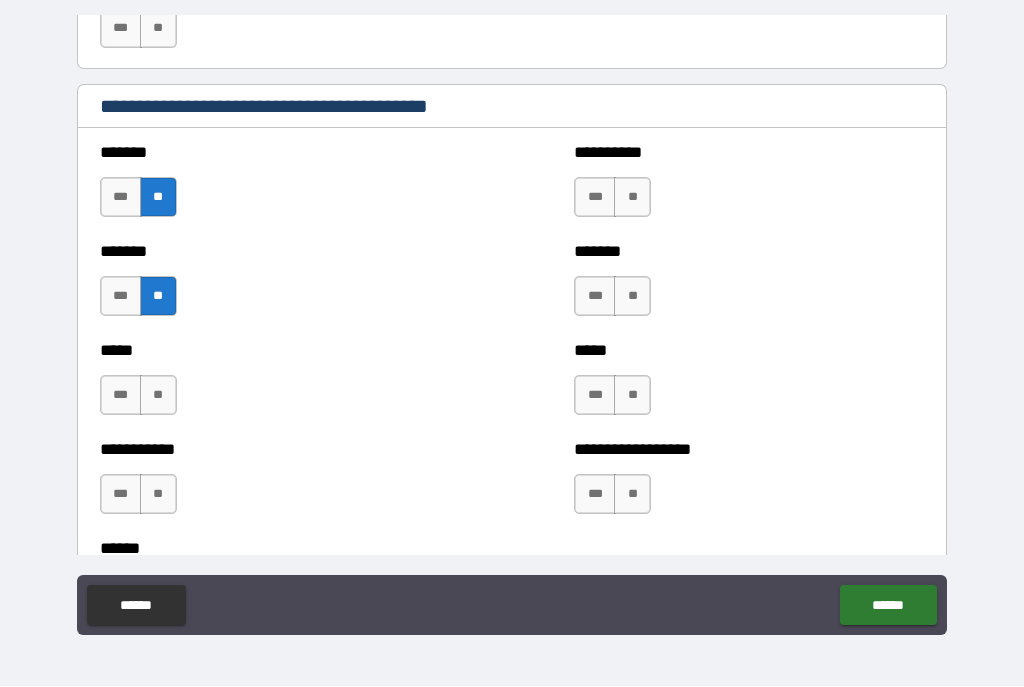 click on "**" at bounding box center (158, 396) 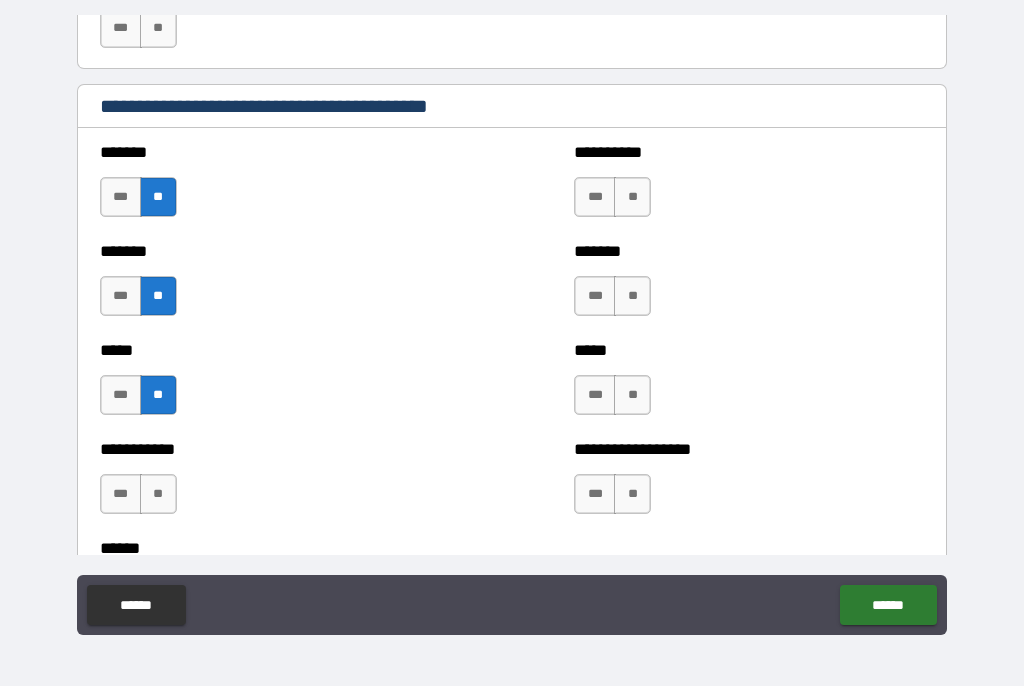 click on "**" at bounding box center [158, 495] 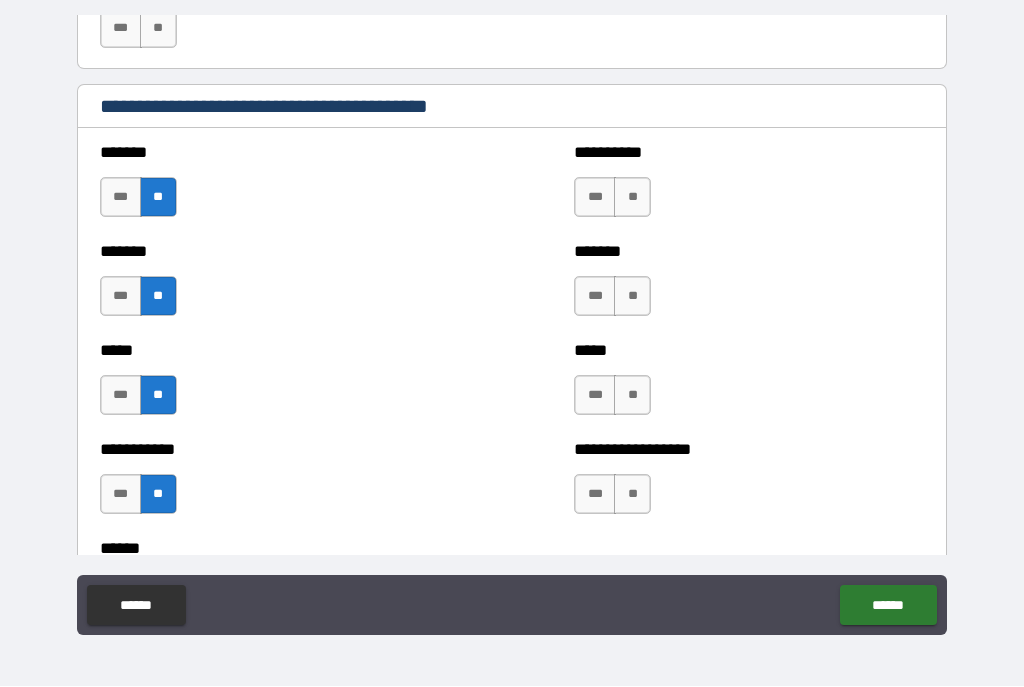 click on "**" at bounding box center [632, 198] 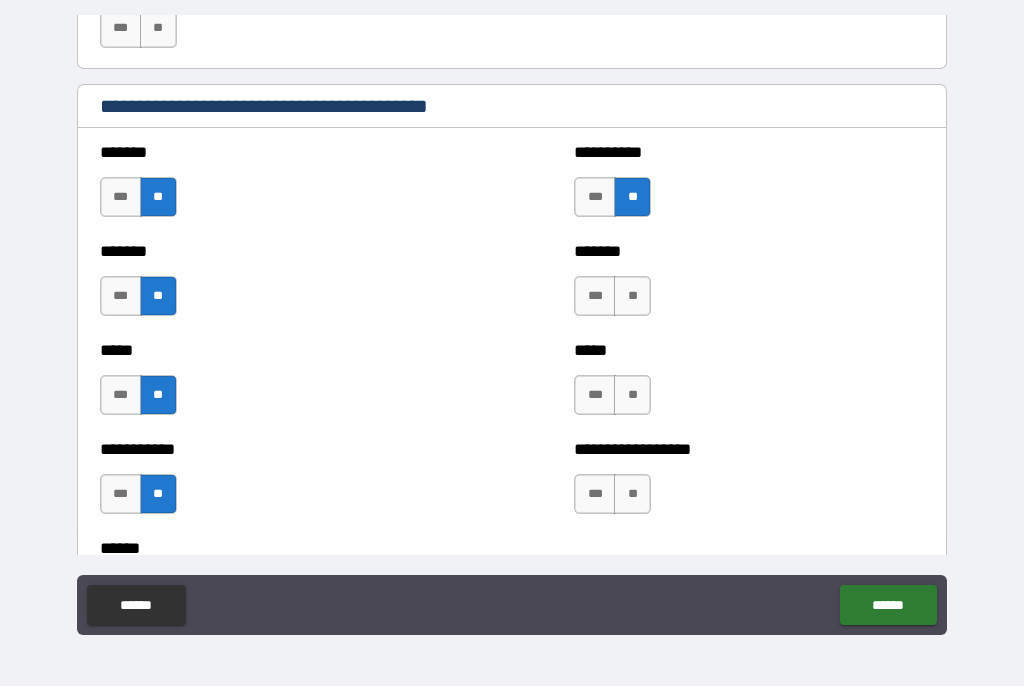 click on "**" at bounding box center (632, 297) 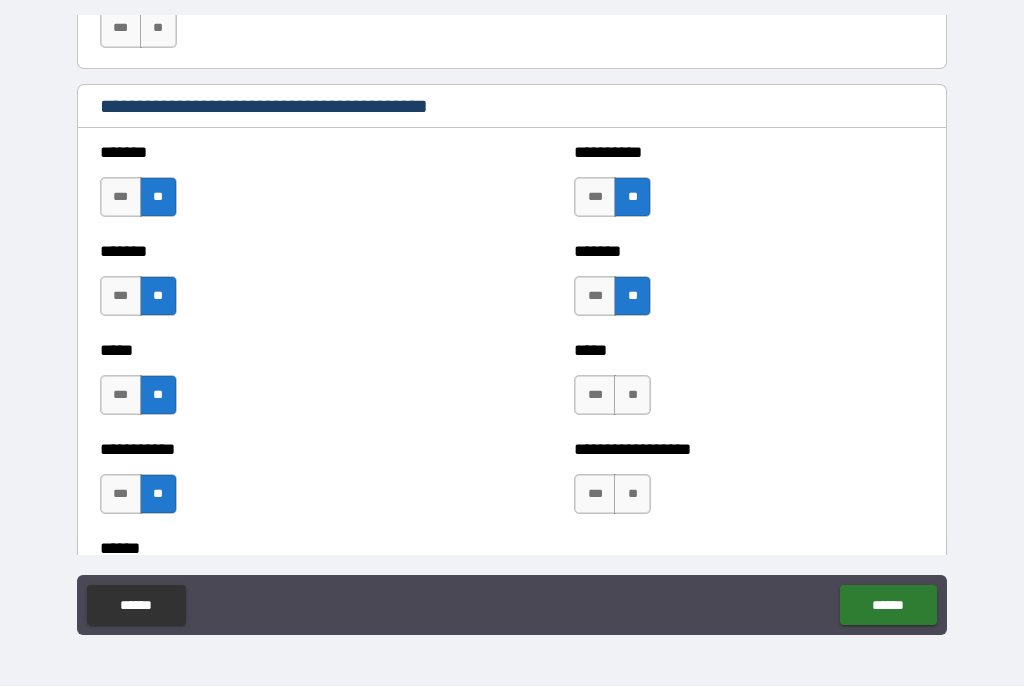 click on "**" at bounding box center [632, 396] 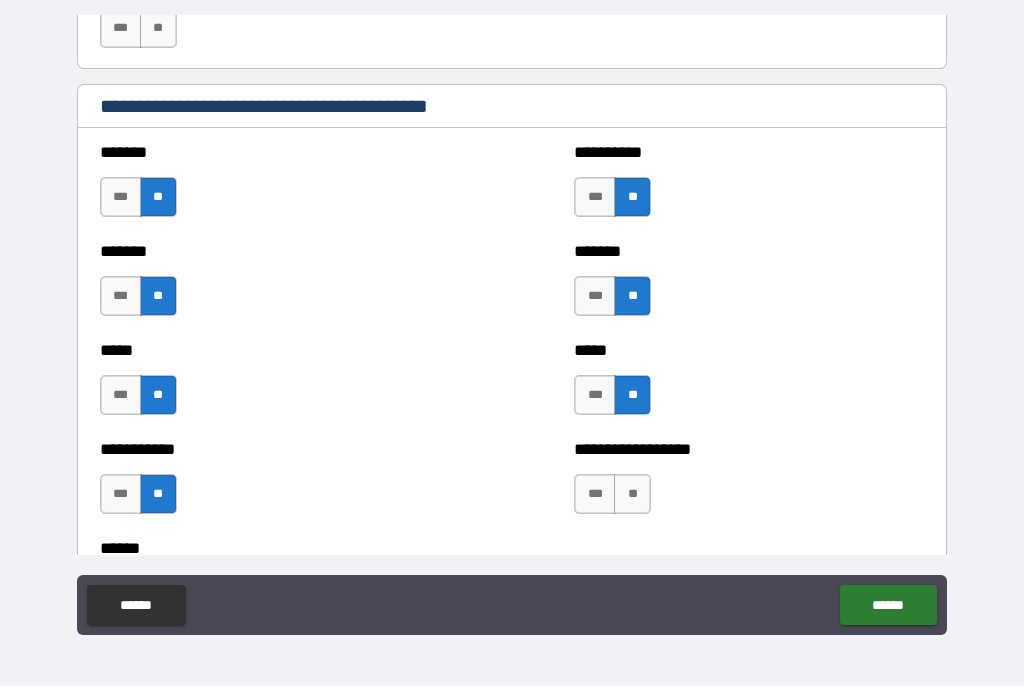 click on "**" at bounding box center [632, 495] 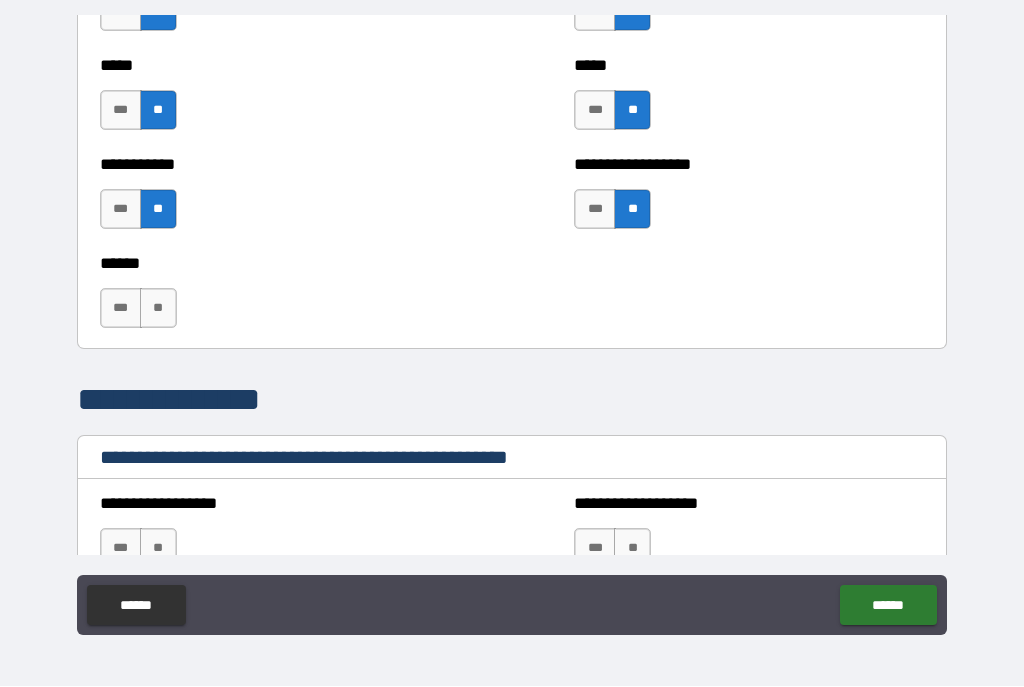 scroll, scrollTop: 2037, scrollLeft: 0, axis: vertical 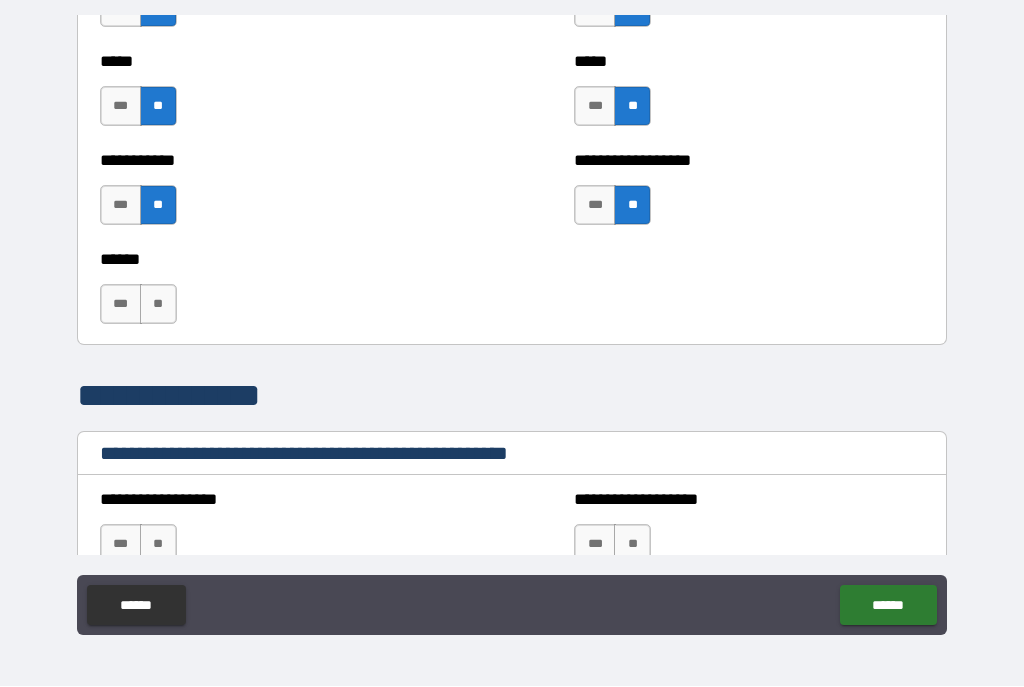 click on "**" at bounding box center (158, 305) 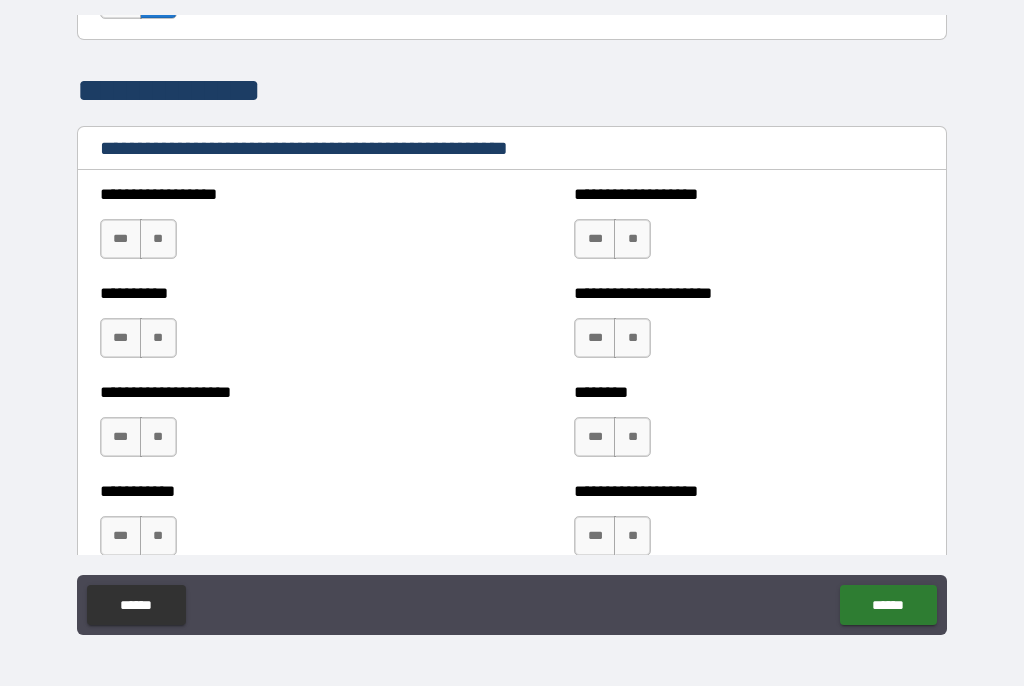 scroll, scrollTop: 2346, scrollLeft: 0, axis: vertical 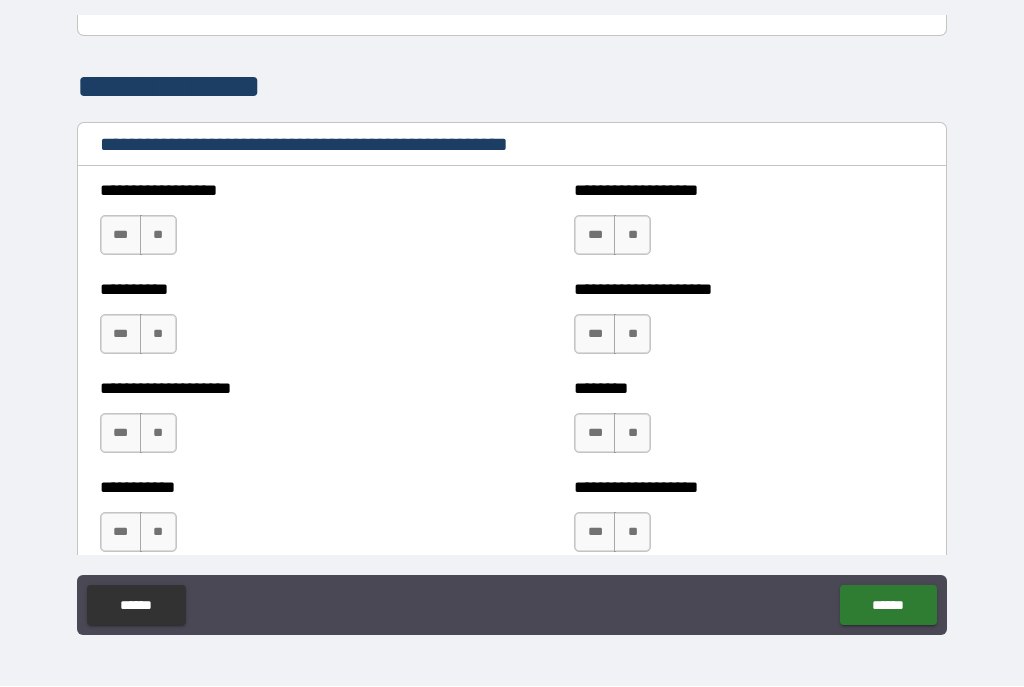 click on "**" at bounding box center [158, 236] 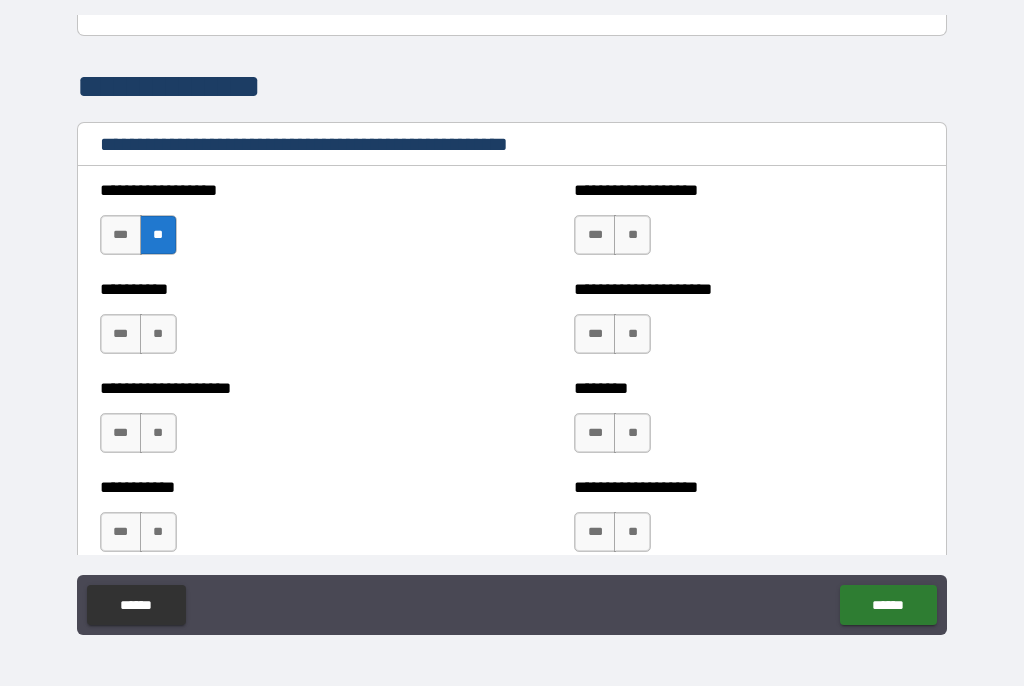 click on "**" at bounding box center (158, 335) 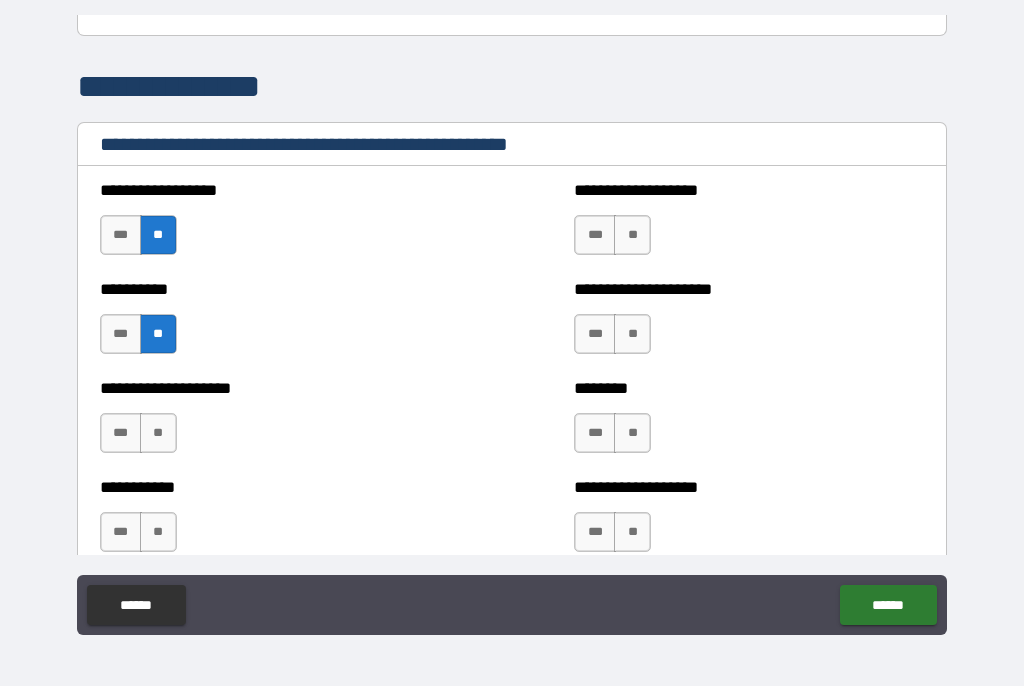 click on "**" at bounding box center (158, 434) 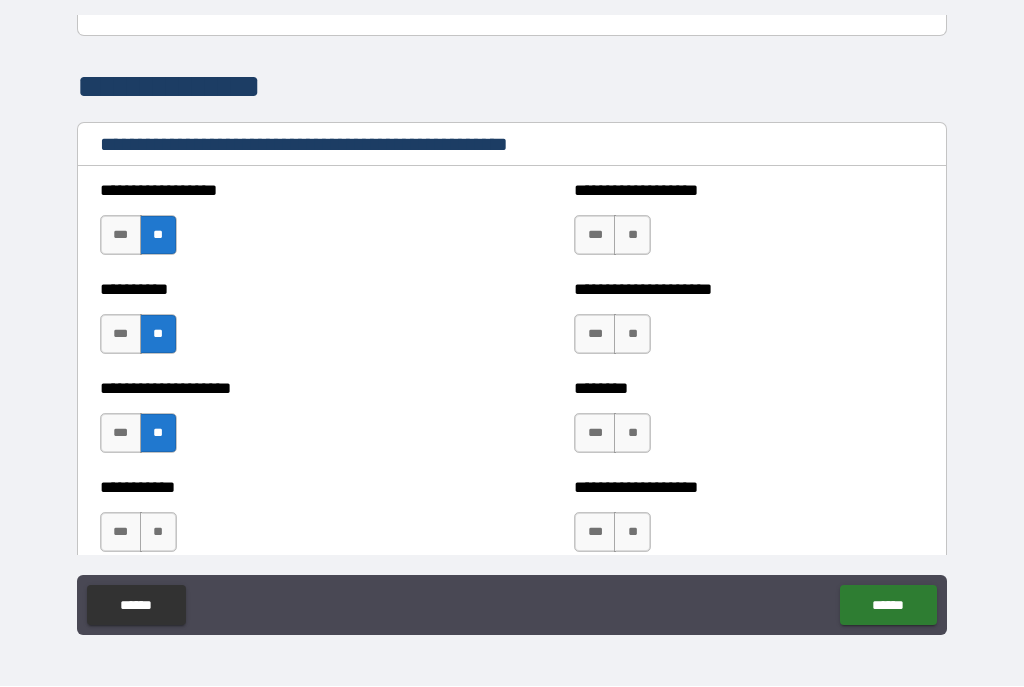 click on "**" at bounding box center [158, 533] 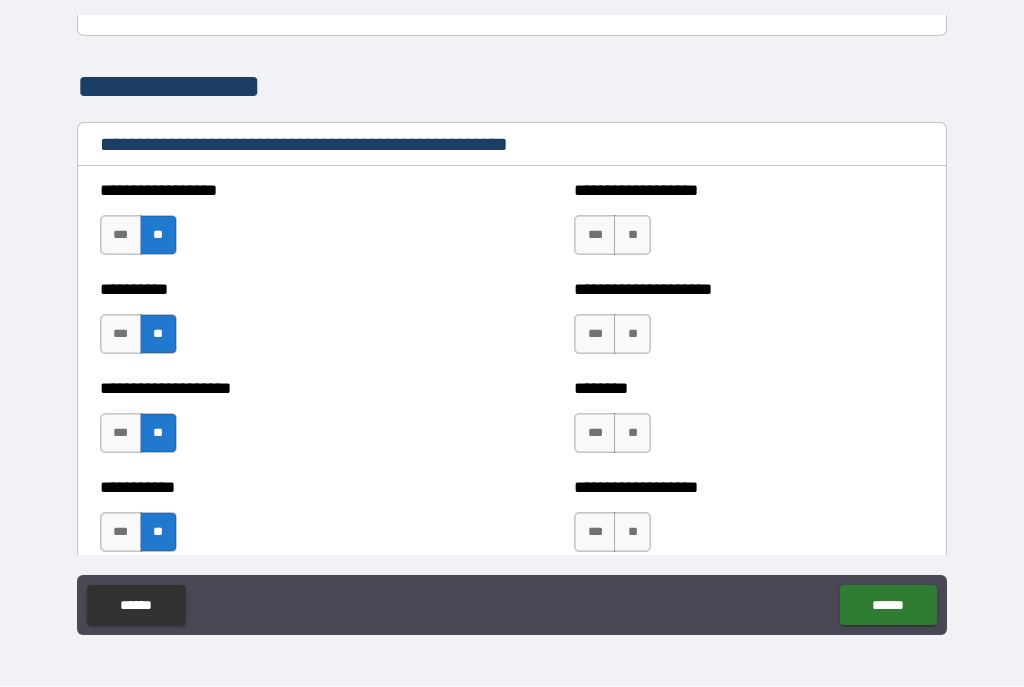 click on "**" at bounding box center (632, 236) 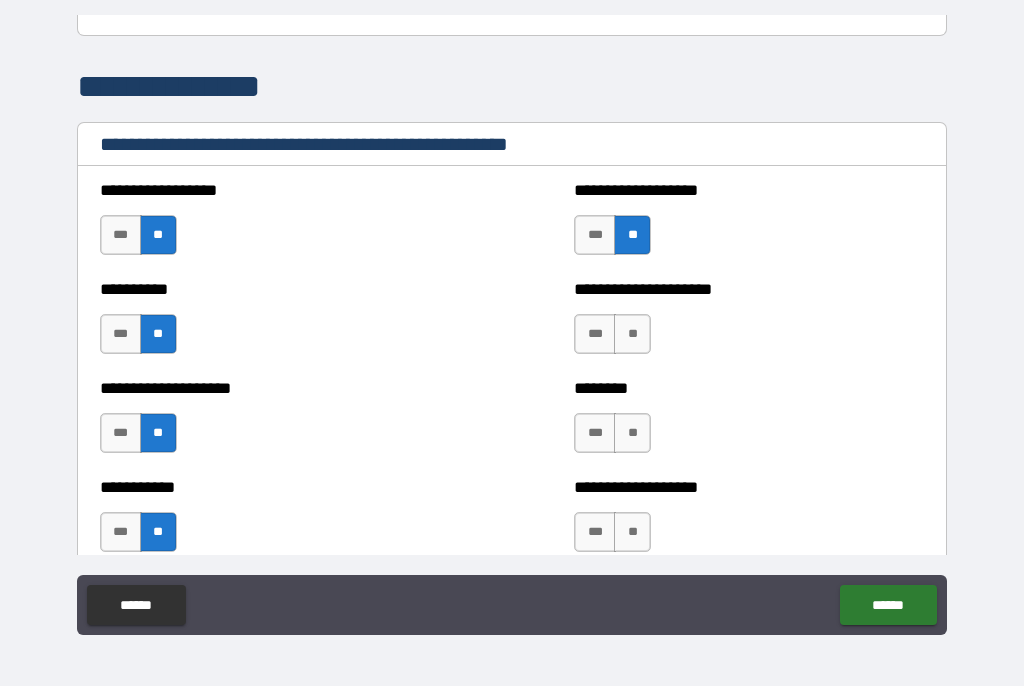 click on "**" at bounding box center (632, 335) 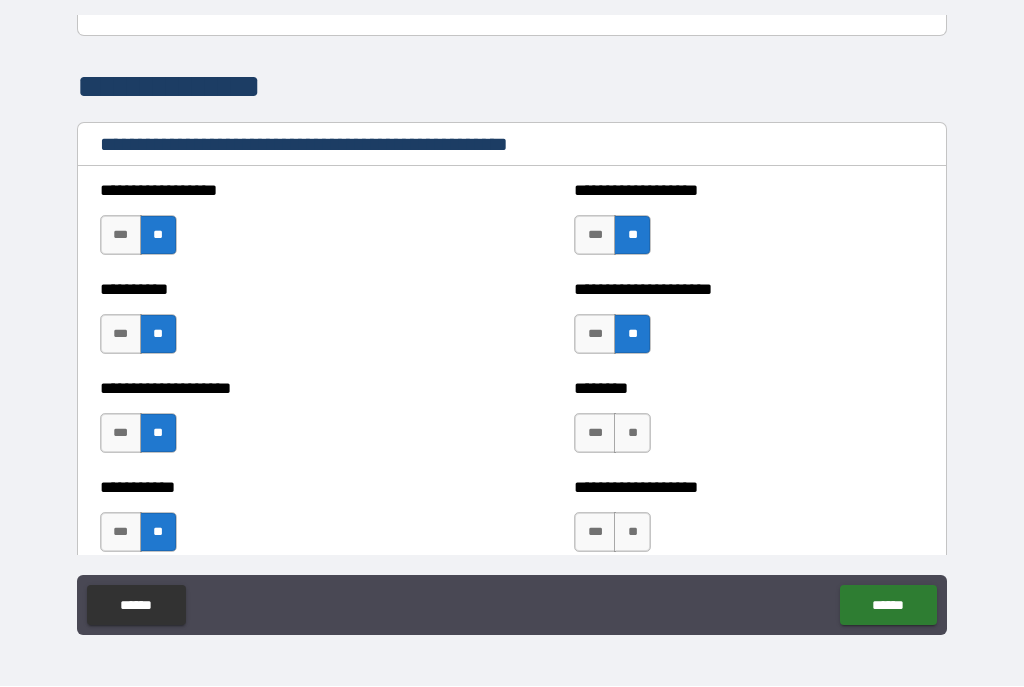 click on "**" at bounding box center [632, 434] 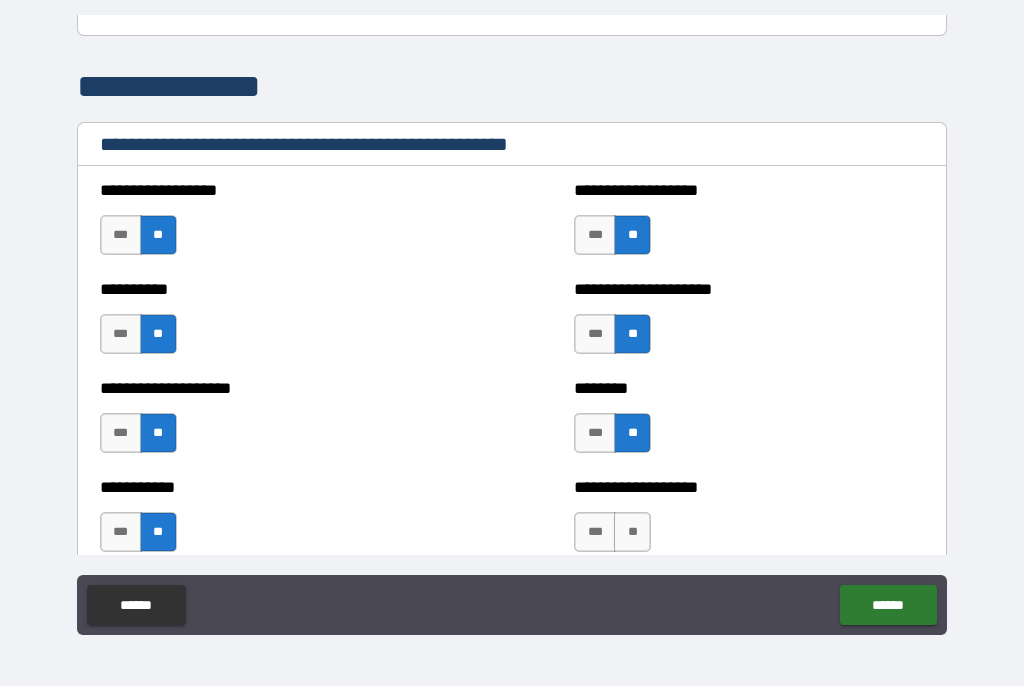 click on "**" at bounding box center [632, 533] 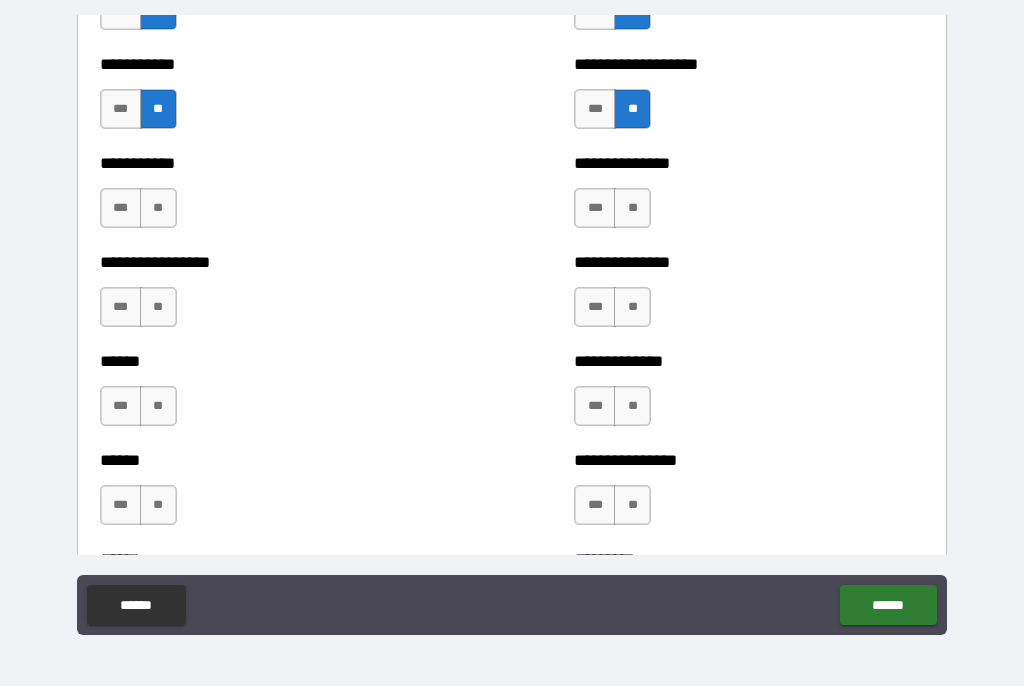 scroll, scrollTop: 2770, scrollLeft: 0, axis: vertical 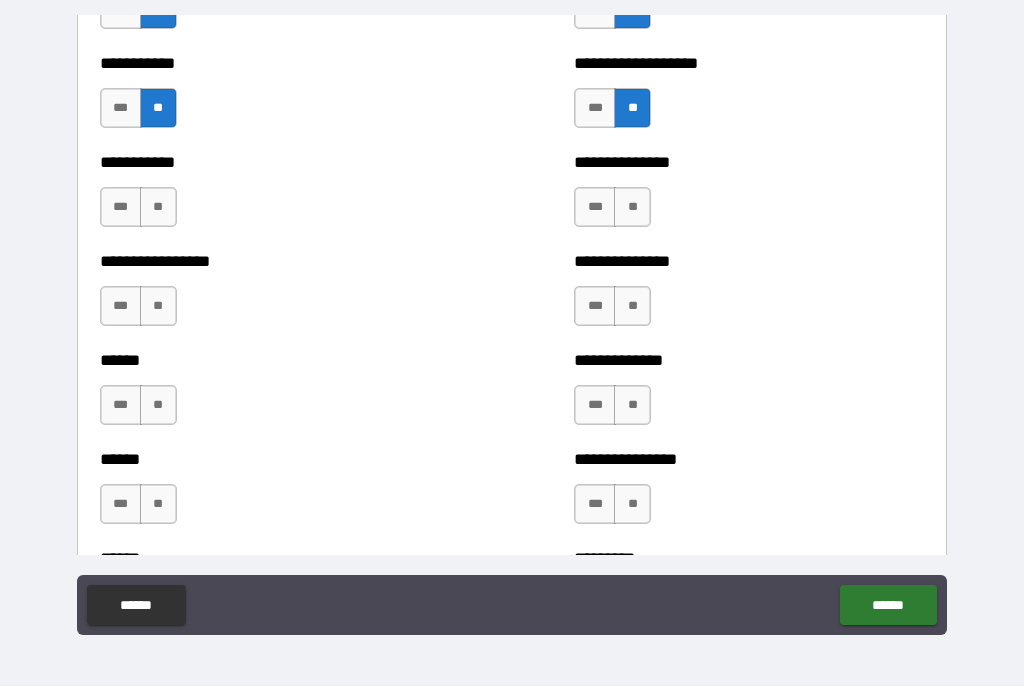 click on "**" at bounding box center (158, 208) 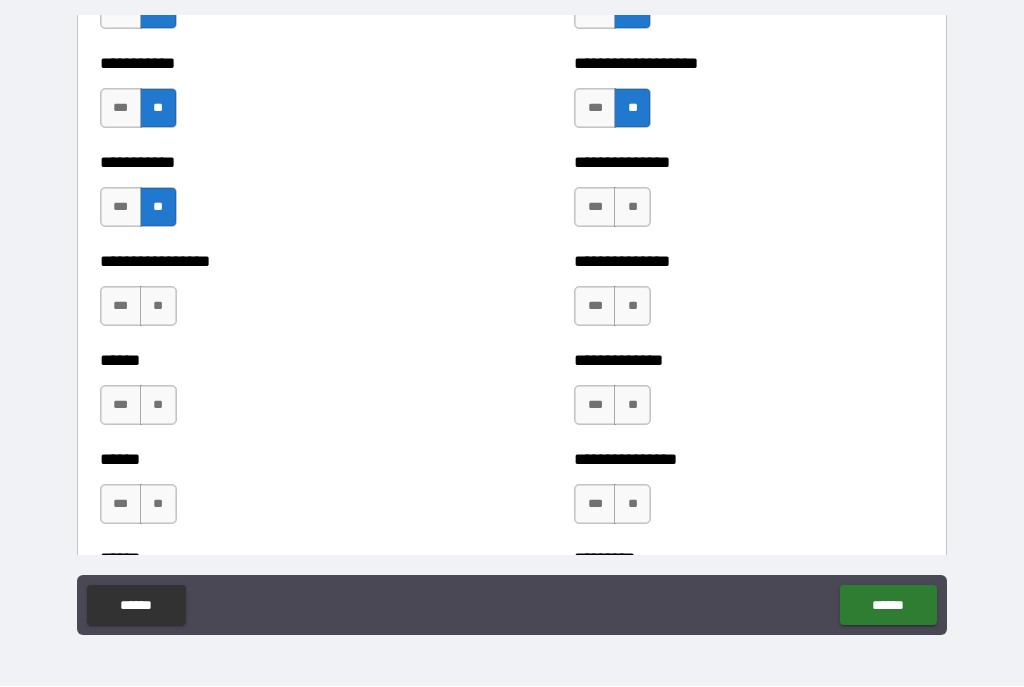 click on "**" at bounding box center [632, 208] 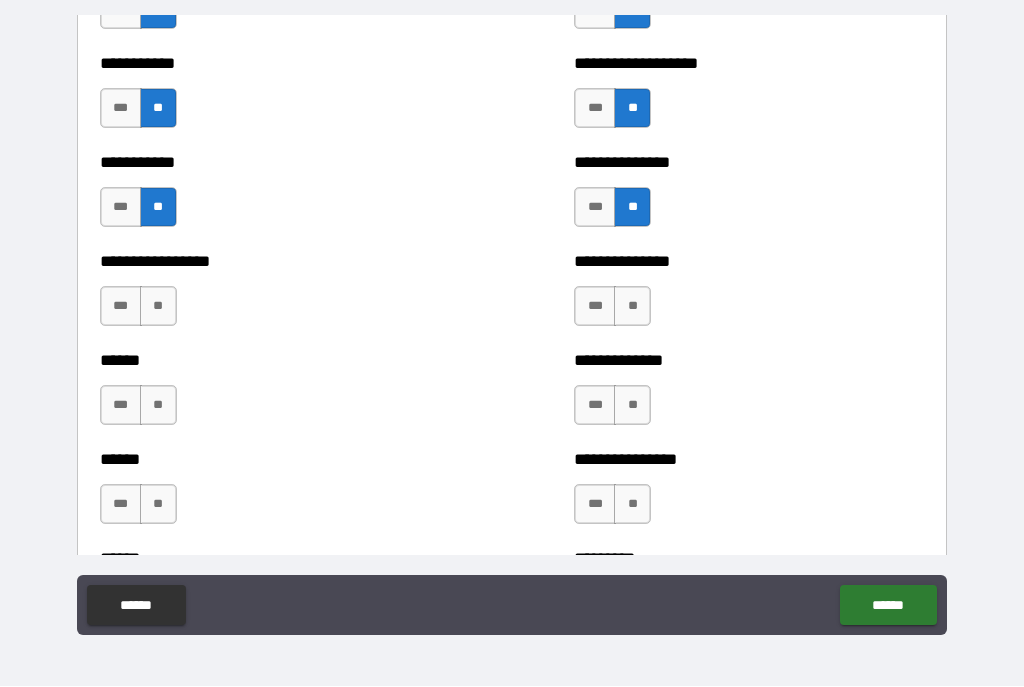 click on "**" at bounding box center (158, 307) 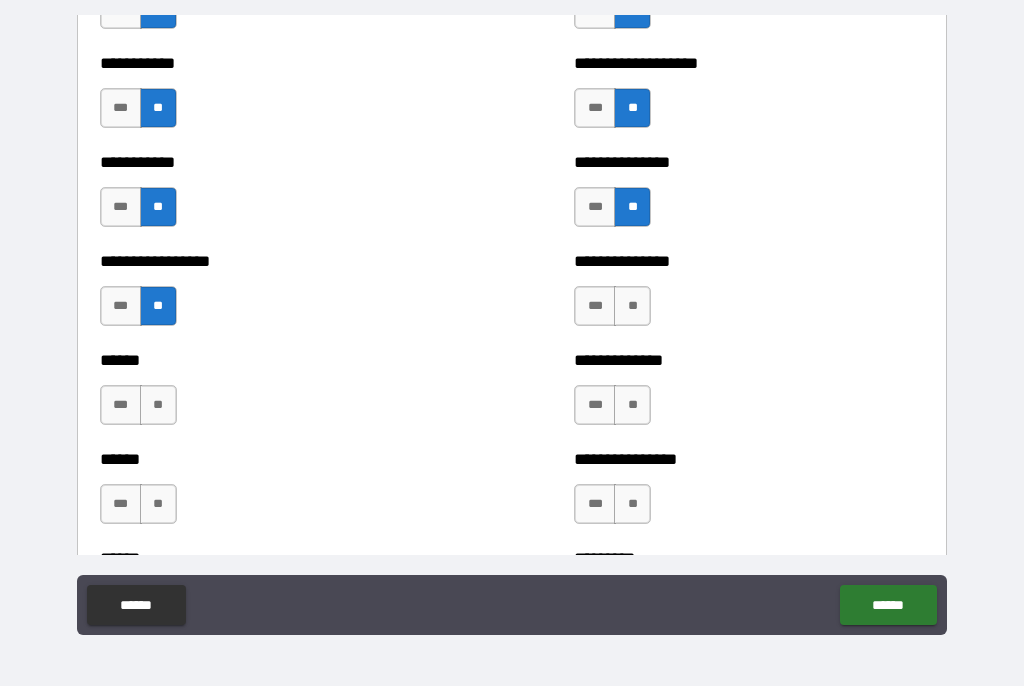click on "**" at bounding box center [632, 307] 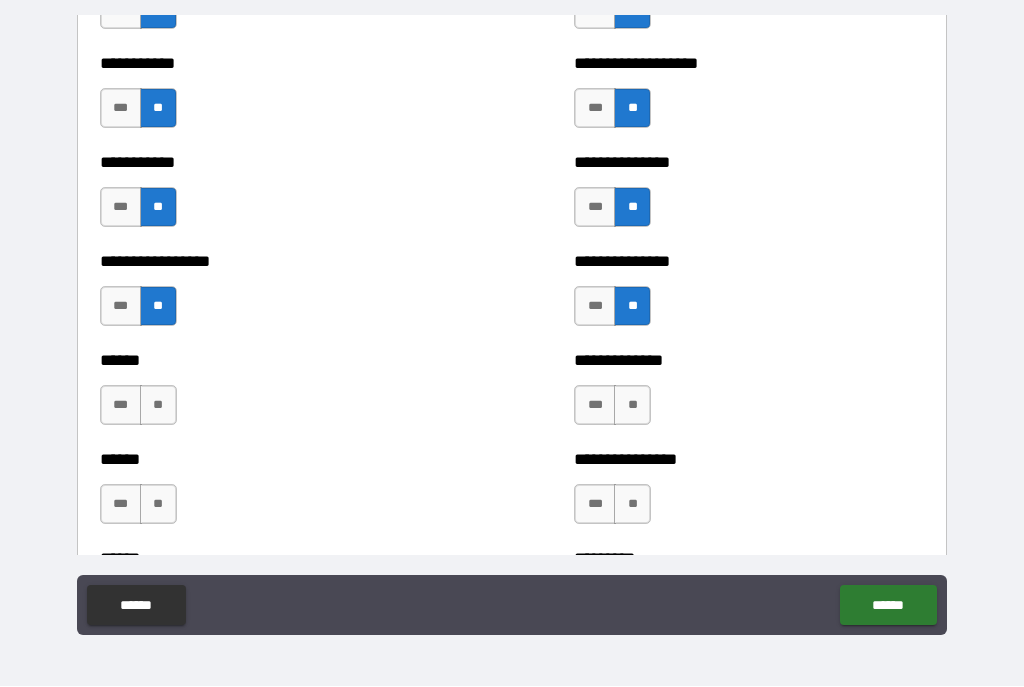 click on "**" at bounding box center [158, 406] 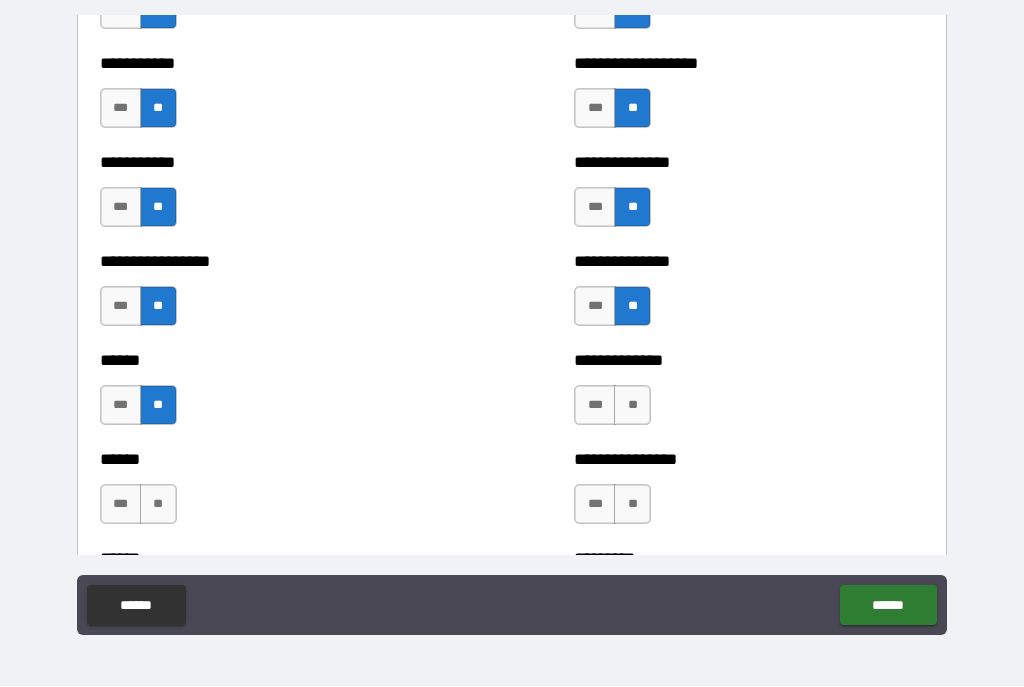 click on "**" at bounding box center (632, 406) 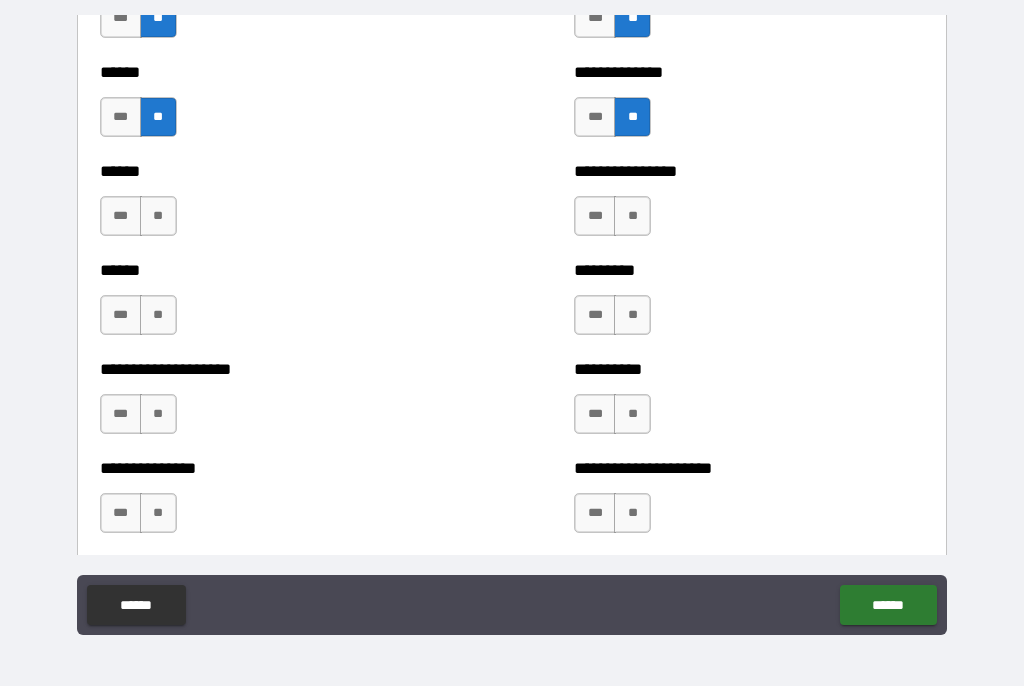 scroll, scrollTop: 3062, scrollLeft: 0, axis: vertical 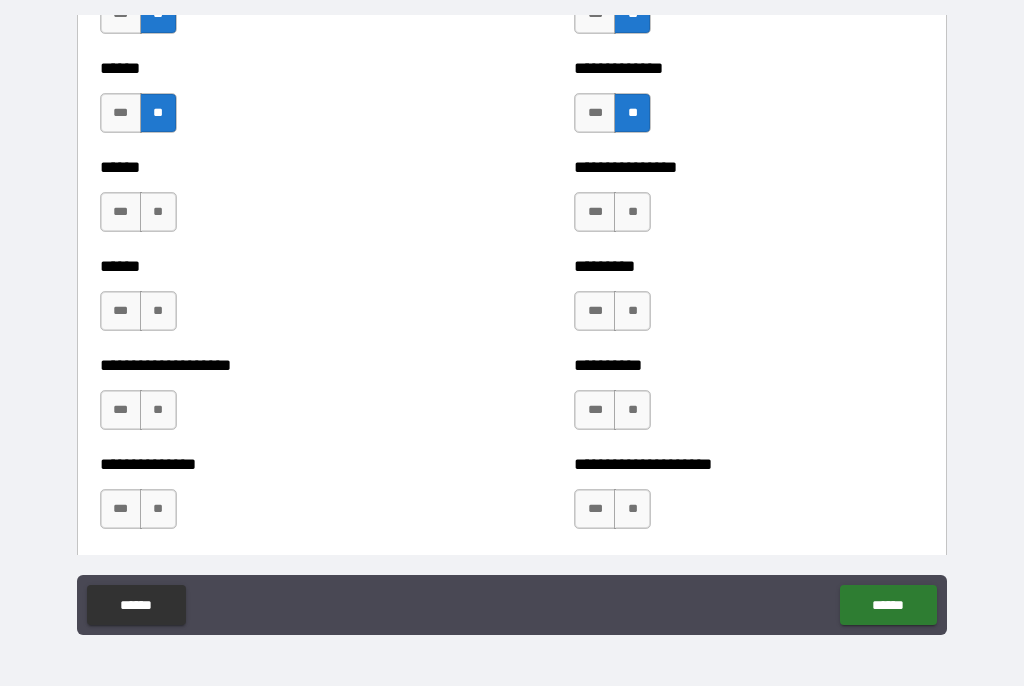 click on "**" at bounding box center (158, 213) 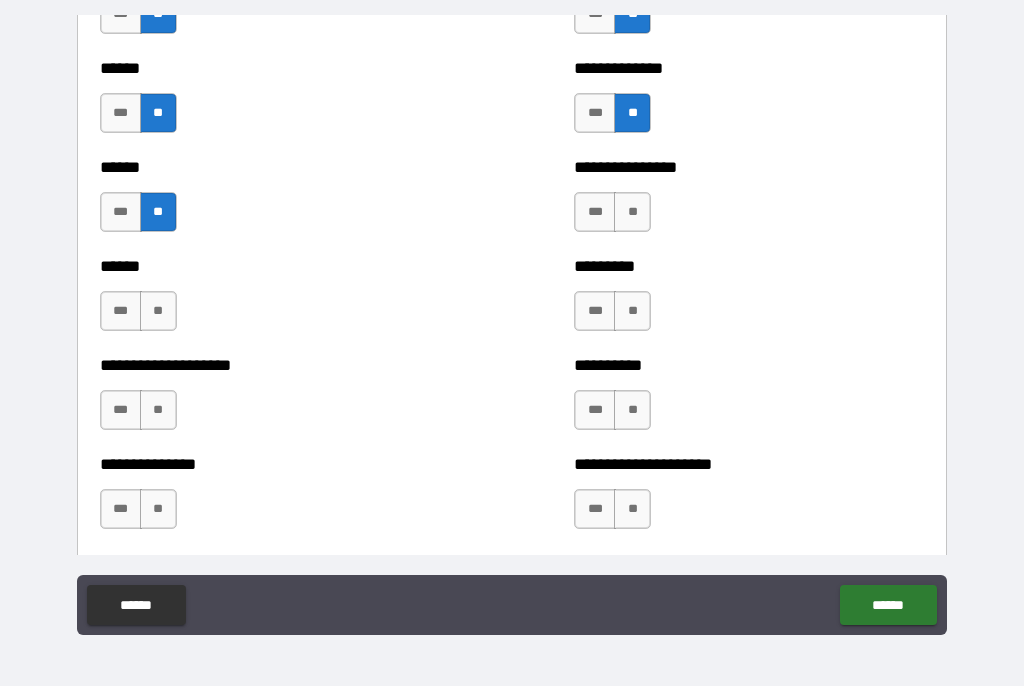click on "**" at bounding box center [632, 213] 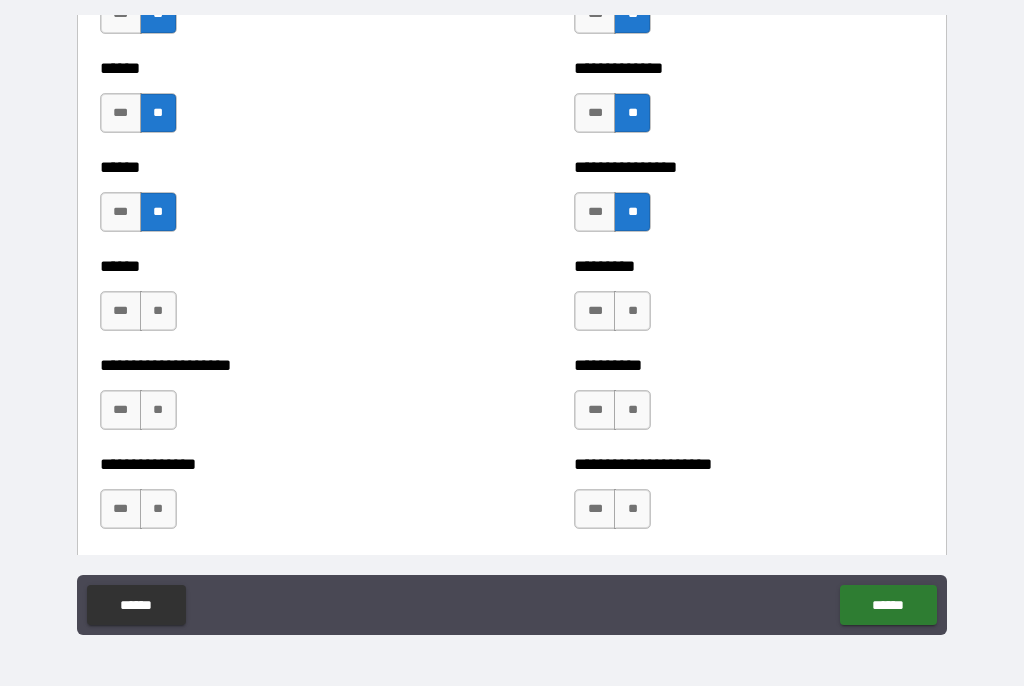 click on "**" at bounding box center [158, 312] 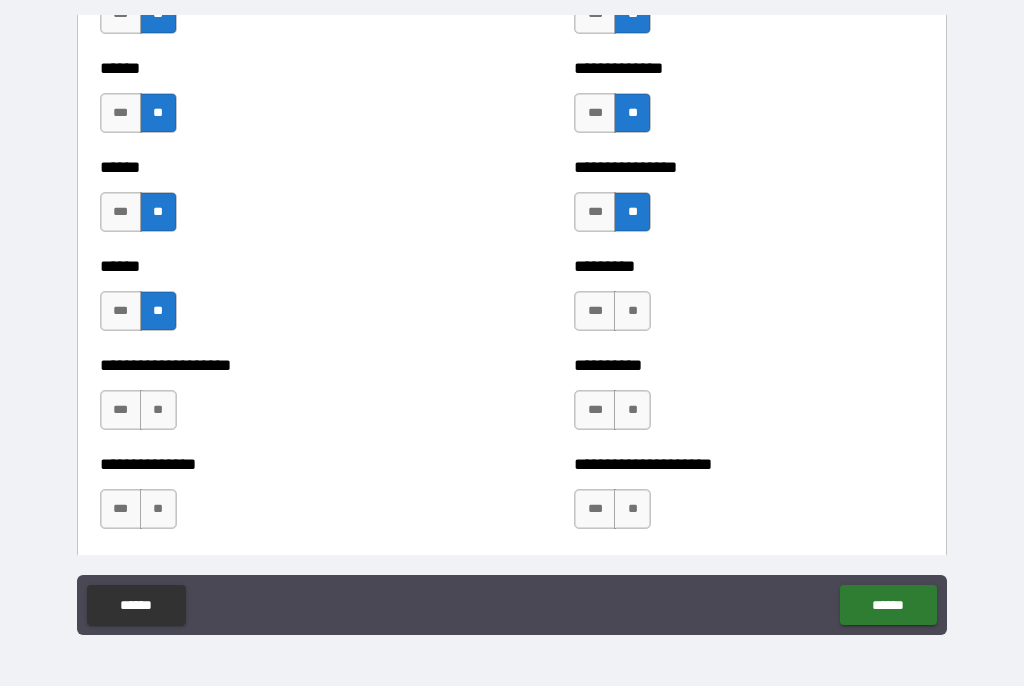 click on "**" at bounding box center (632, 312) 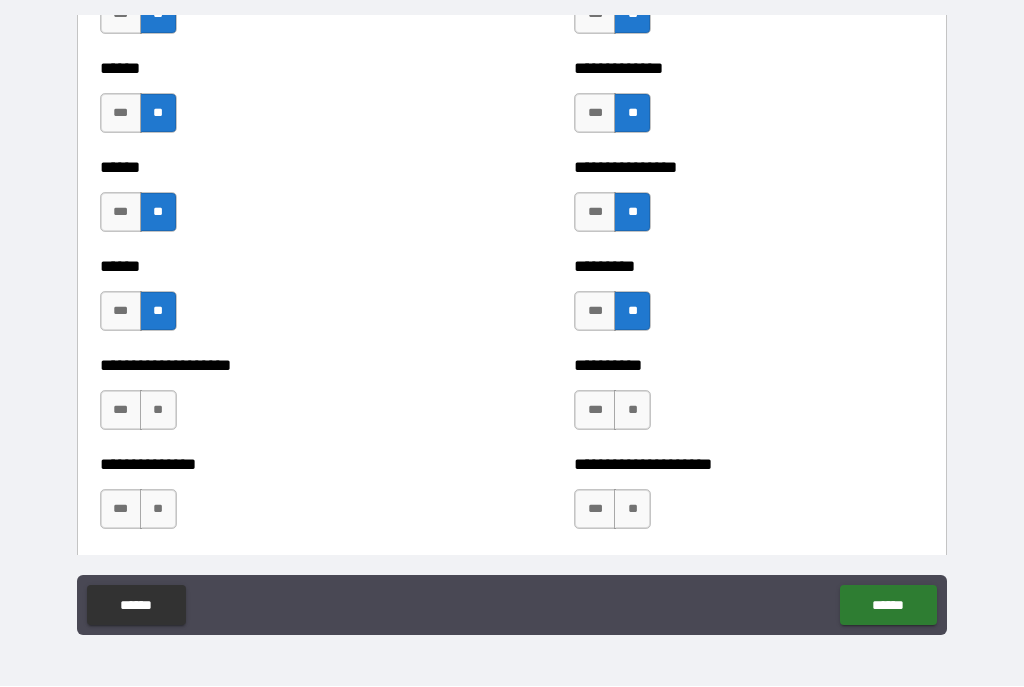 click on "**" at bounding box center [158, 411] 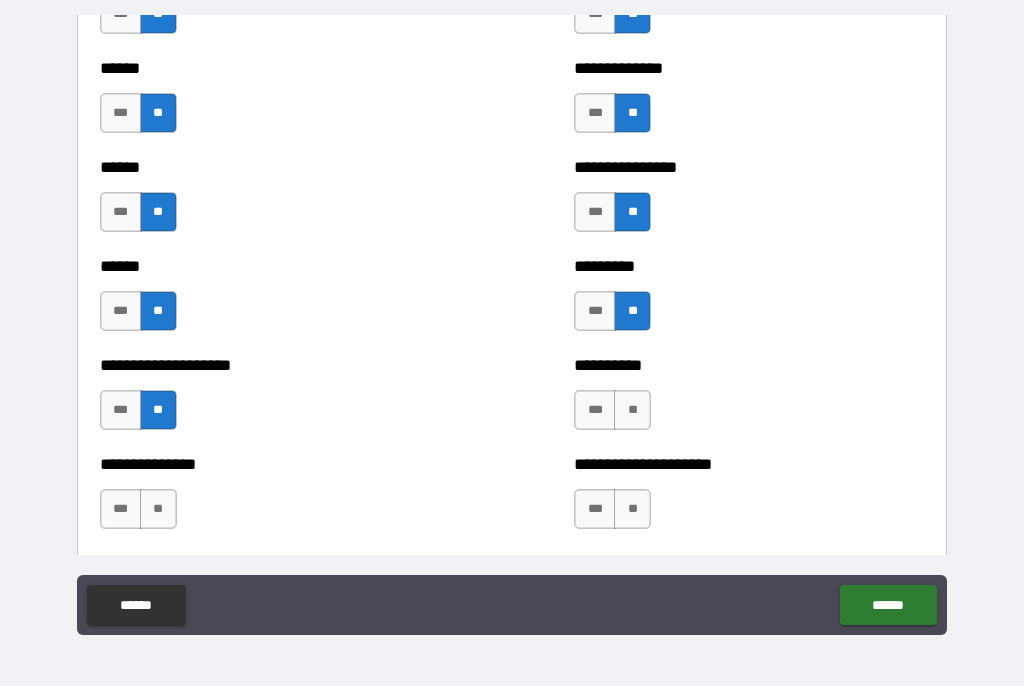 click on "**" at bounding box center (632, 411) 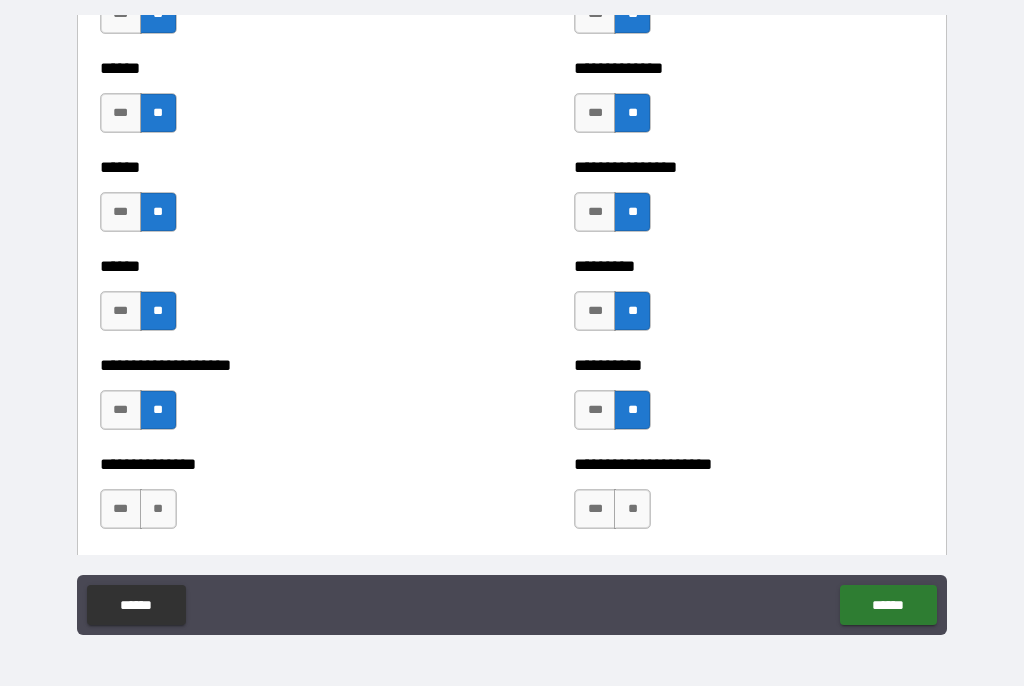click on "**" at bounding box center (158, 510) 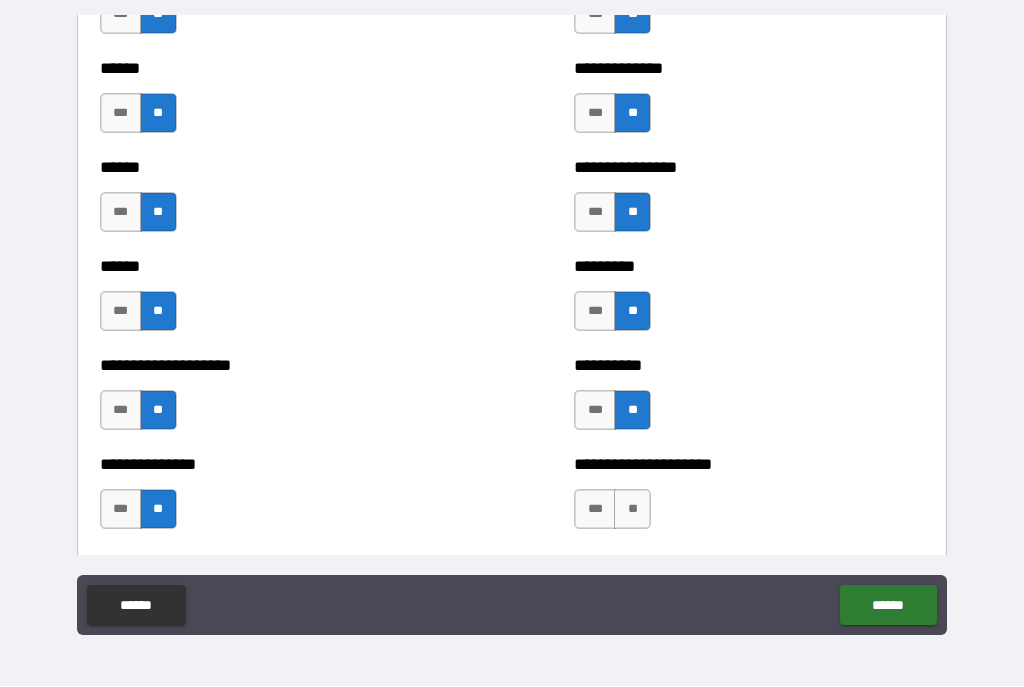 click on "**" at bounding box center [632, 510] 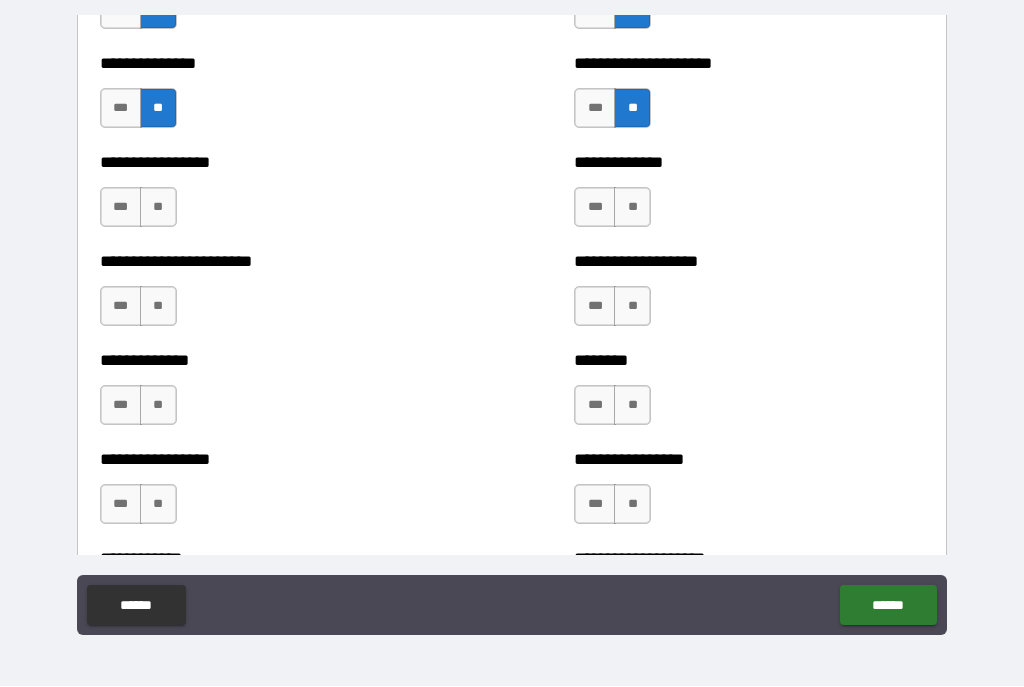 scroll, scrollTop: 3465, scrollLeft: 0, axis: vertical 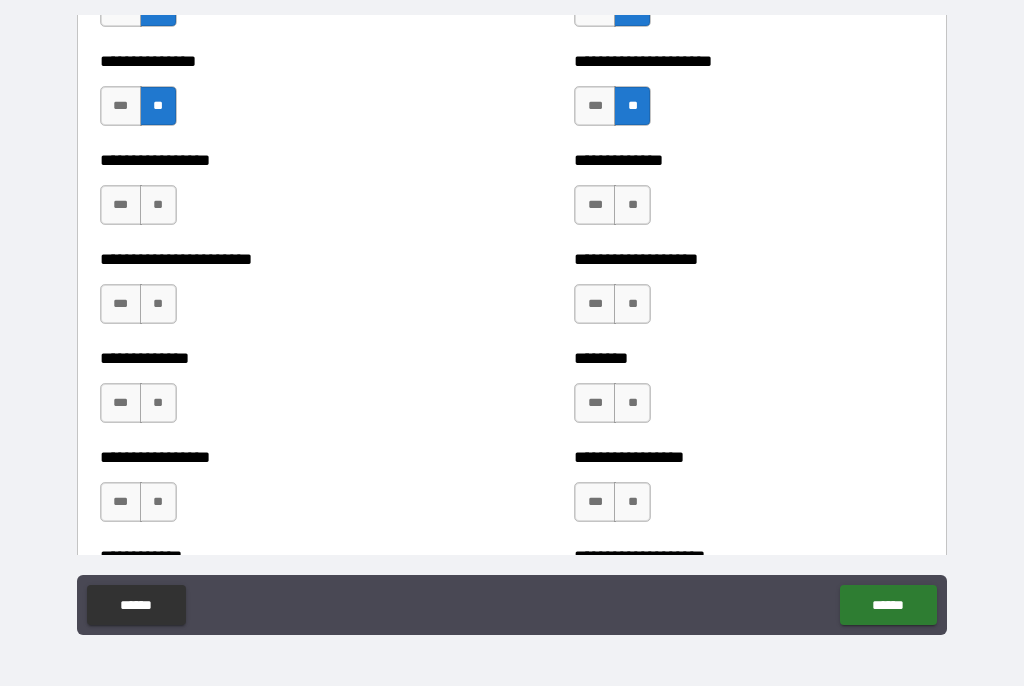 click on "**" at bounding box center (158, 206) 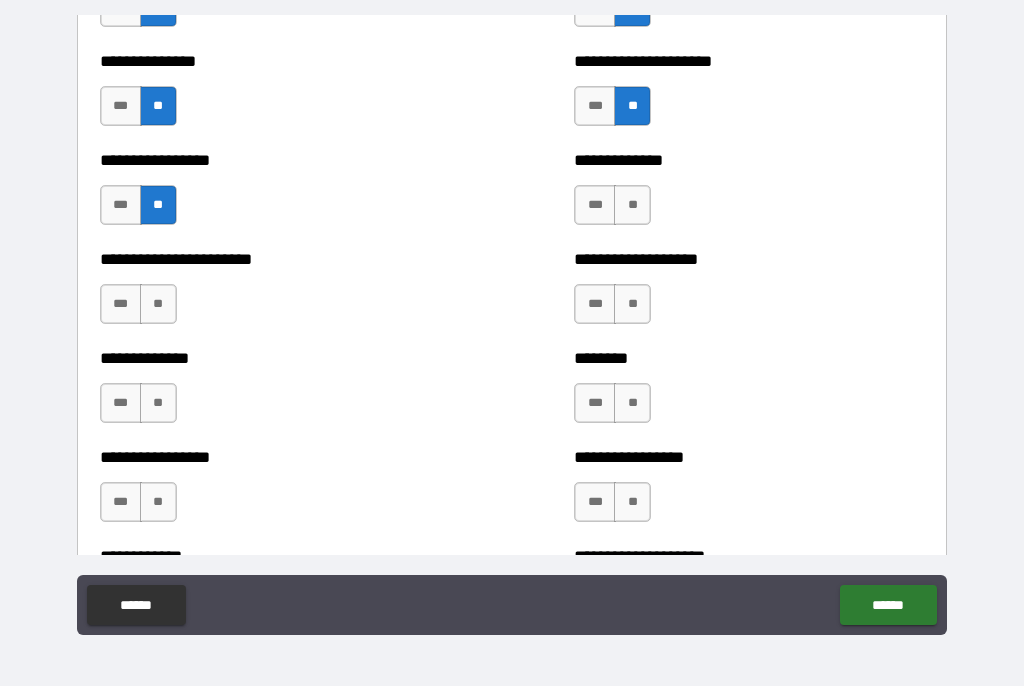 click on "**" at bounding box center [632, 206] 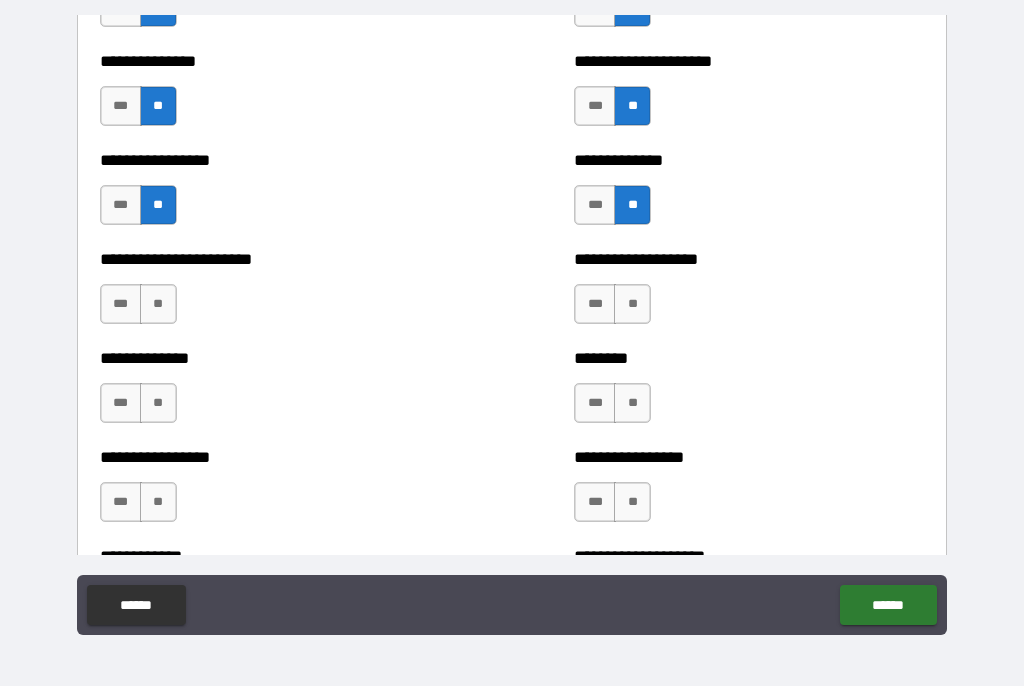 click on "**" at bounding box center (158, 305) 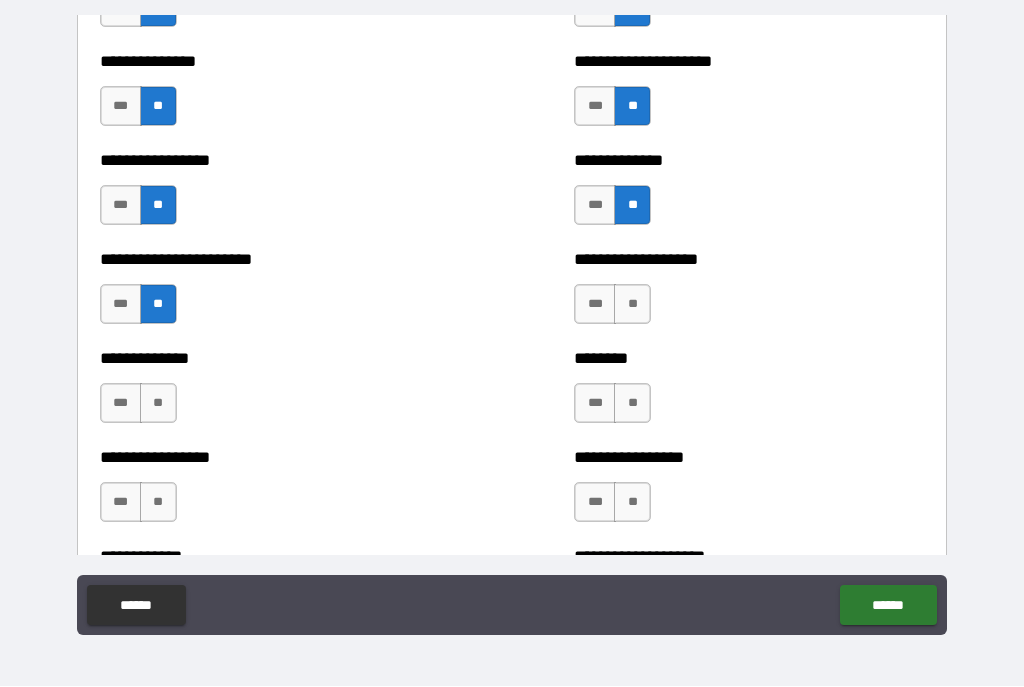 click on "**" at bounding box center (632, 305) 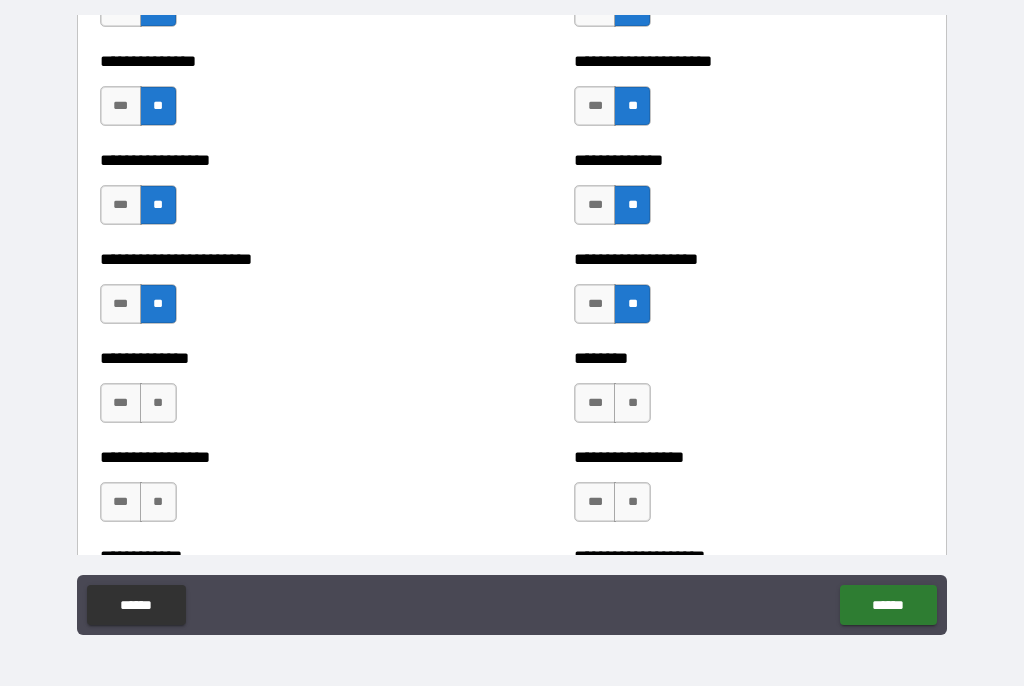 click on "**" at bounding box center (158, 404) 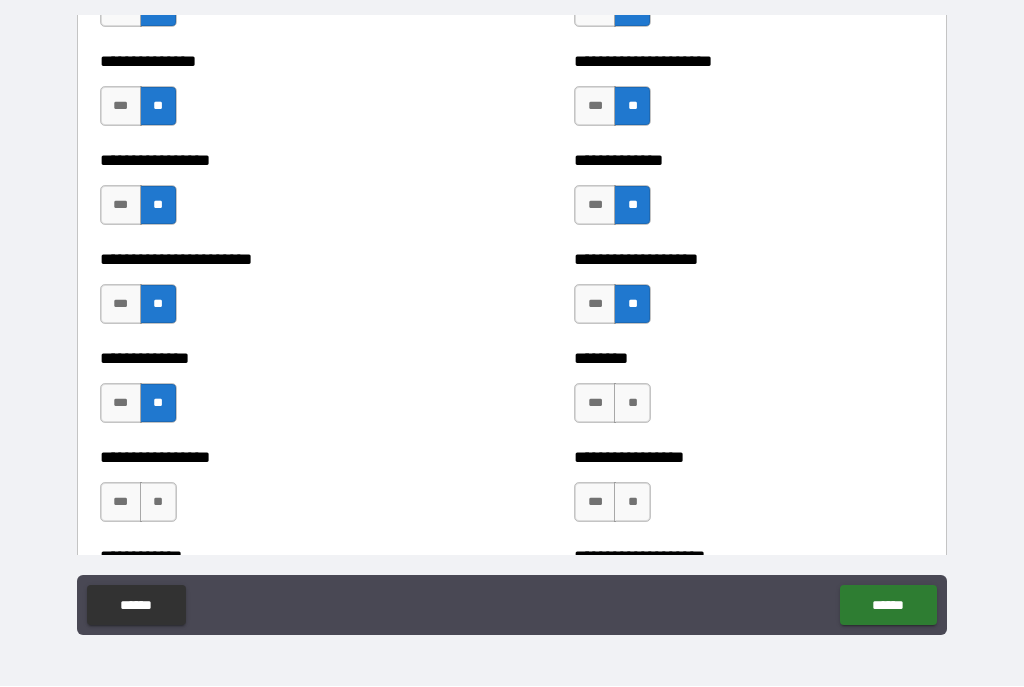 click on "**" at bounding box center (632, 404) 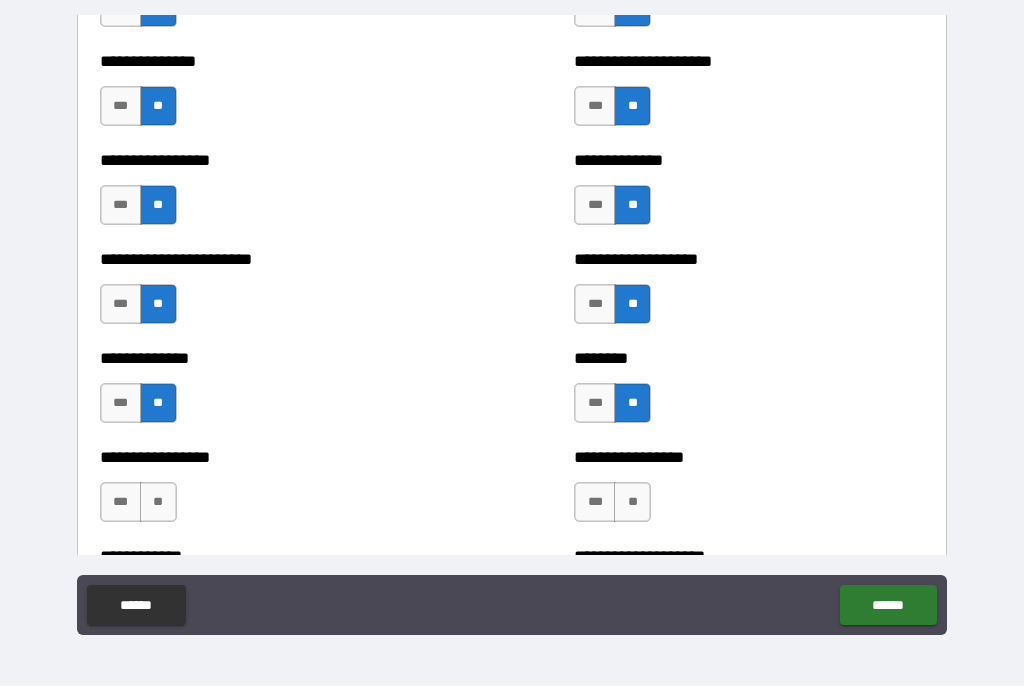click on "**" at bounding box center (158, 503) 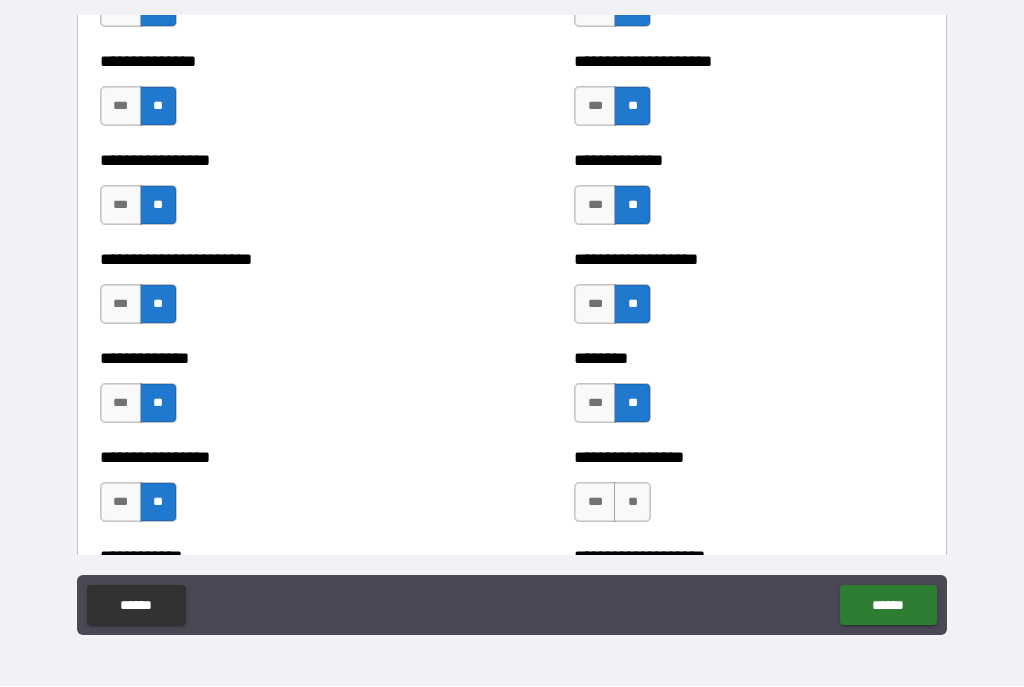 click on "**" at bounding box center (632, 503) 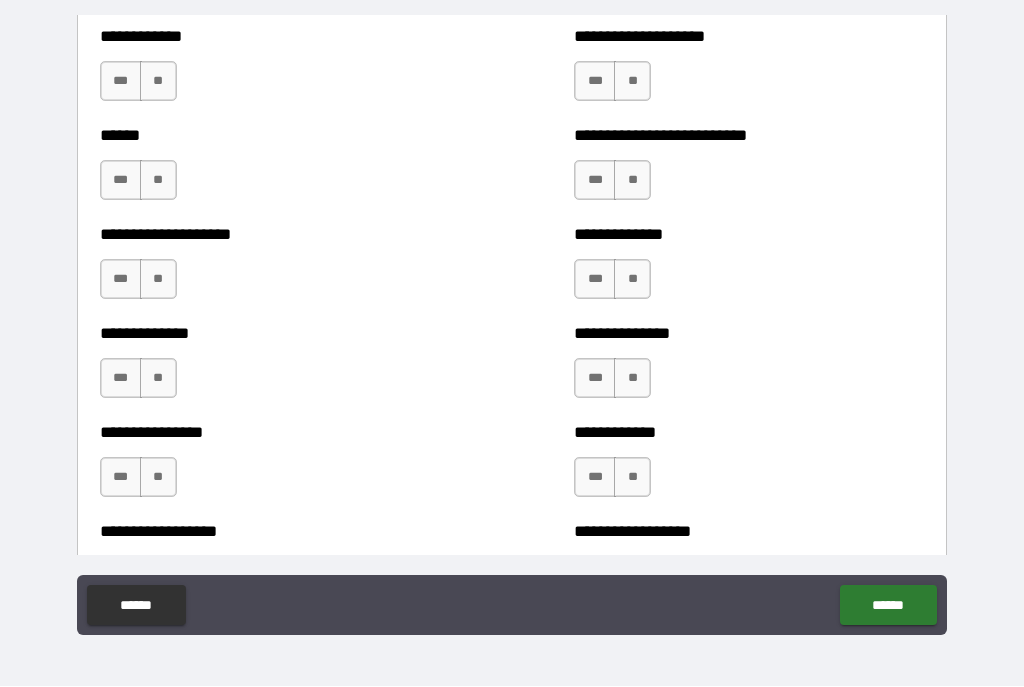 scroll, scrollTop: 3985, scrollLeft: 0, axis: vertical 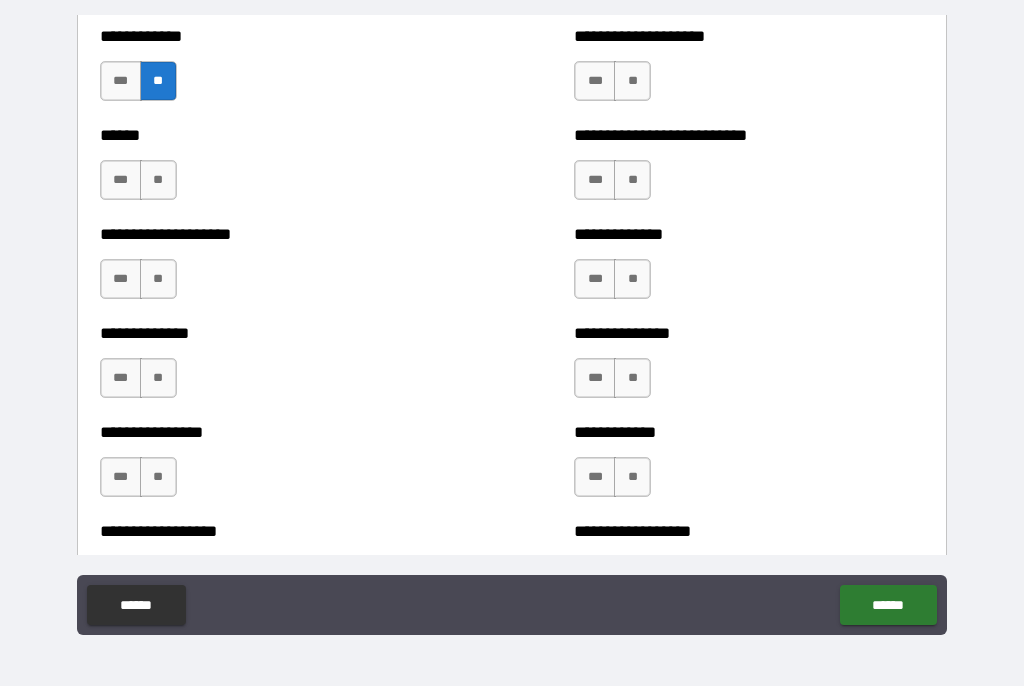 click on "**" at bounding box center (632, 82) 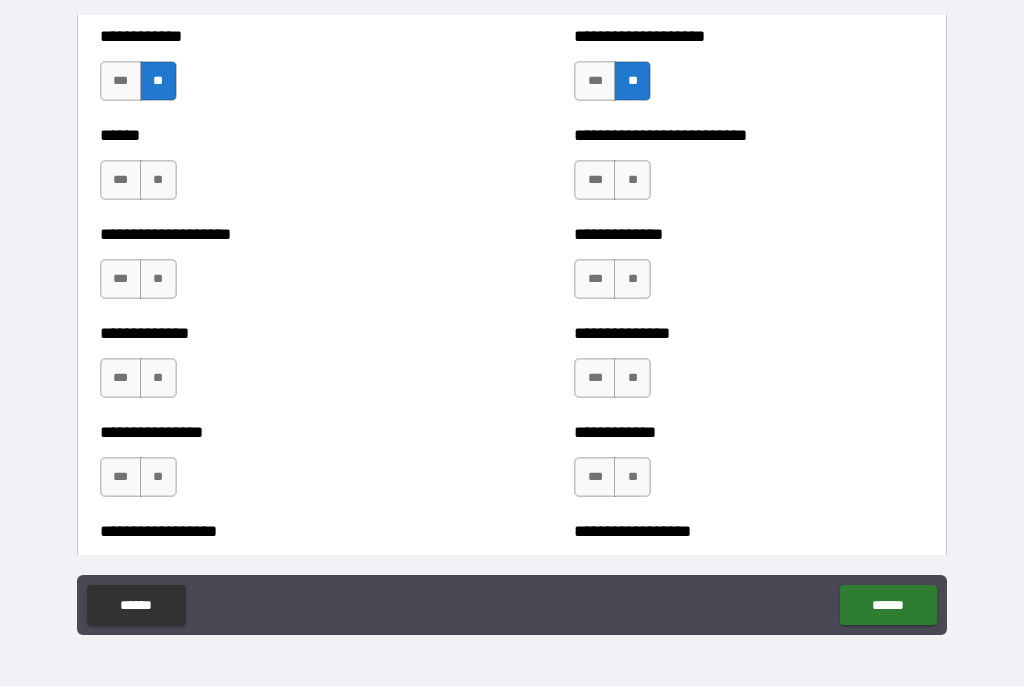 click on "**" at bounding box center [158, 181] 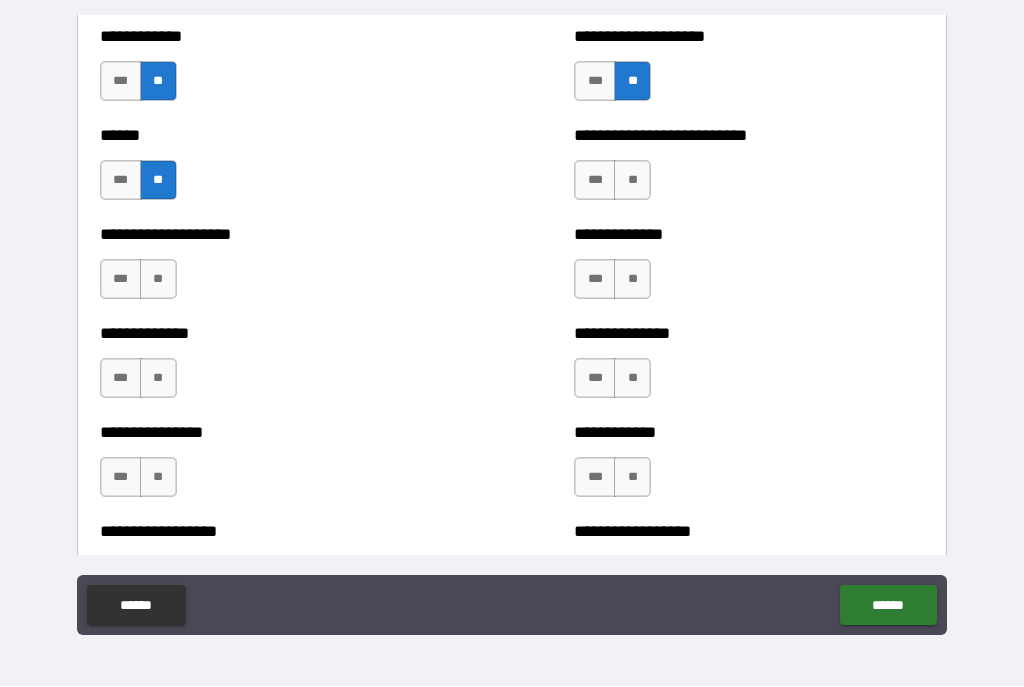 click on "**" at bounding box center (632, 181) 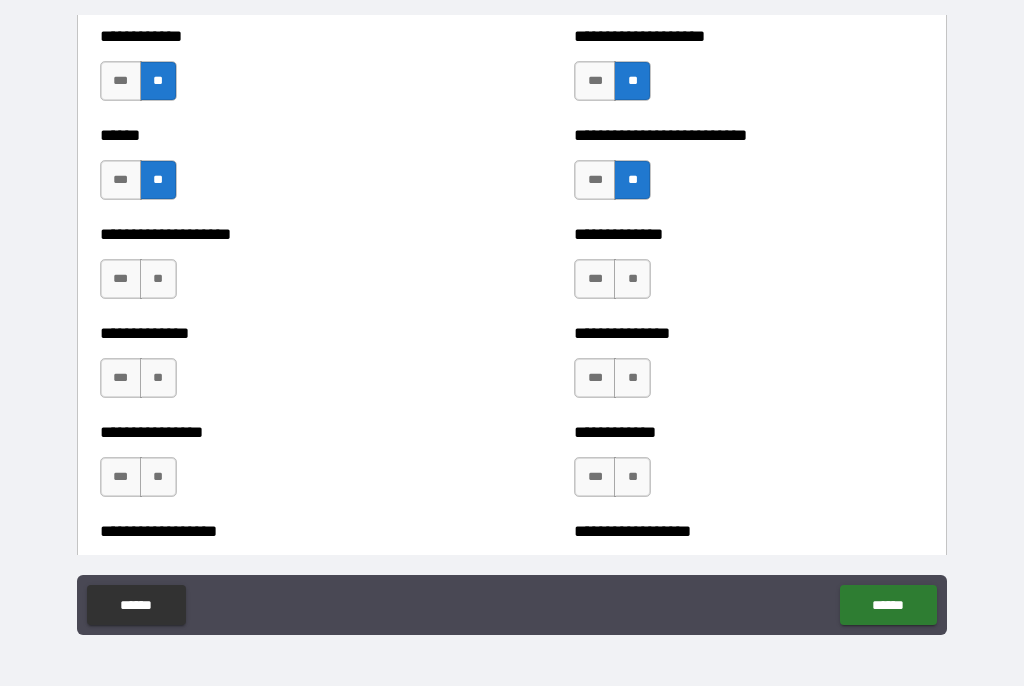 click on "**" at bounding box center [158, 280] 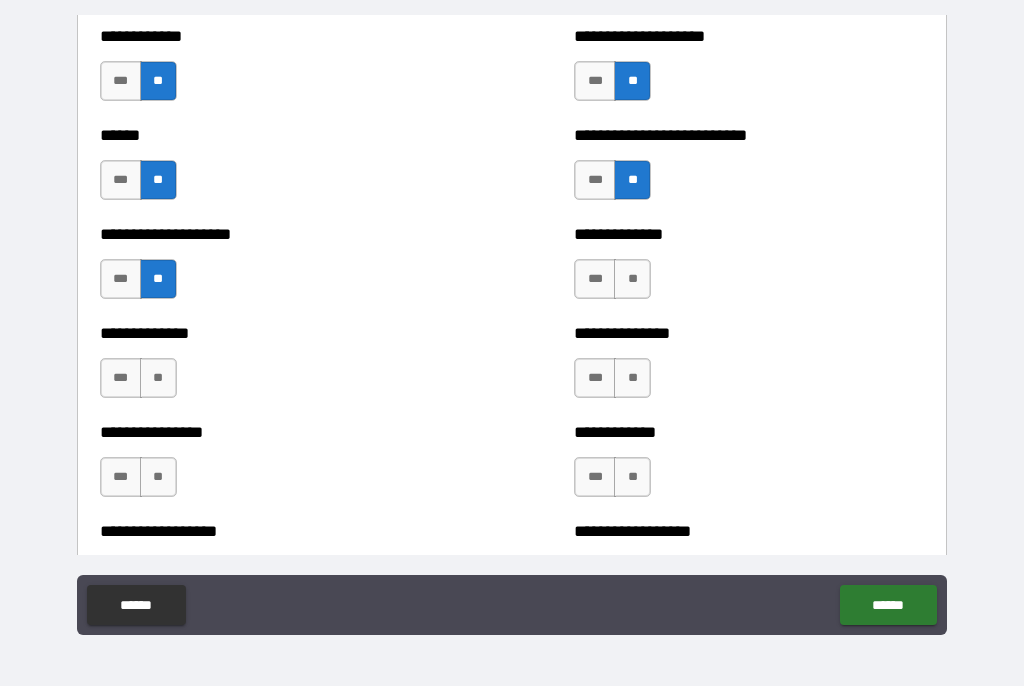 click on "**" at bounding box center [632, 280] 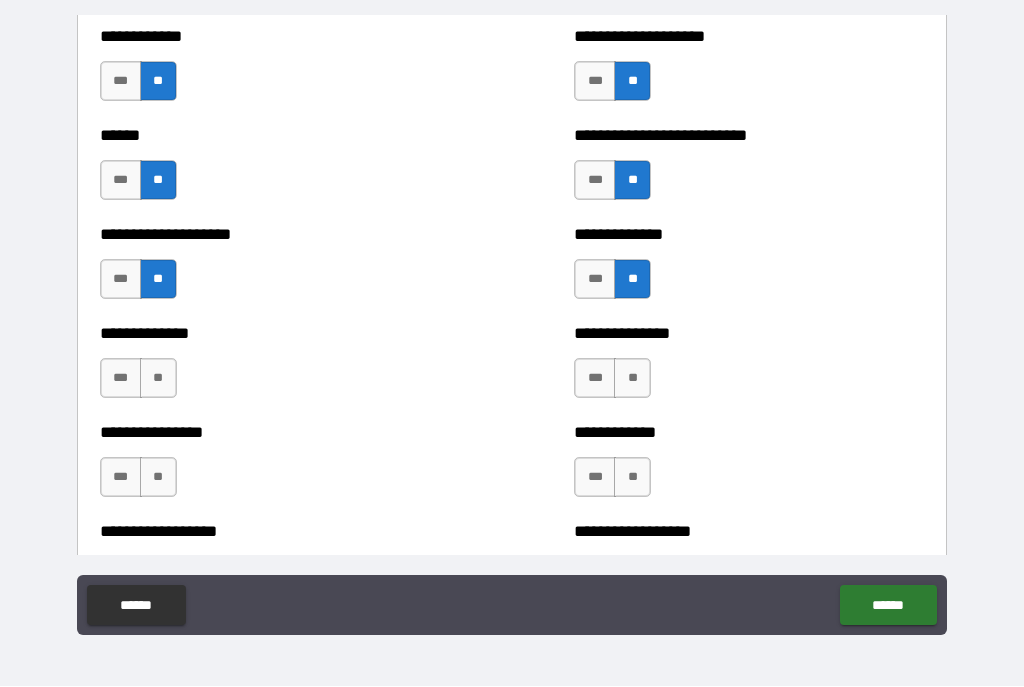 click on "**" at bounding box center [158, 379] 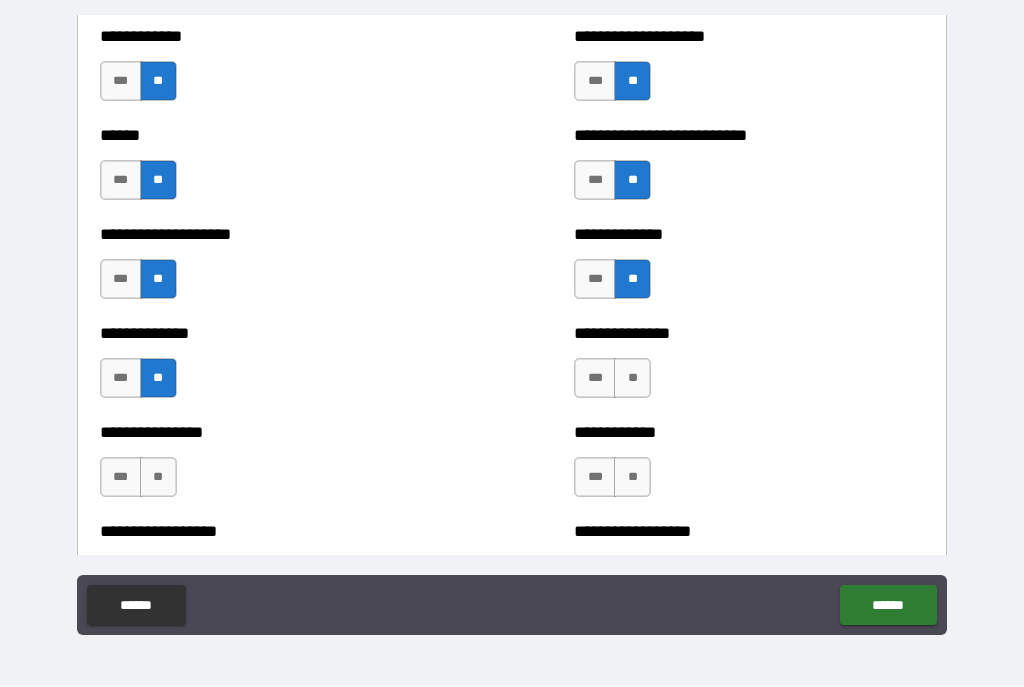 click on "**" at bounding box center (632, 379) 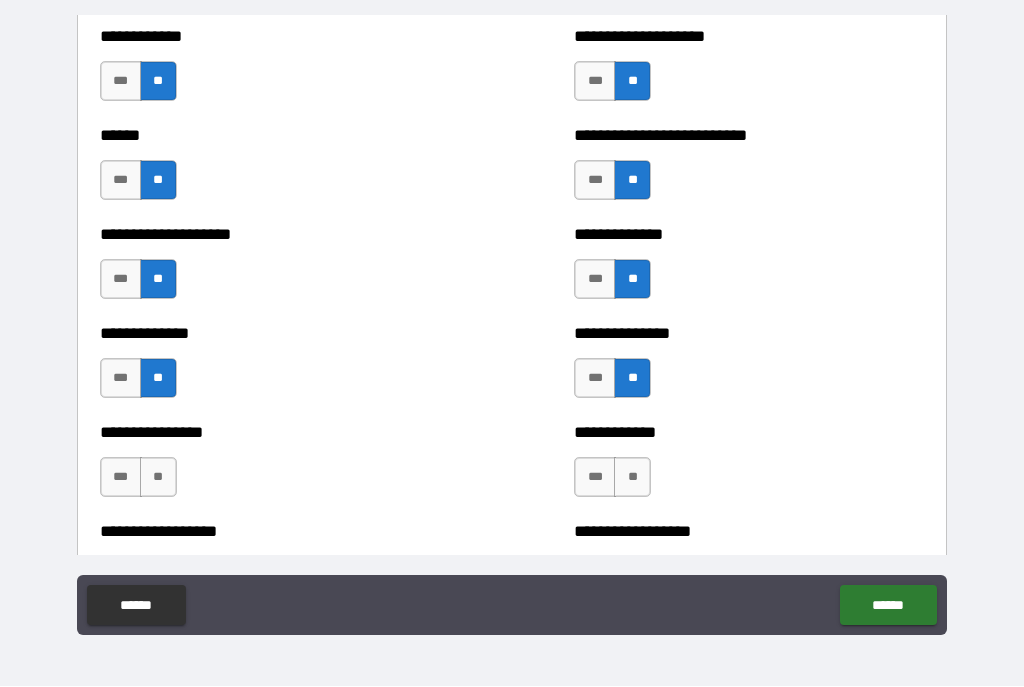 click on "**" at bounding box center [158, 478] 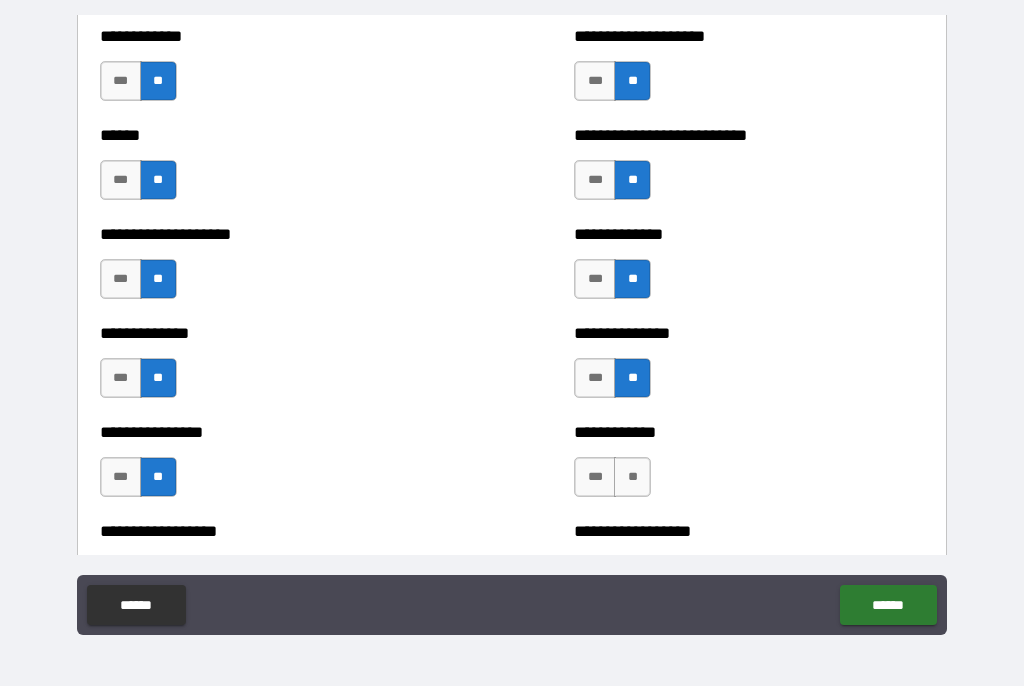 click on "**" at bounding box center [632, 478] 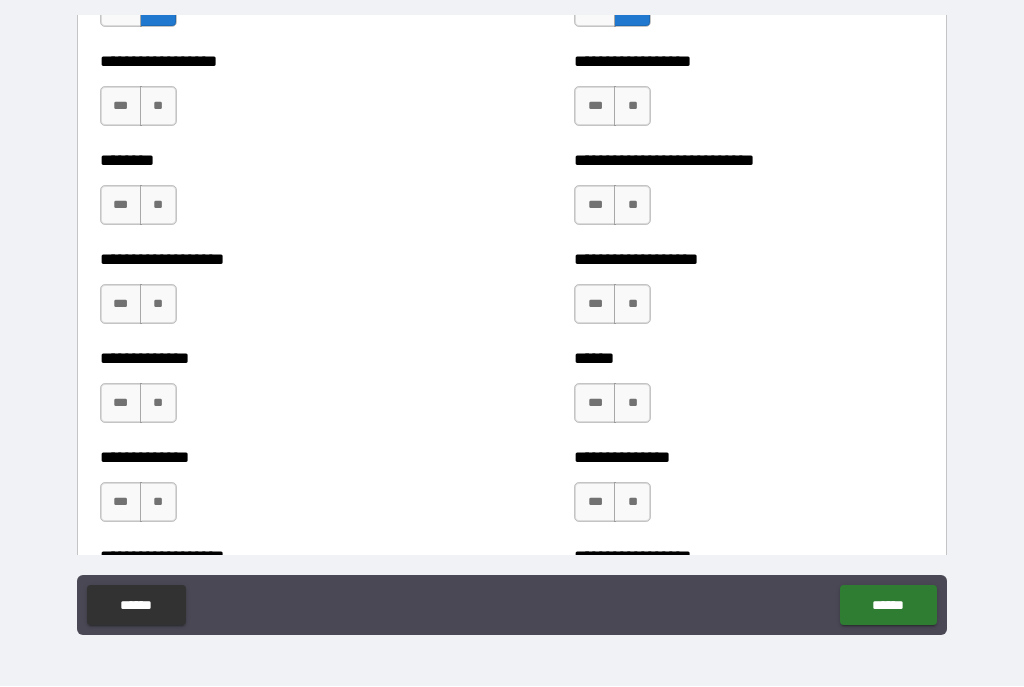 scroll, scrollTop: 4463, scrollLeft: 0, axis: vertical 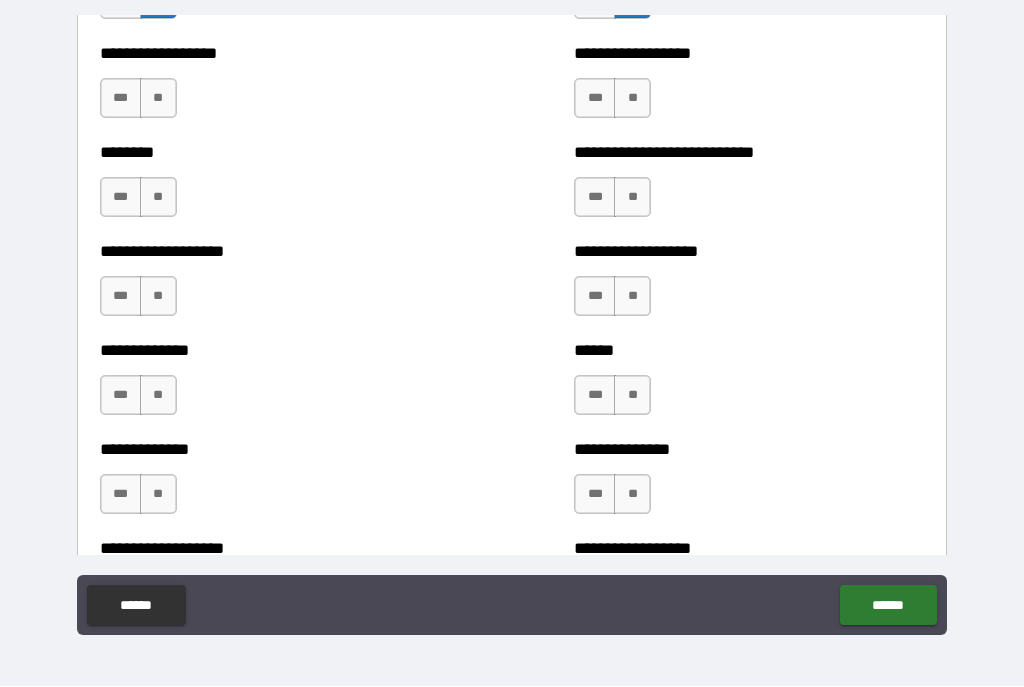 click on "**" at bounding box center [158, 99] 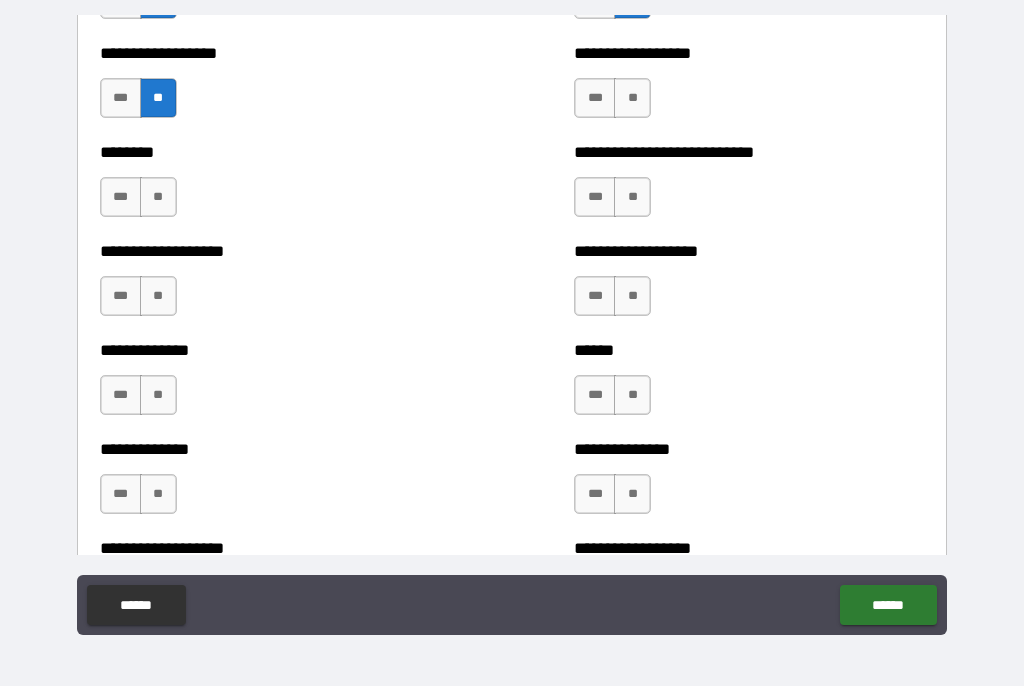 click on "**" at bounding box center (632, 99) 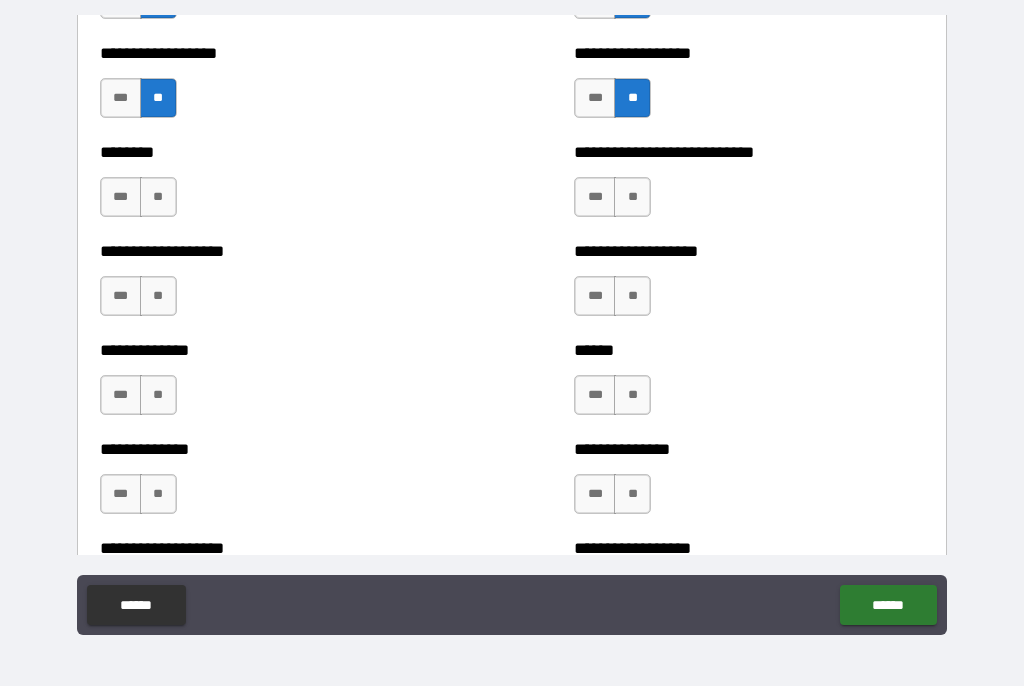 click on "**" at bounding box center [158, 198] 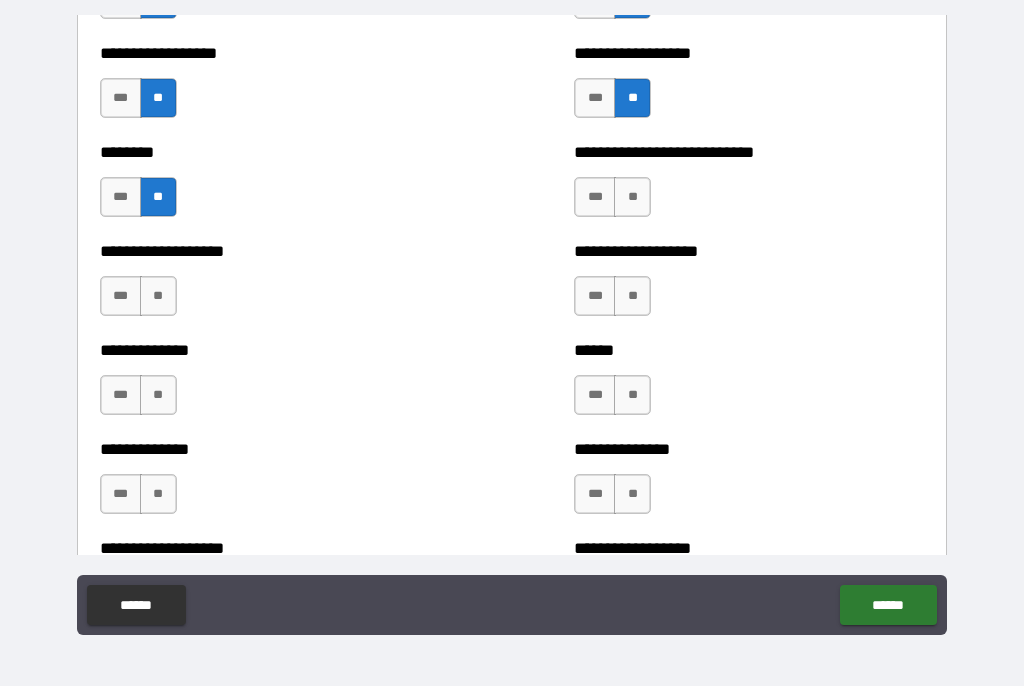 click on "**" at bounding box center (632, 198) 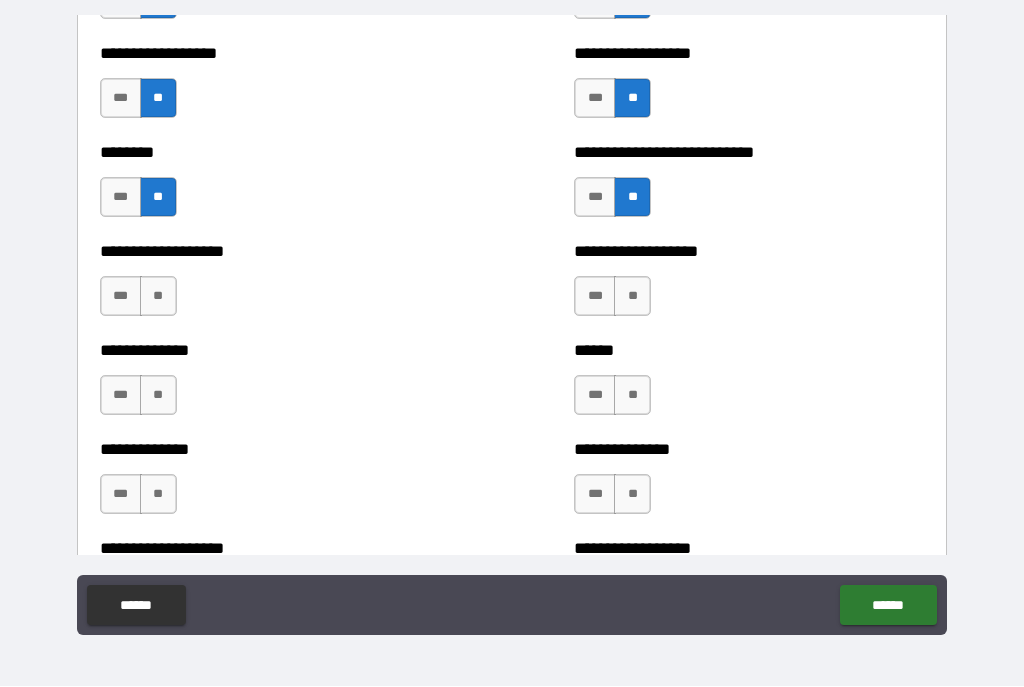 click on "**" at bounding box center [158, 297] 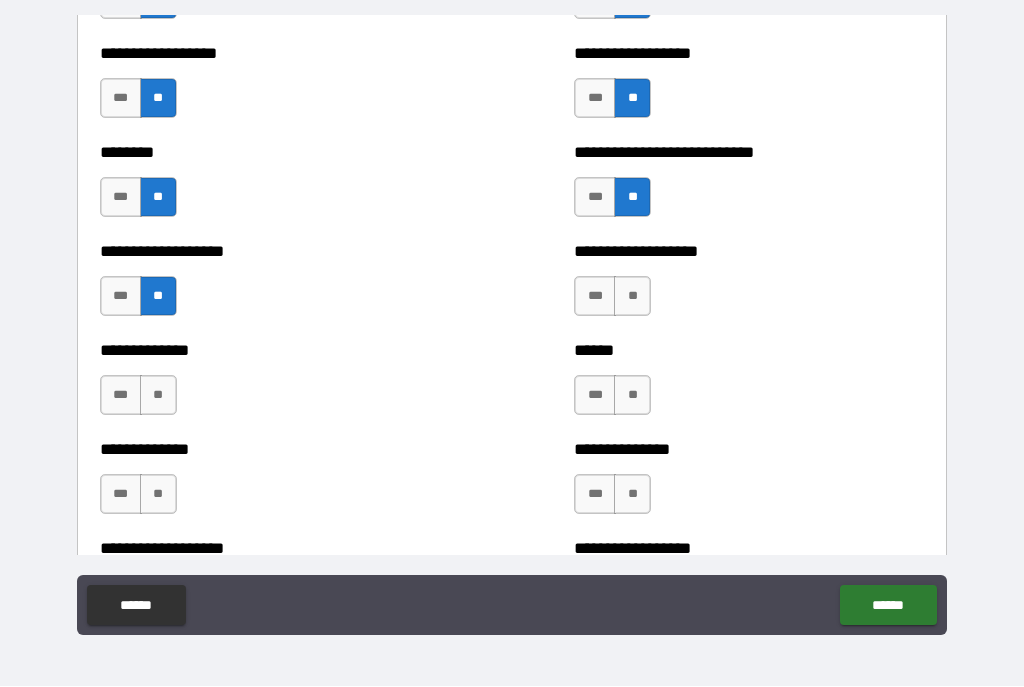 click on "**" at bounding box center [632, 297] 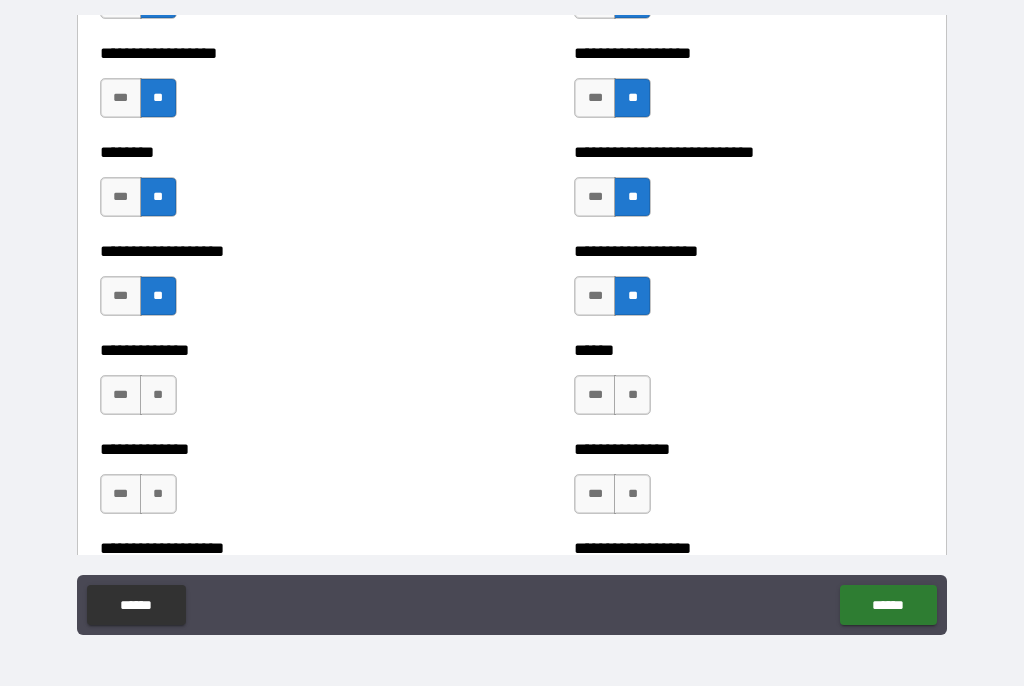 click on "**" at bounding box center (158, 396) 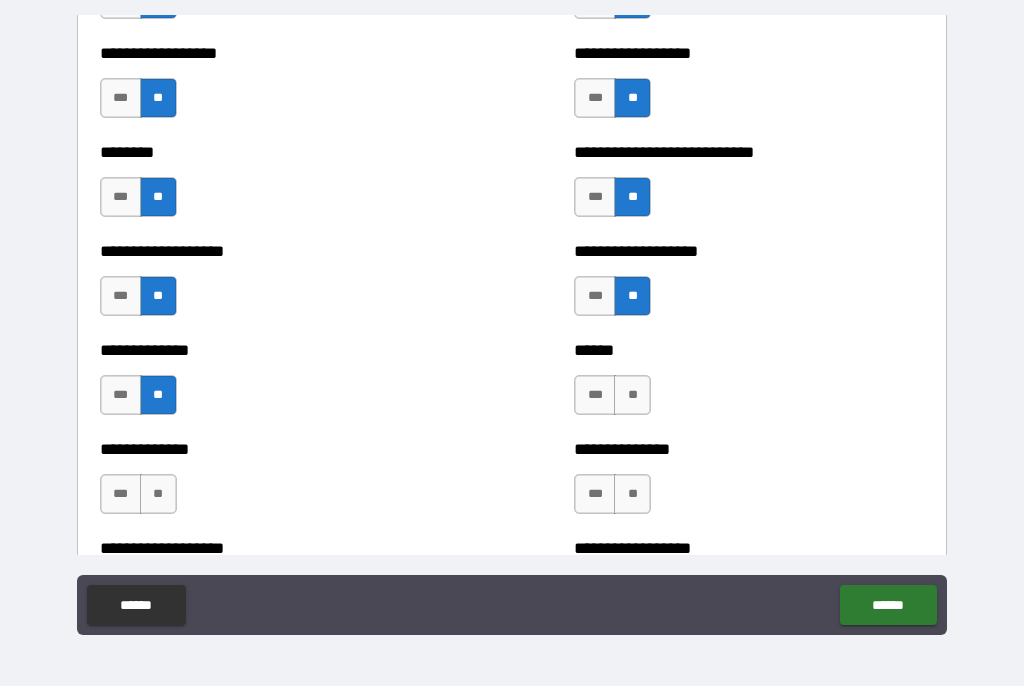 click on "**" at bounding box center (632, 396) 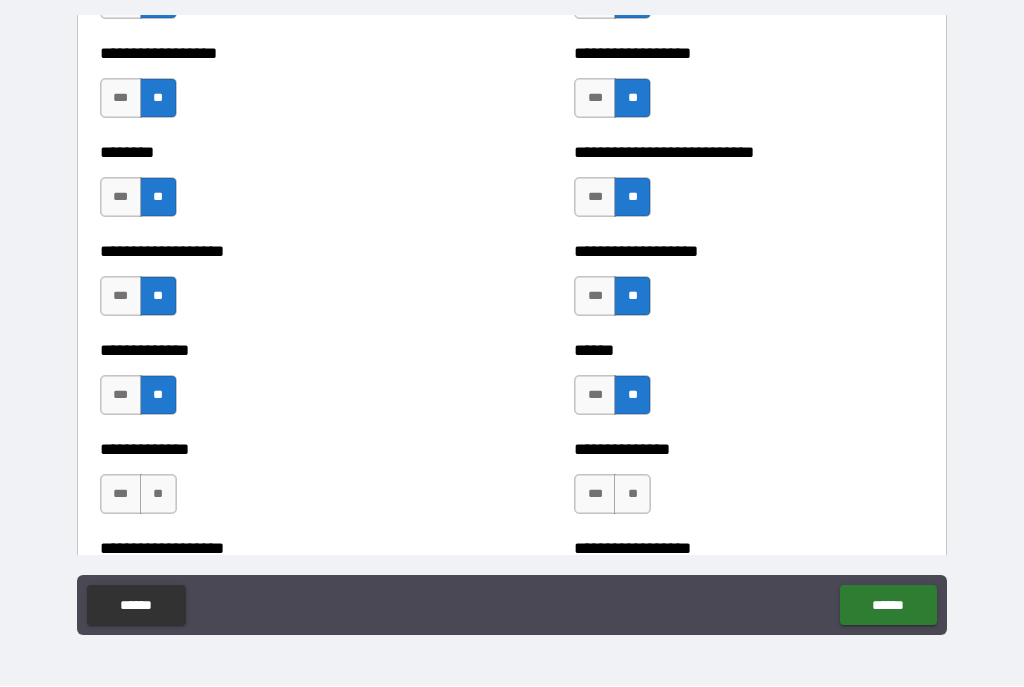 click on "**" at bounding box center (158, 495) 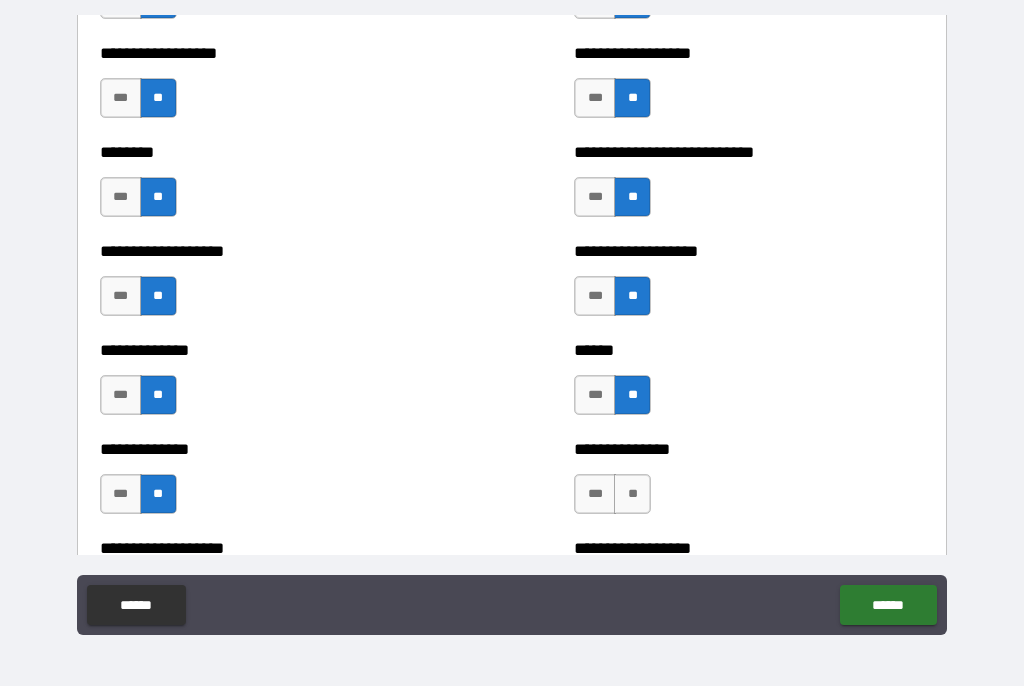 click on "**" at bounding box center (632, 495) 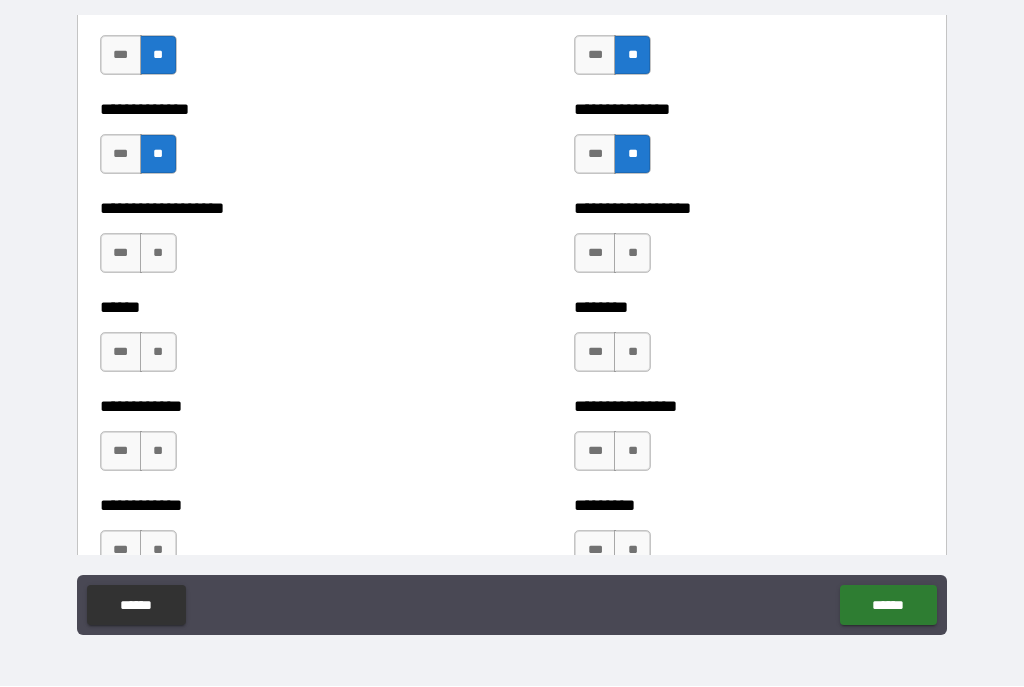 scroll, scrollTop: 4803, scrollLeft: 0, axis: vertical 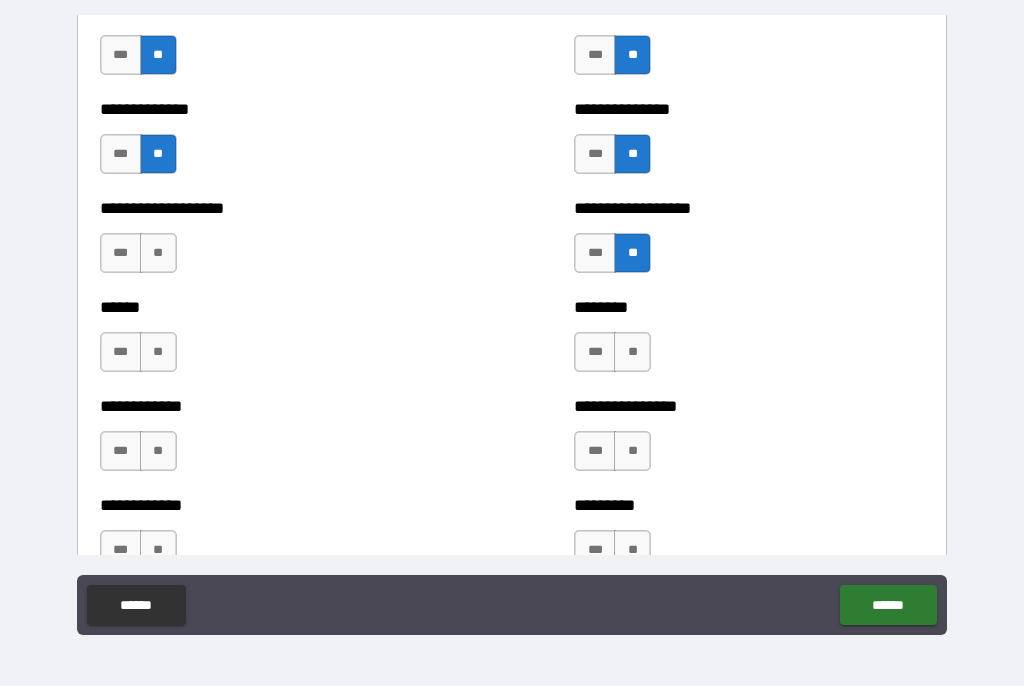 click on "**" at bounding box center (158, 254) 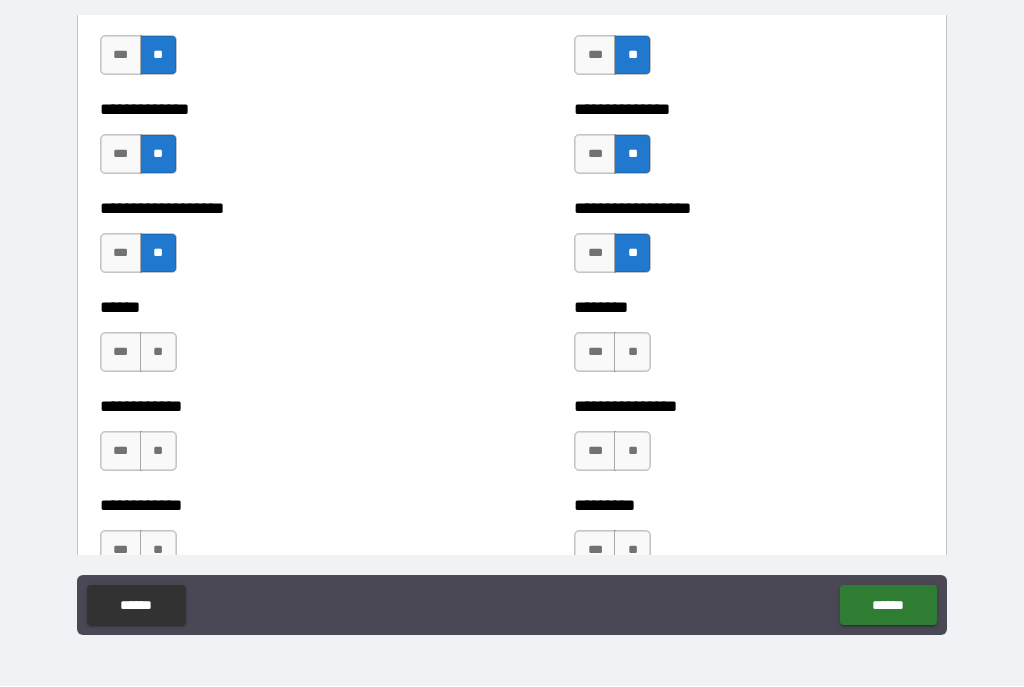 click on "**" at bounding box center (158, 353) 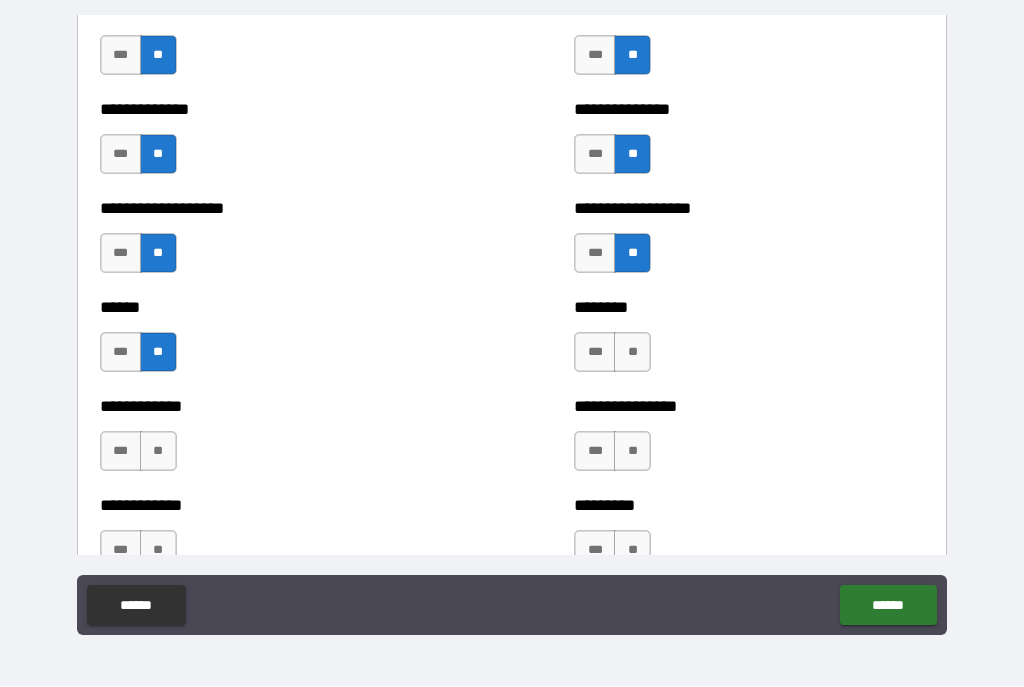 click on "**" at bounding box center [632, 353] 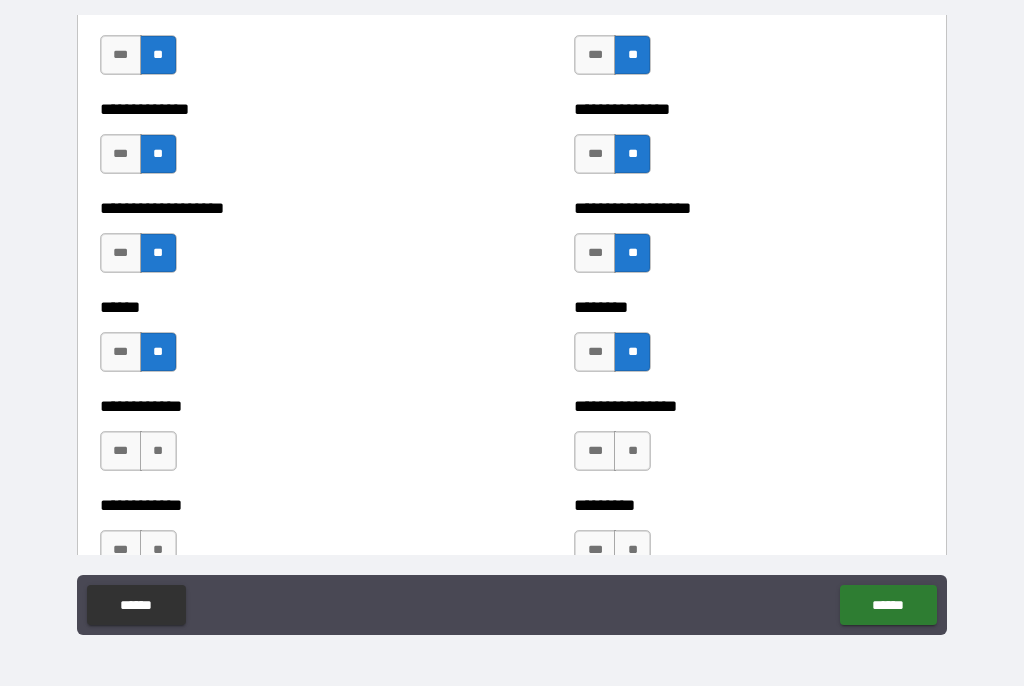 click on "**" at bounding box center [158, 452] 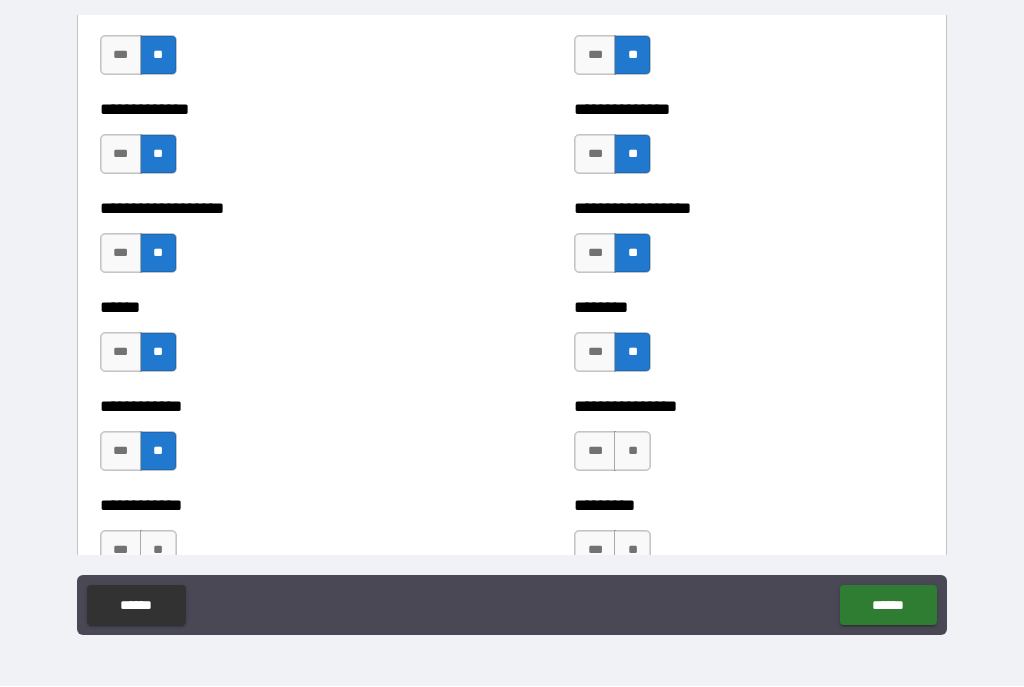 click on "**" at bounding box center [632, 452] 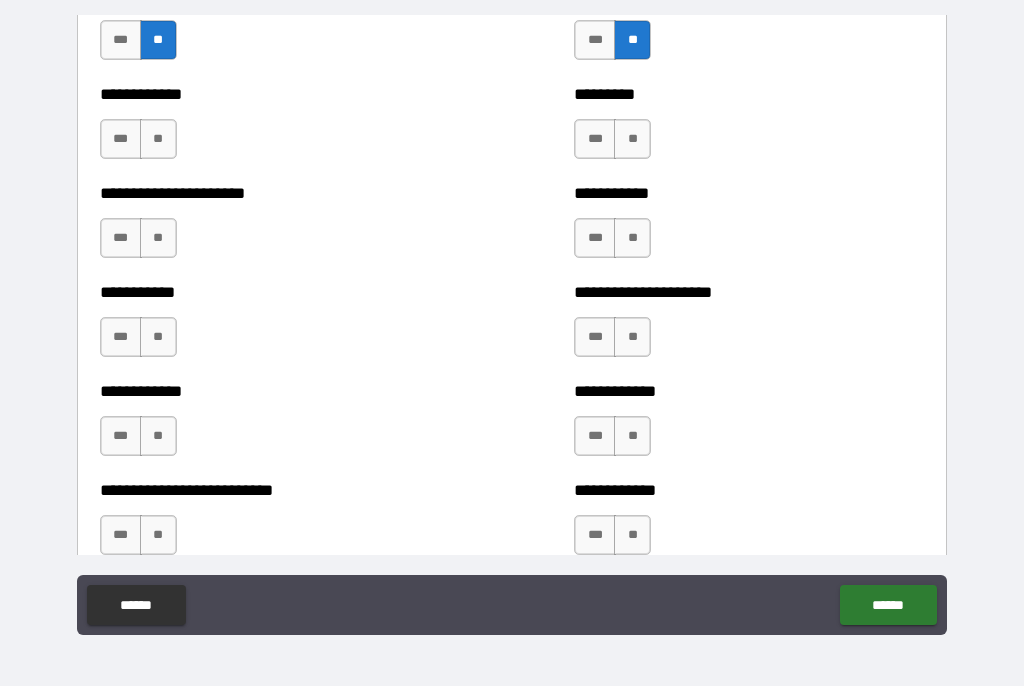 scroll, scrollTop: 5223, scrollLeft: 0, axis: vertical 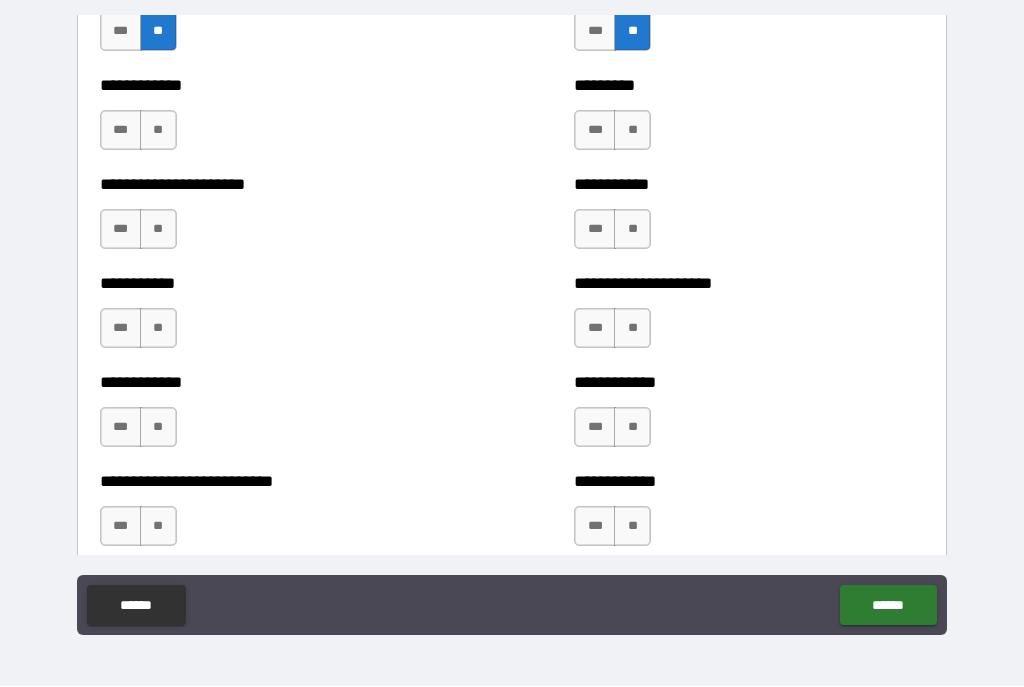 click on "**" at bounding box center [158, 131] 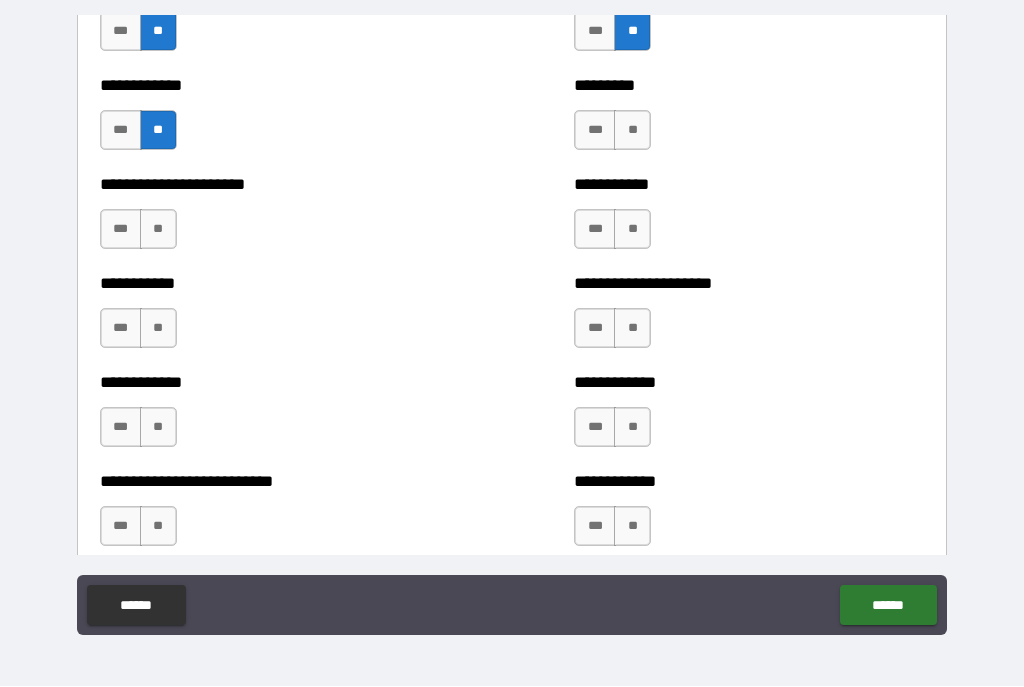 click on "**" at bounding box center [632, 131] 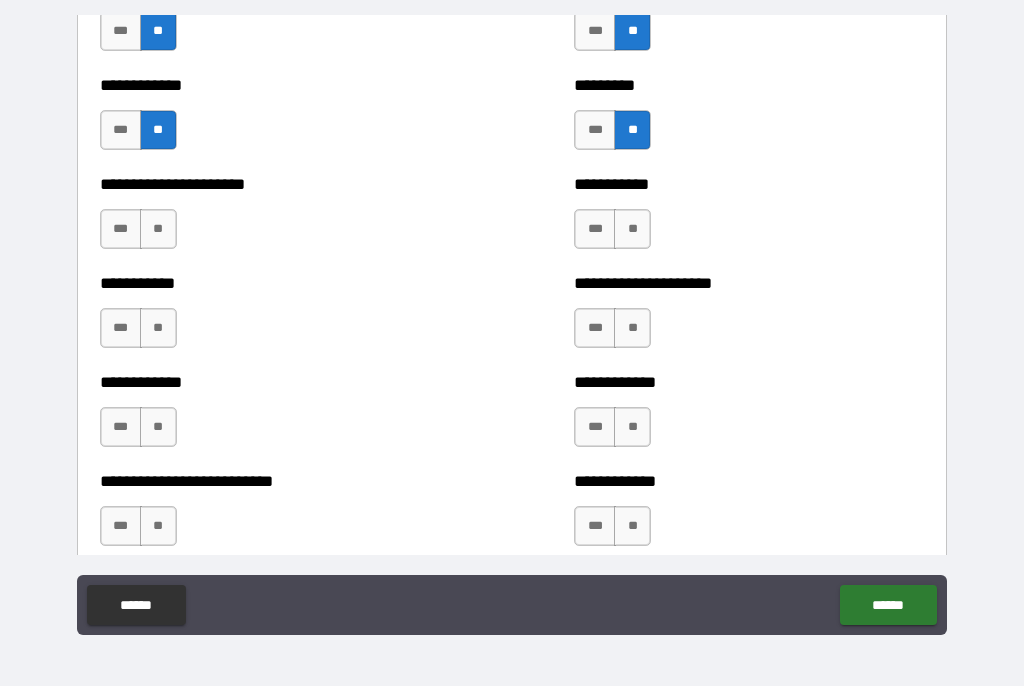 click on "**" at bounding box center [158, 230] 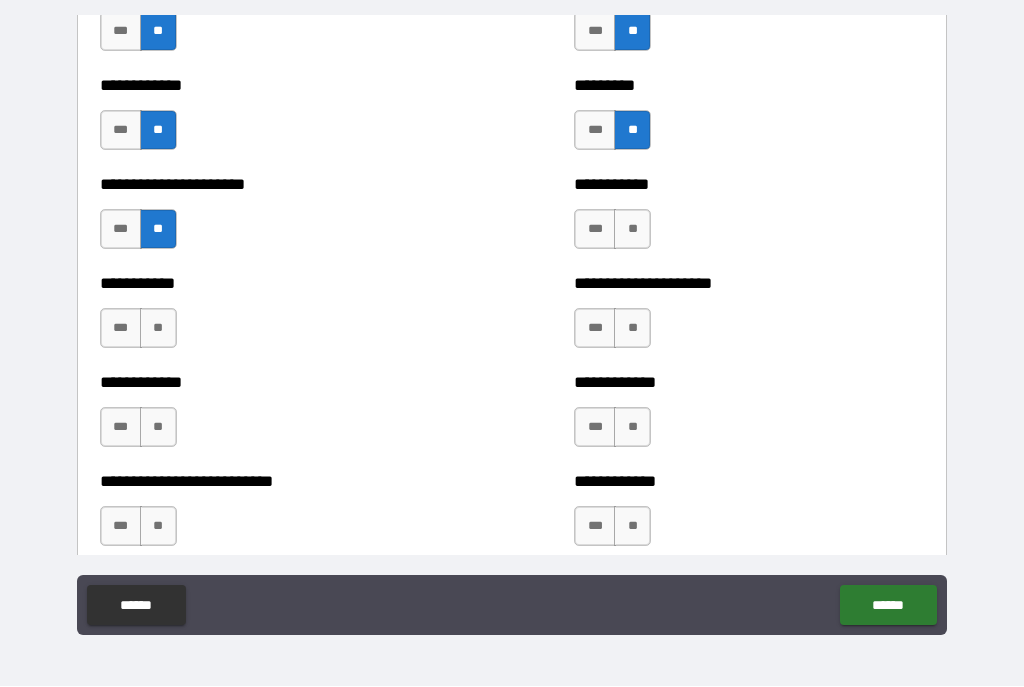 click on "**" at bounding box center [632, 230] 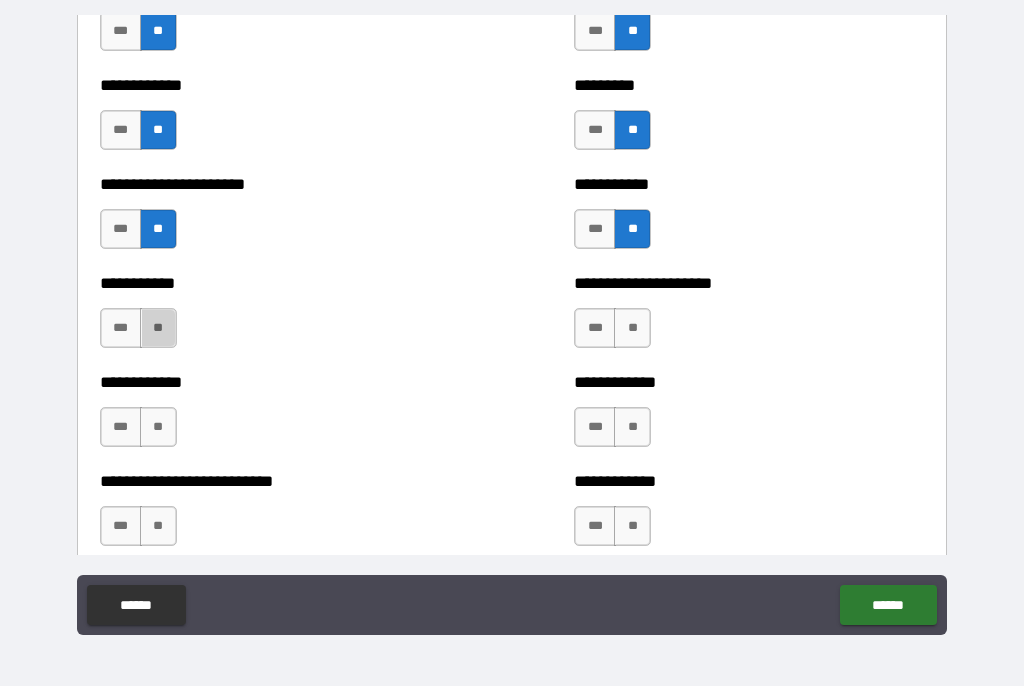 click on "**" at bounding box center (158, 329) 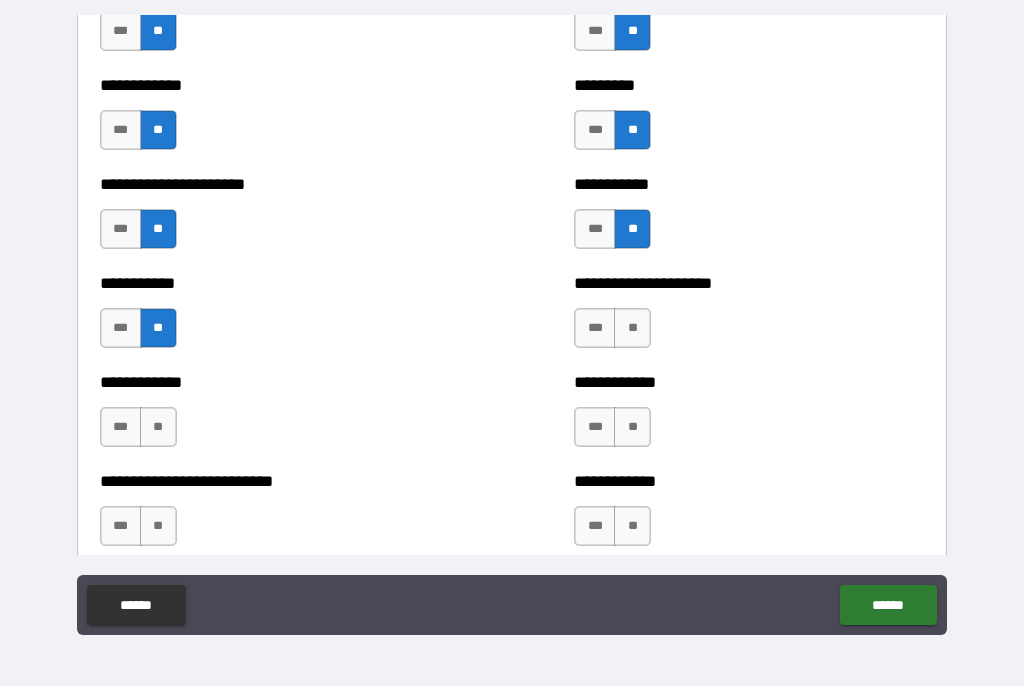 click on "**" at bounding box center [632, 329] 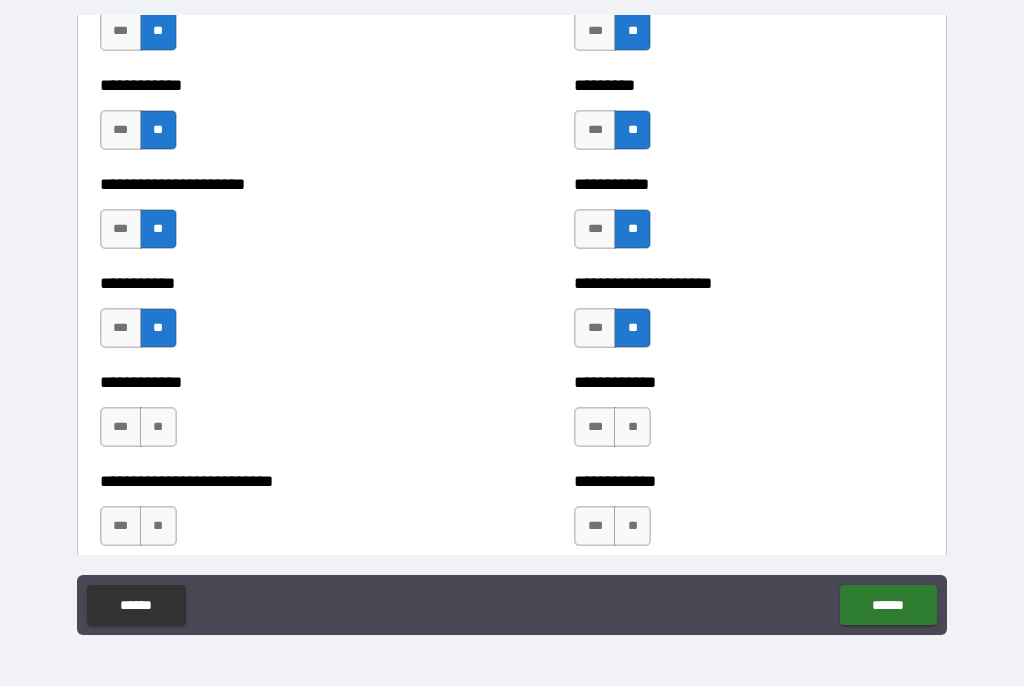 click on "**" at bounding box center [158, 428] 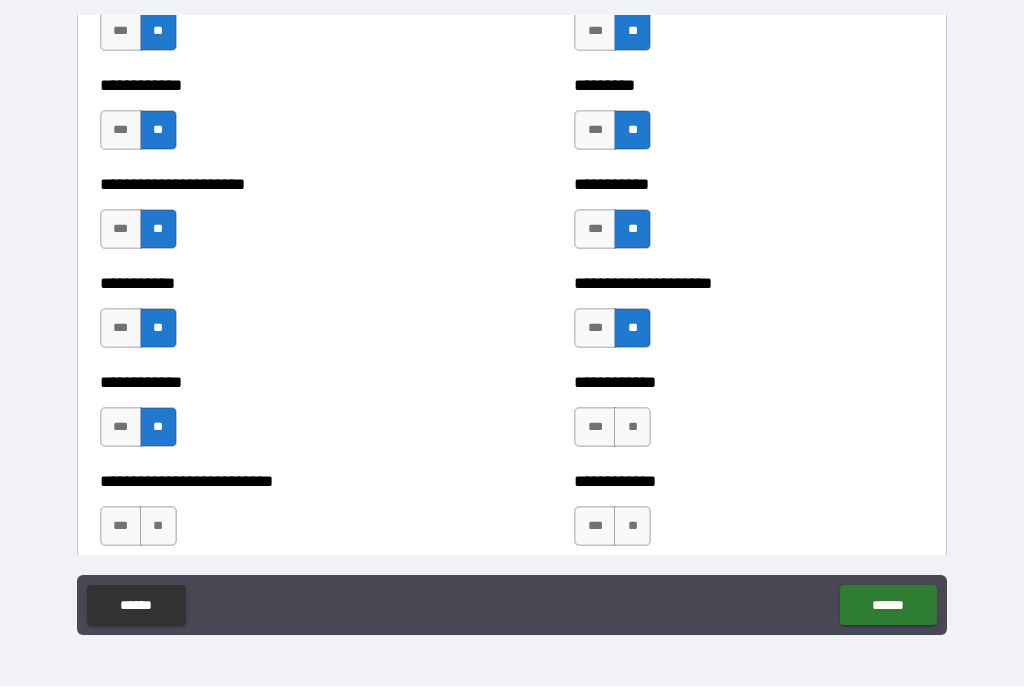 click on "**" at bounding box center [632, 428] 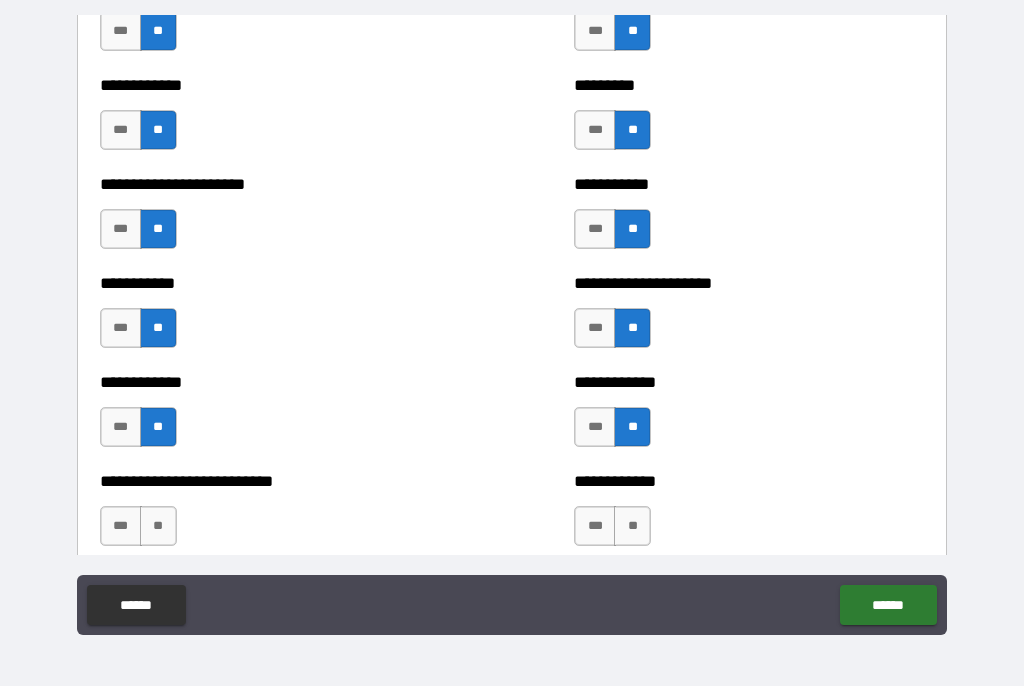 click on "**" at bounding box center (158, 527) 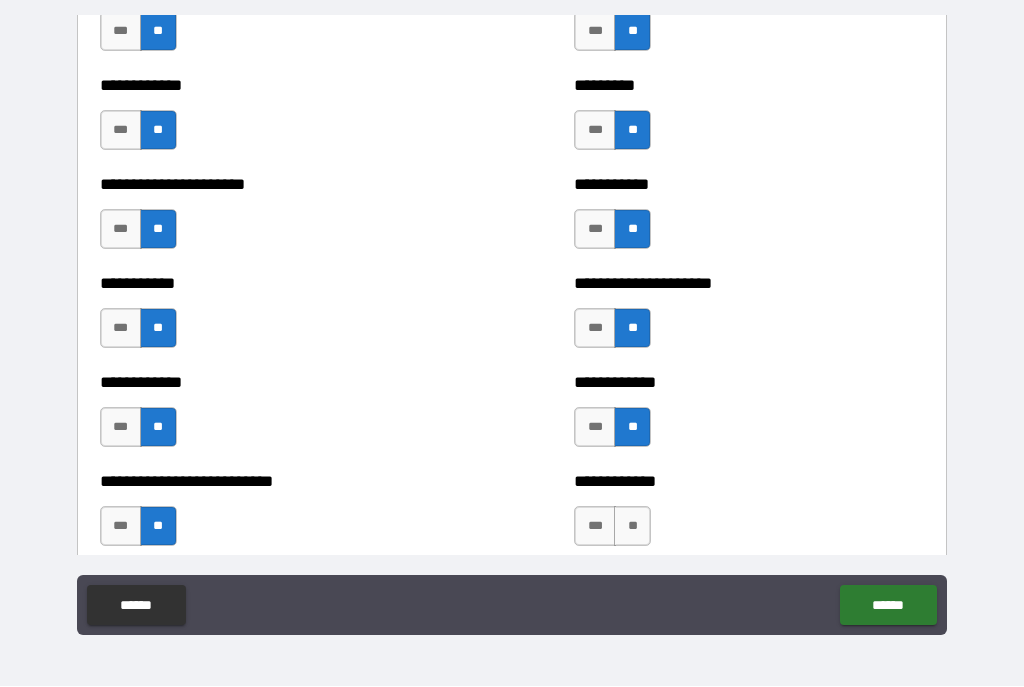 click on "**" at bounding box center (632, 527) 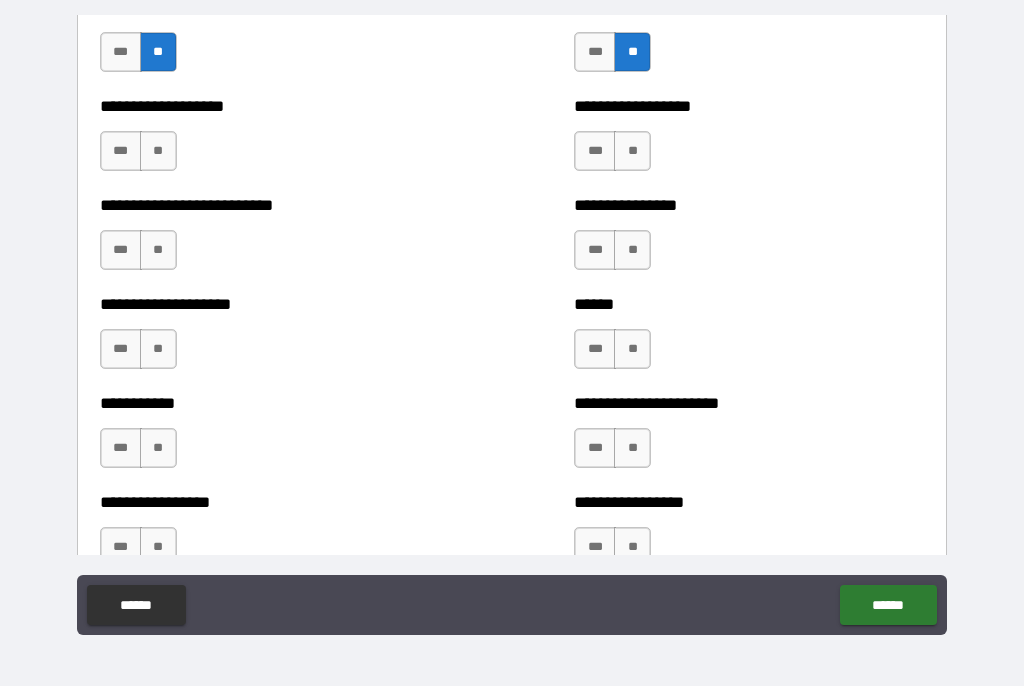 scroll, scrollTop: 5700, scrollLeft: 0, axis: vertical 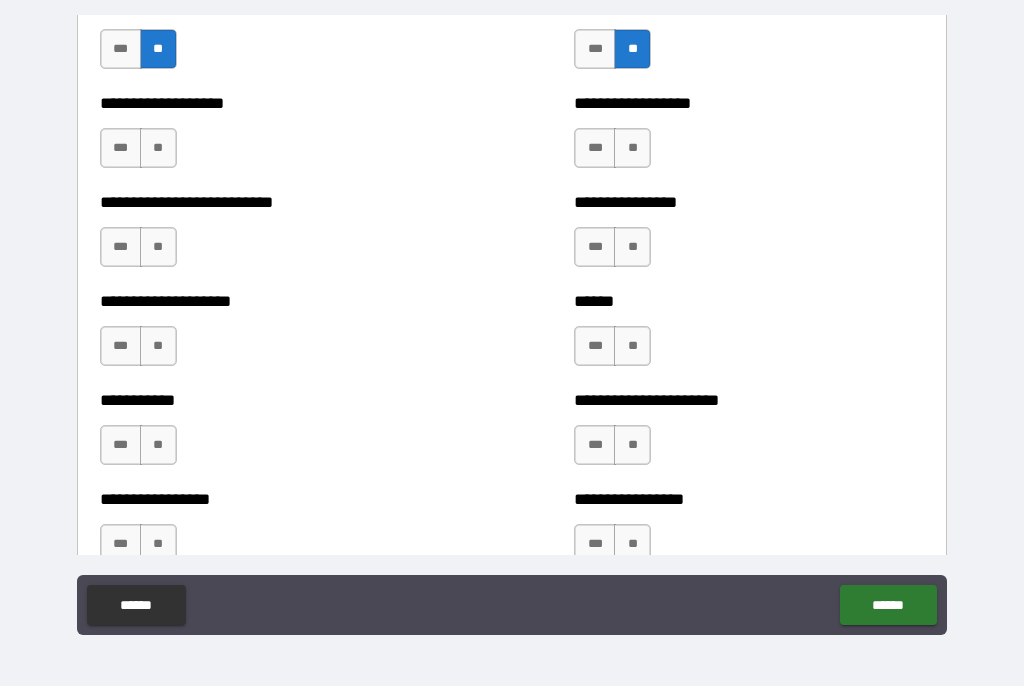 click on "**" at bounding box center [158, 149] 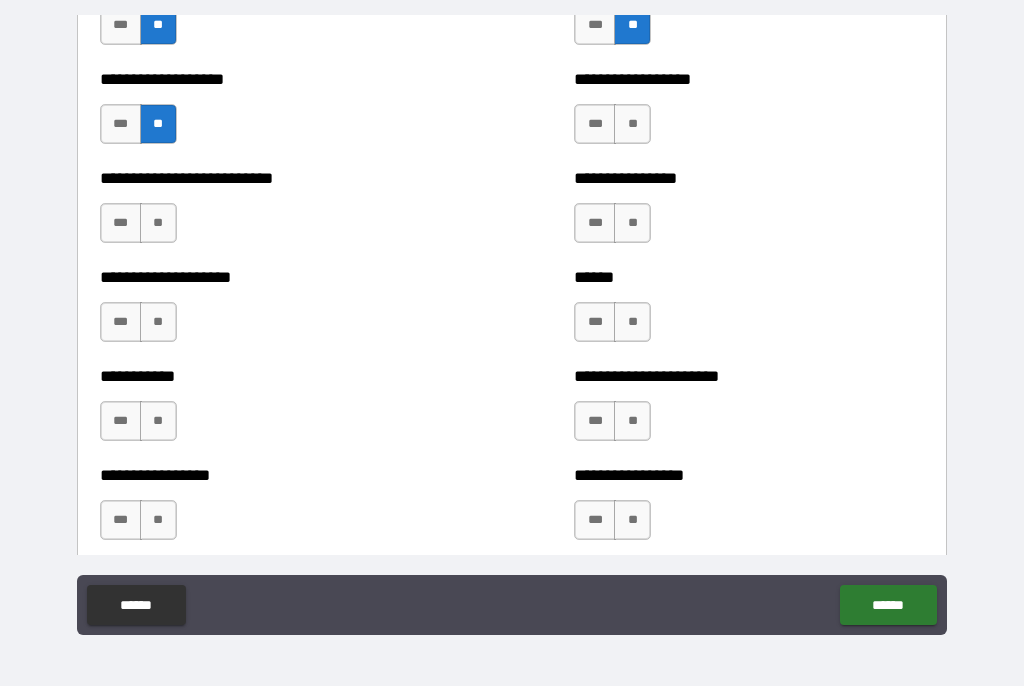 scroll, scrollTop: 5734, scrollLeft: 0, axis: vertical 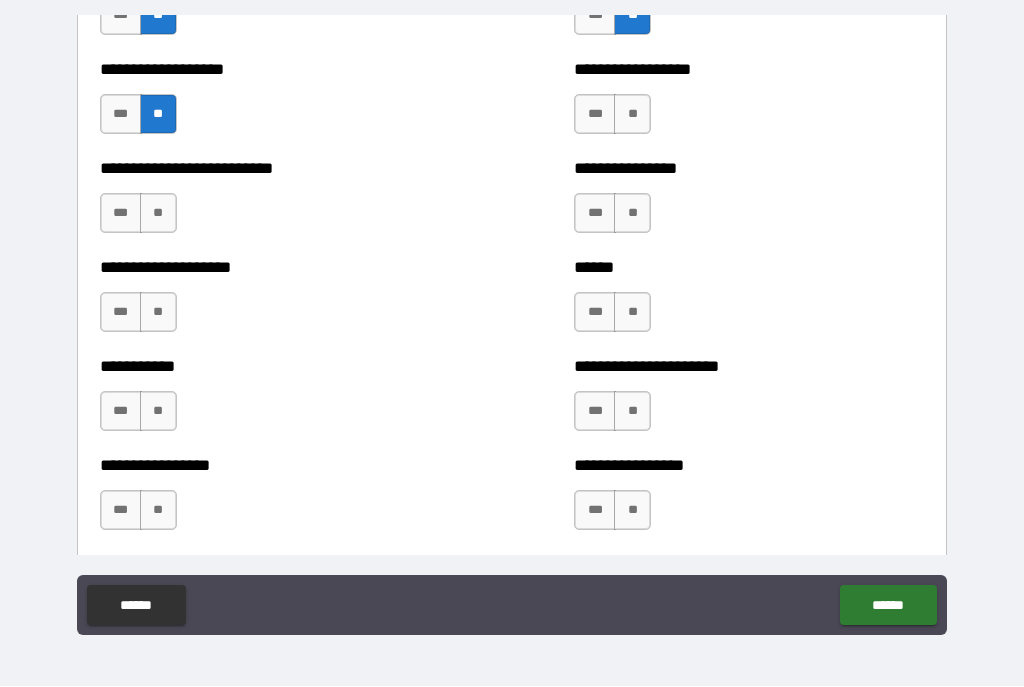 click on "**" at bounding box center [632, 115] 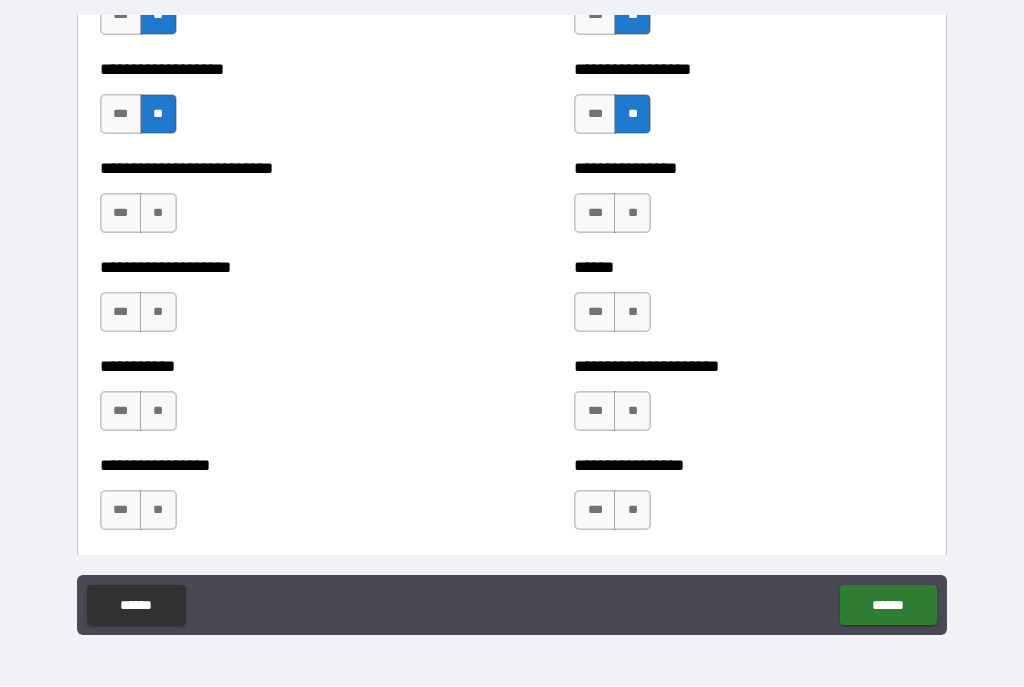 click on "**" at bounding box center (158, 214) 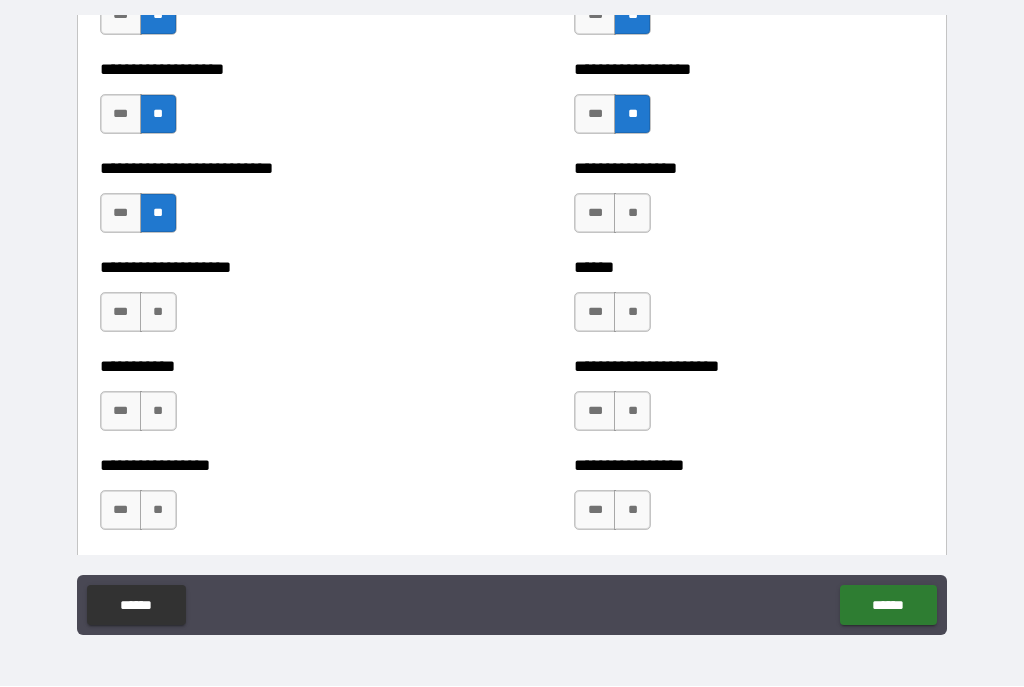 click on "**" at bounding box center [632, 214] 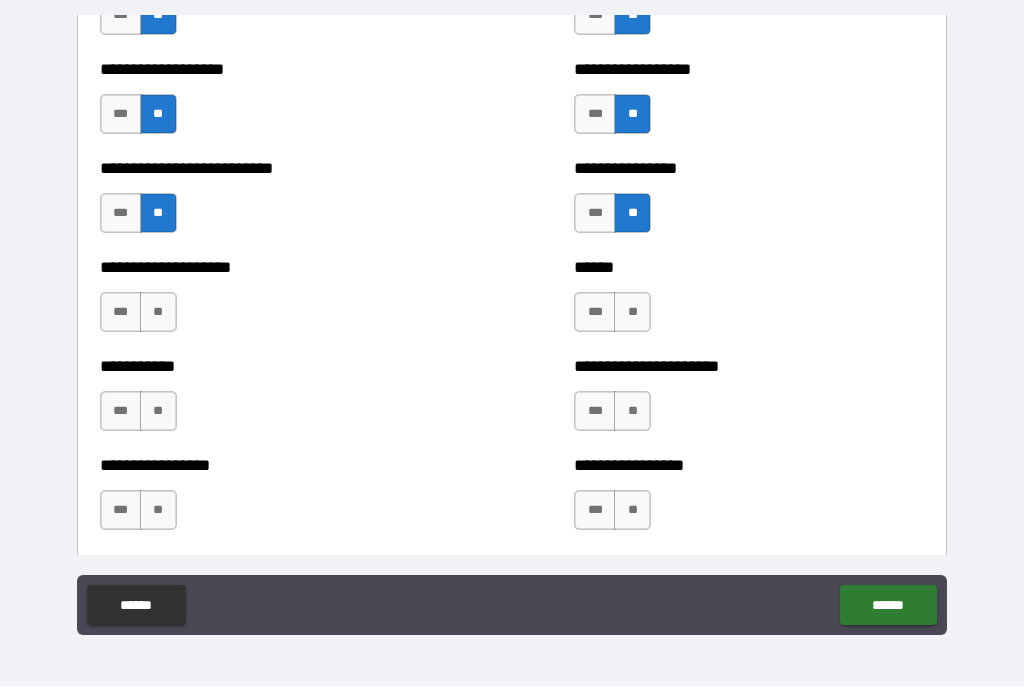 click on "**" at bounding box center [632, 313] 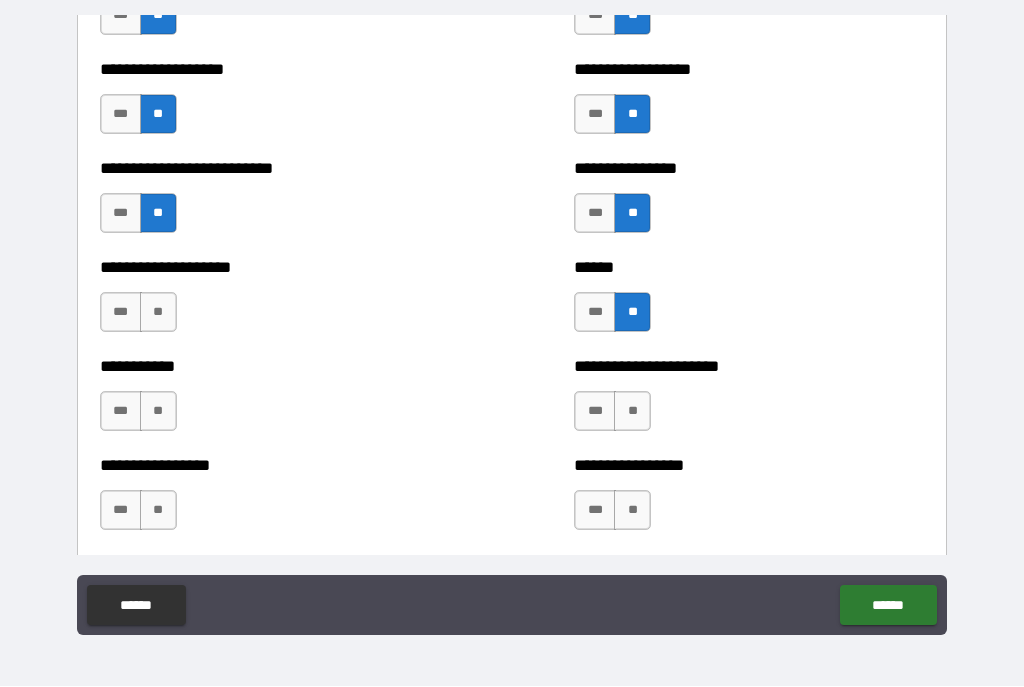 click on "**" at bounding box center [632, 412] 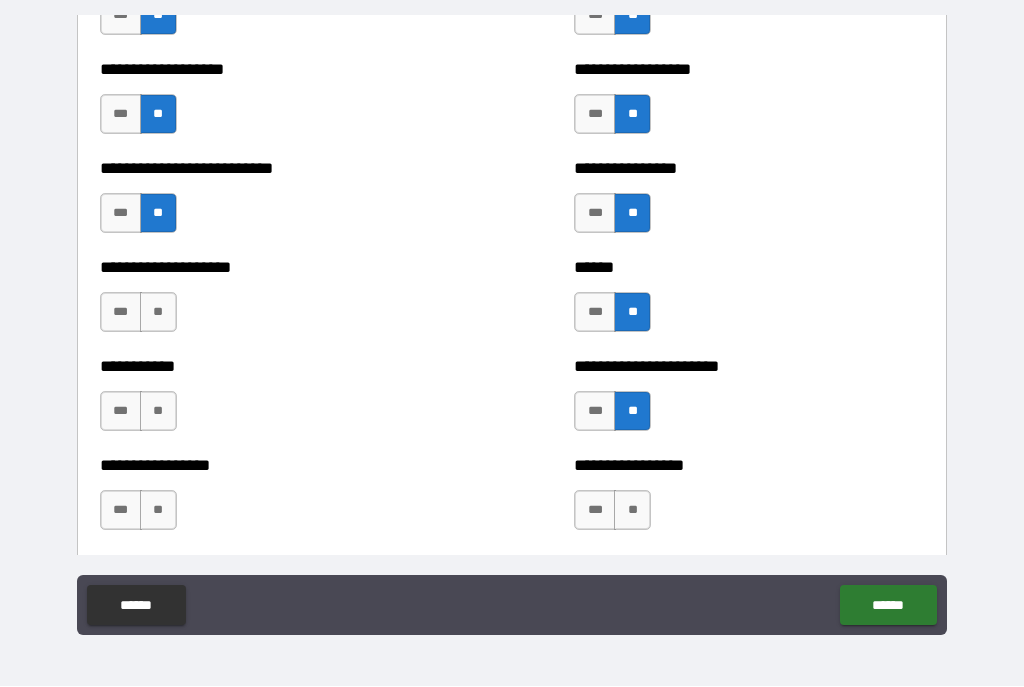click on "**" at bounding box center [632, 511] 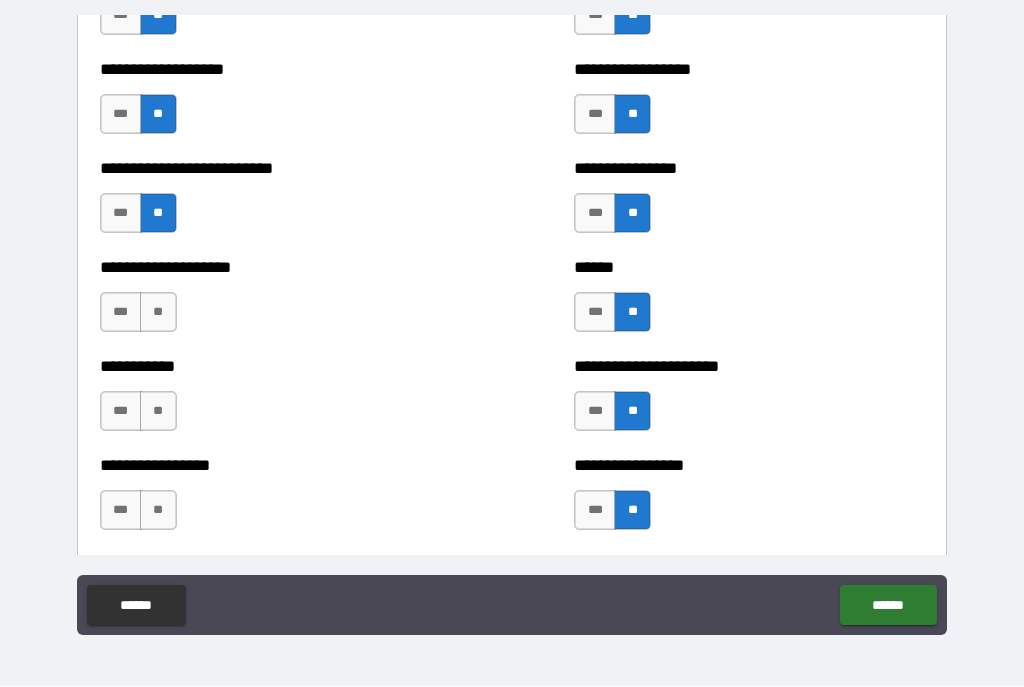 click on "**" at bounding box center (158, 412) 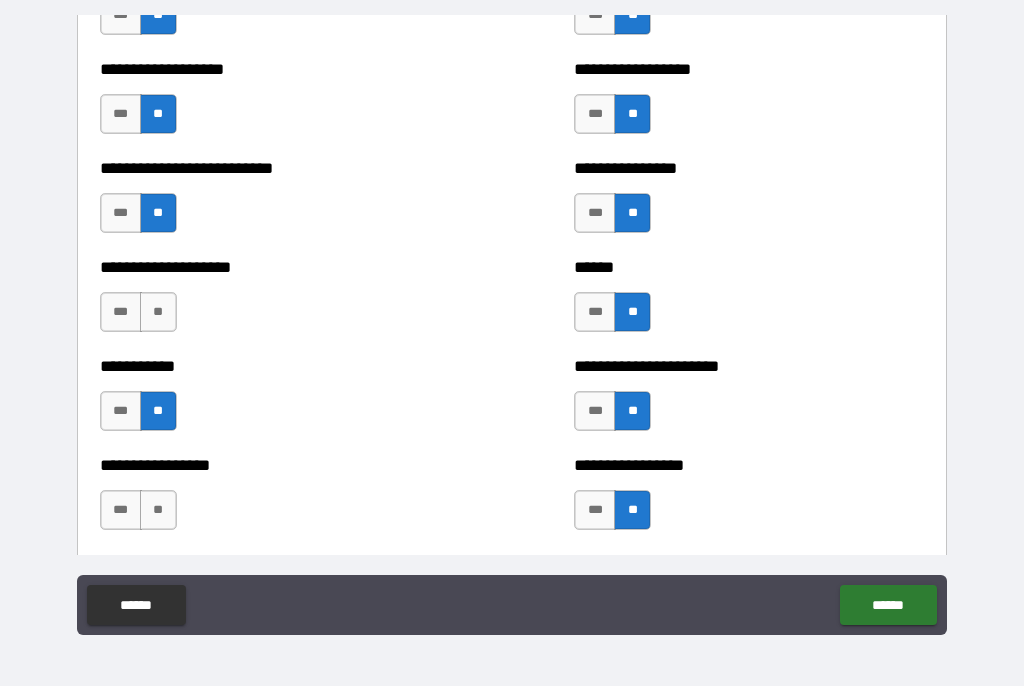 click on "**" at bounding box center (158, 313) 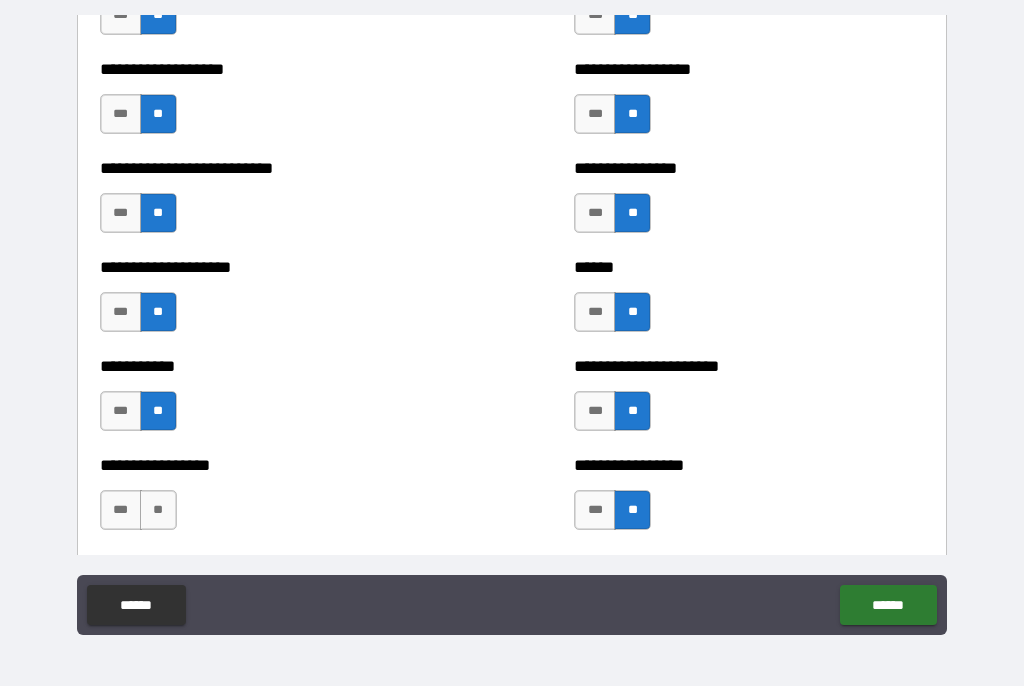 click on "**" at bounding box center [158, 511] 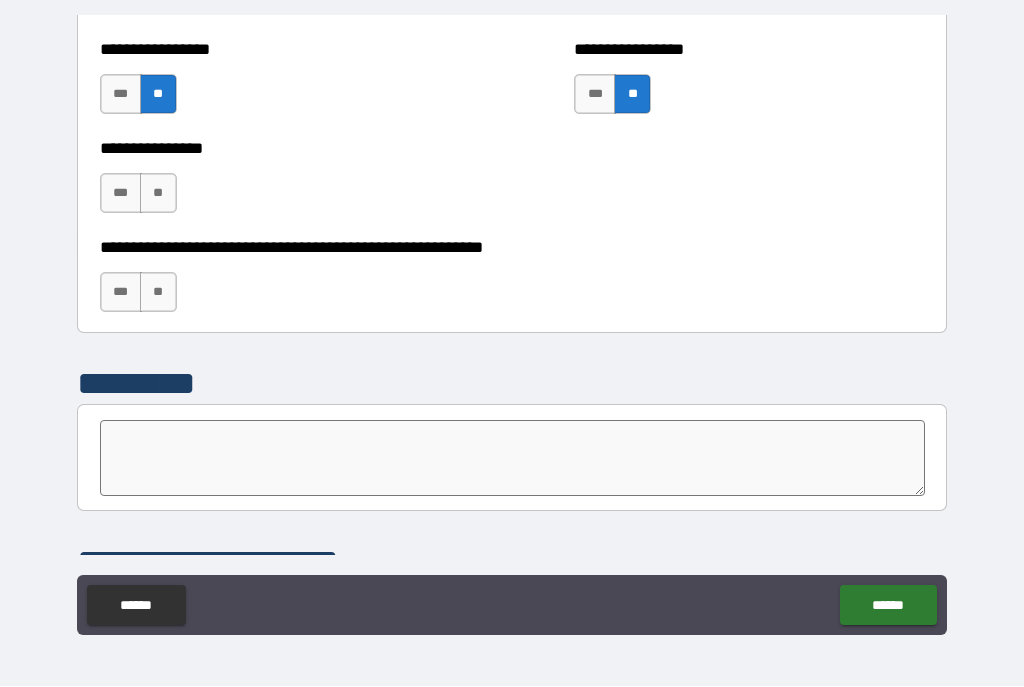scroll, scrollTop: 6151, scrollLeft: 0, axis: vertical 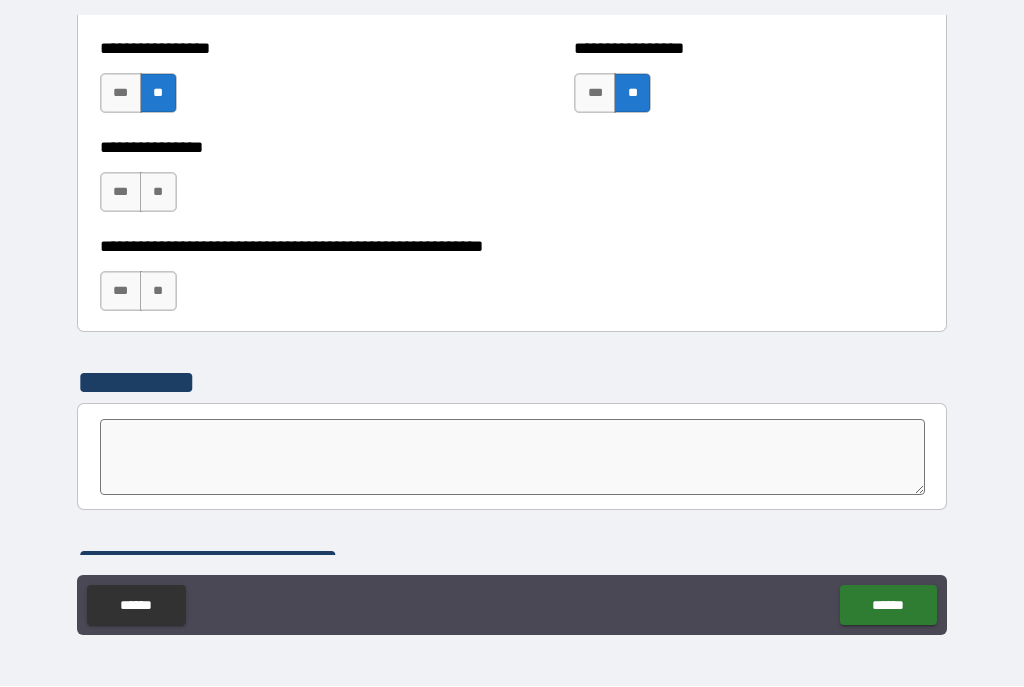 click on "**" at bounding box center (158, 193) 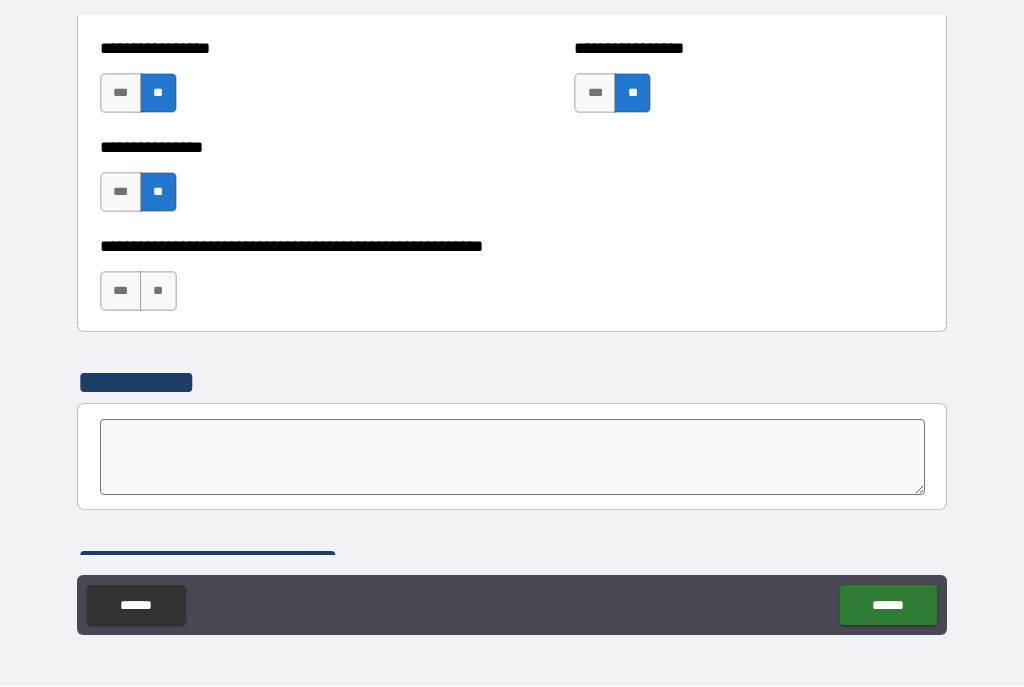 click on "**" at bounding box center [158, 292] 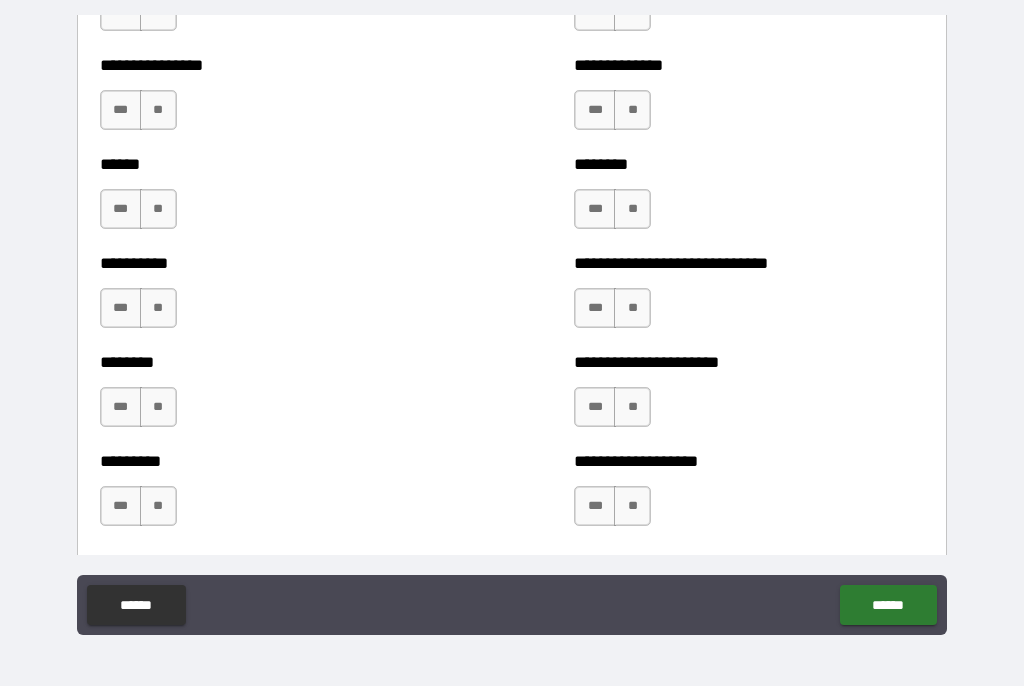 scroll, scrollTop: 6853, scrollLeft: 0, axis: vertical 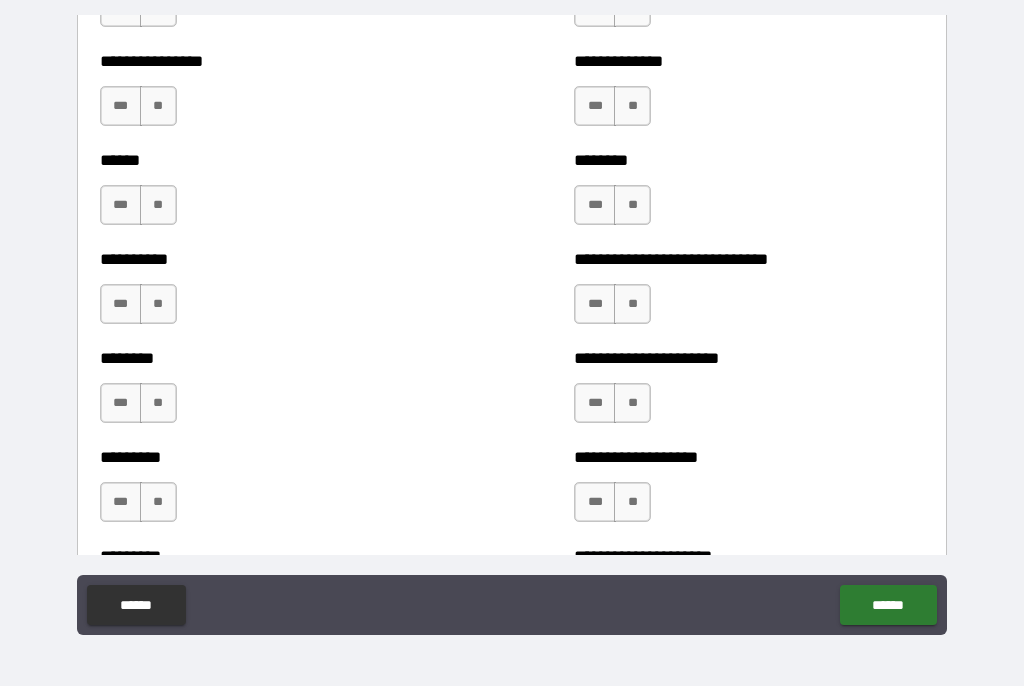 click on "***" at bounding box center [595, 404] 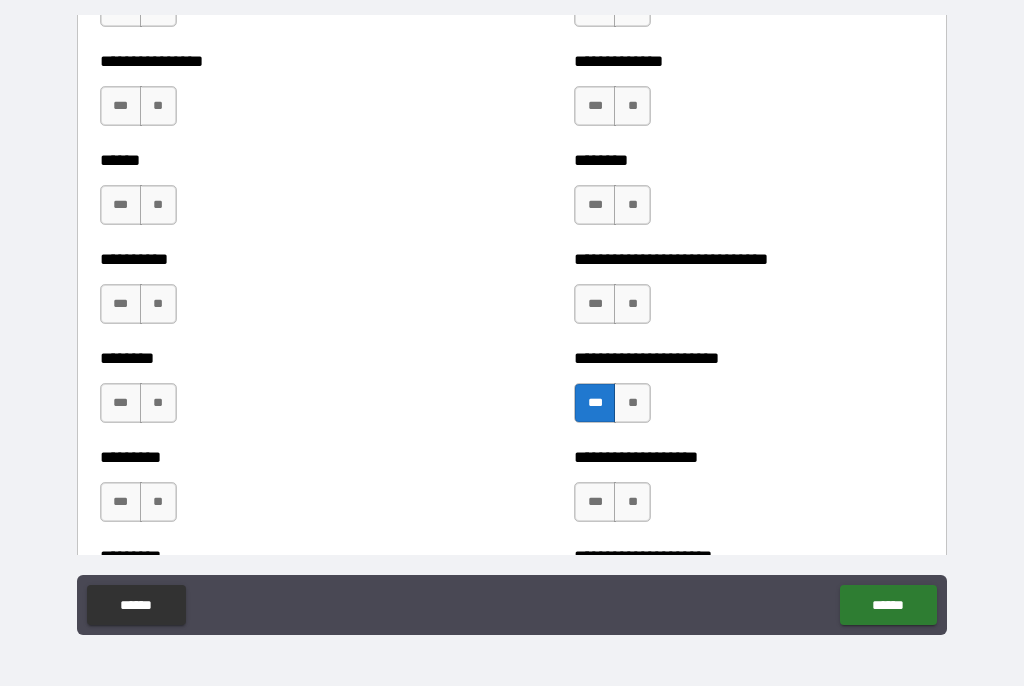 click on "***" at bounding box center (595, 503) 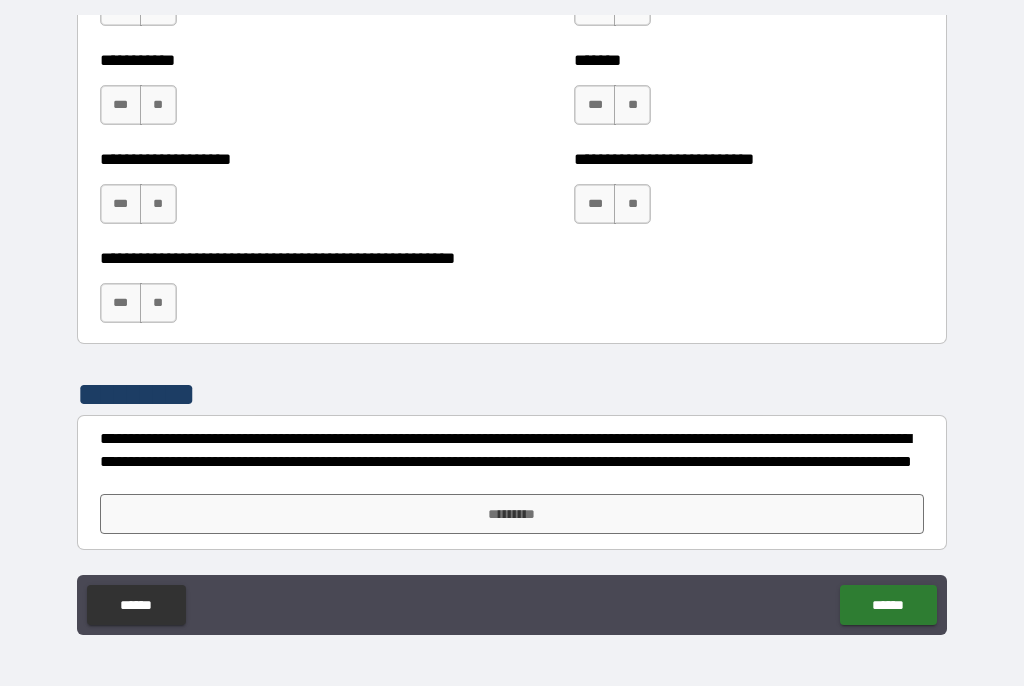 scroll, scrollTop: 8042, scrollLeft: 0, axis: vertical 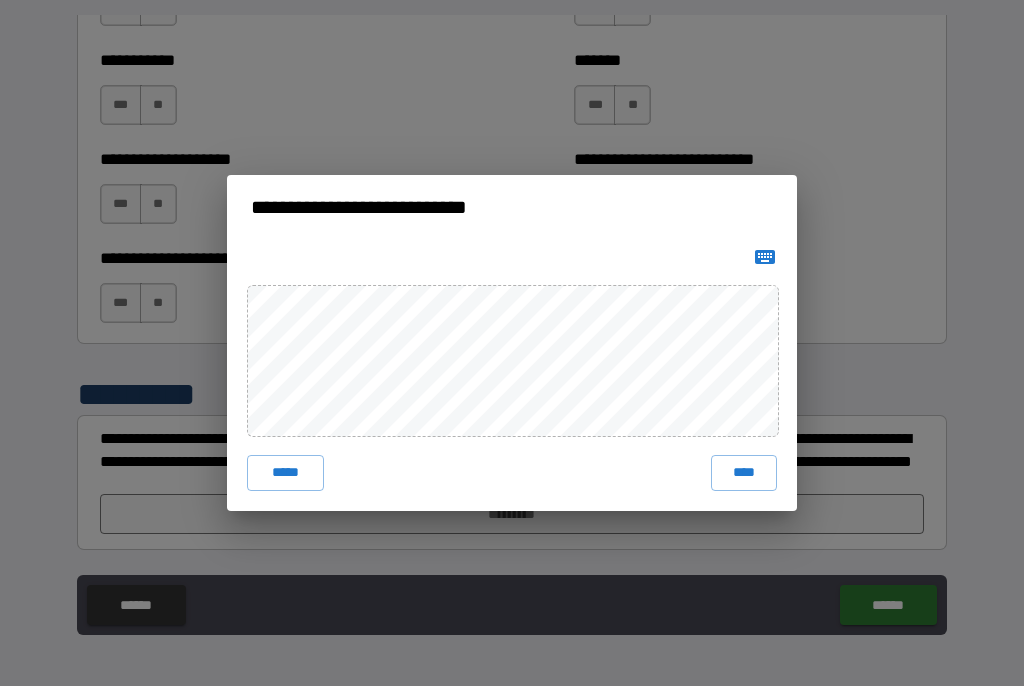 click on "****" at bounding box center (744, 474) 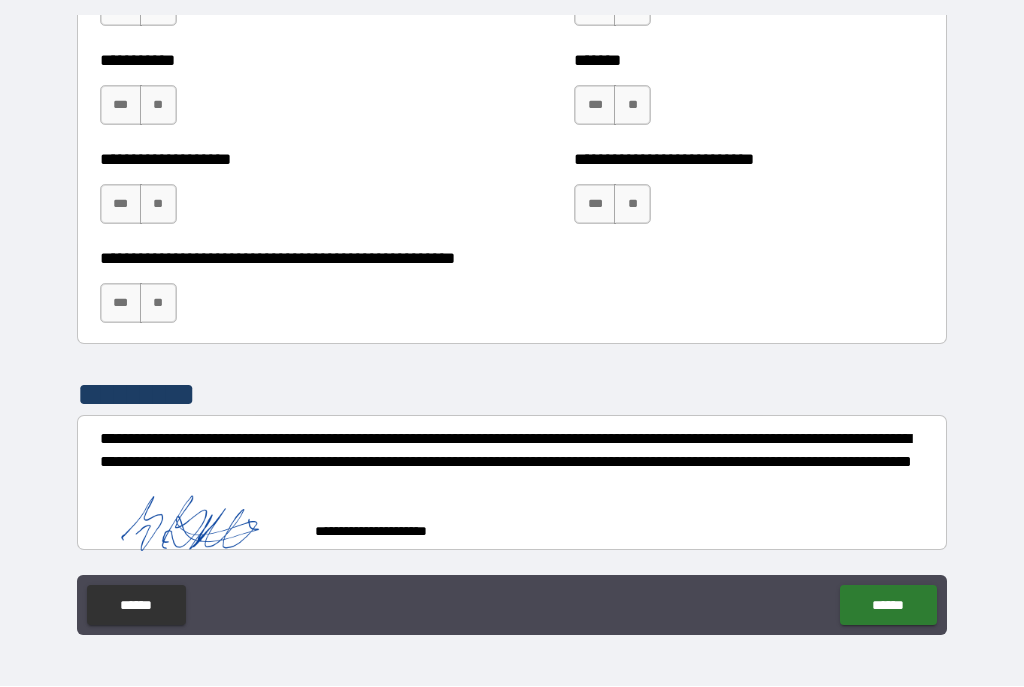 scroll, scrollTop: 8032, scrollLeft: 0, axis: vertical 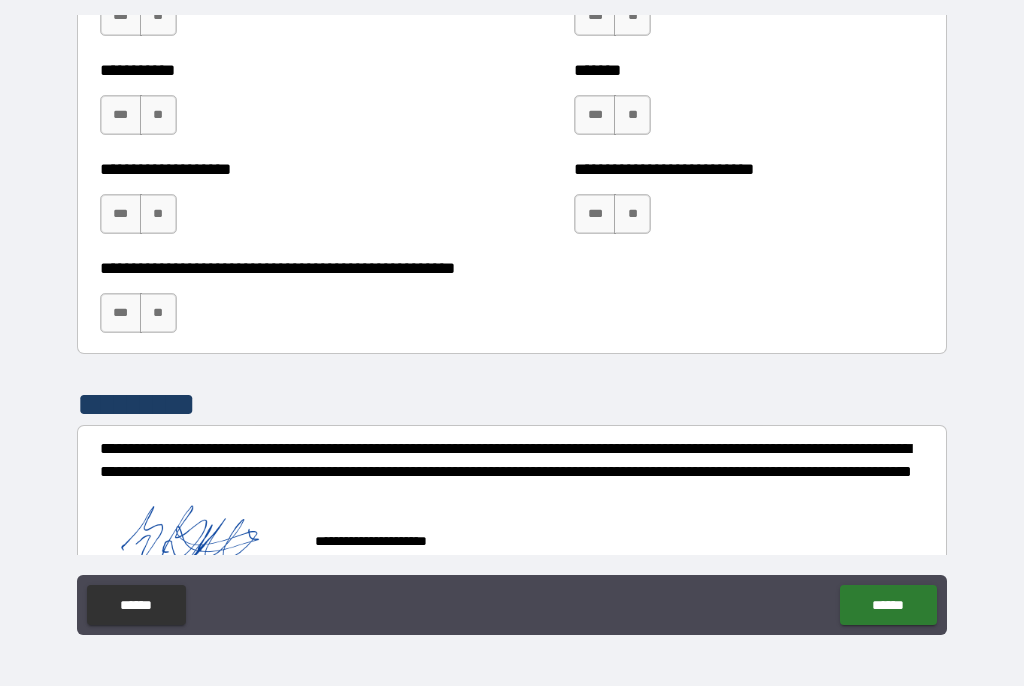 click on "******" at bounding box center [888, 606] 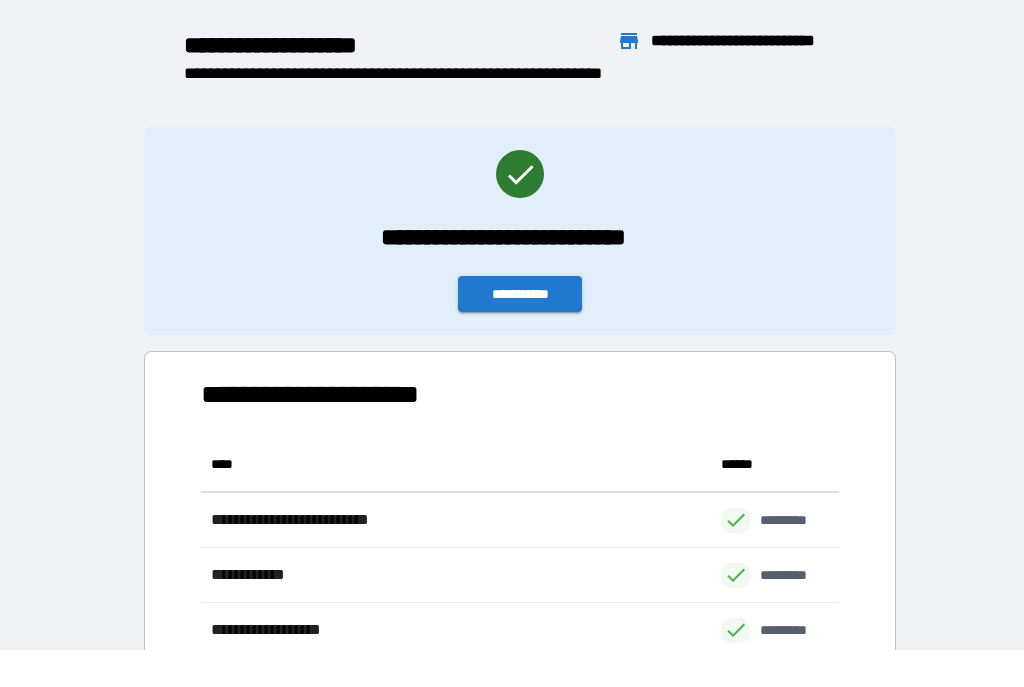 scroll, scrollTop: 1, scrollLeft: 1, axis: both 